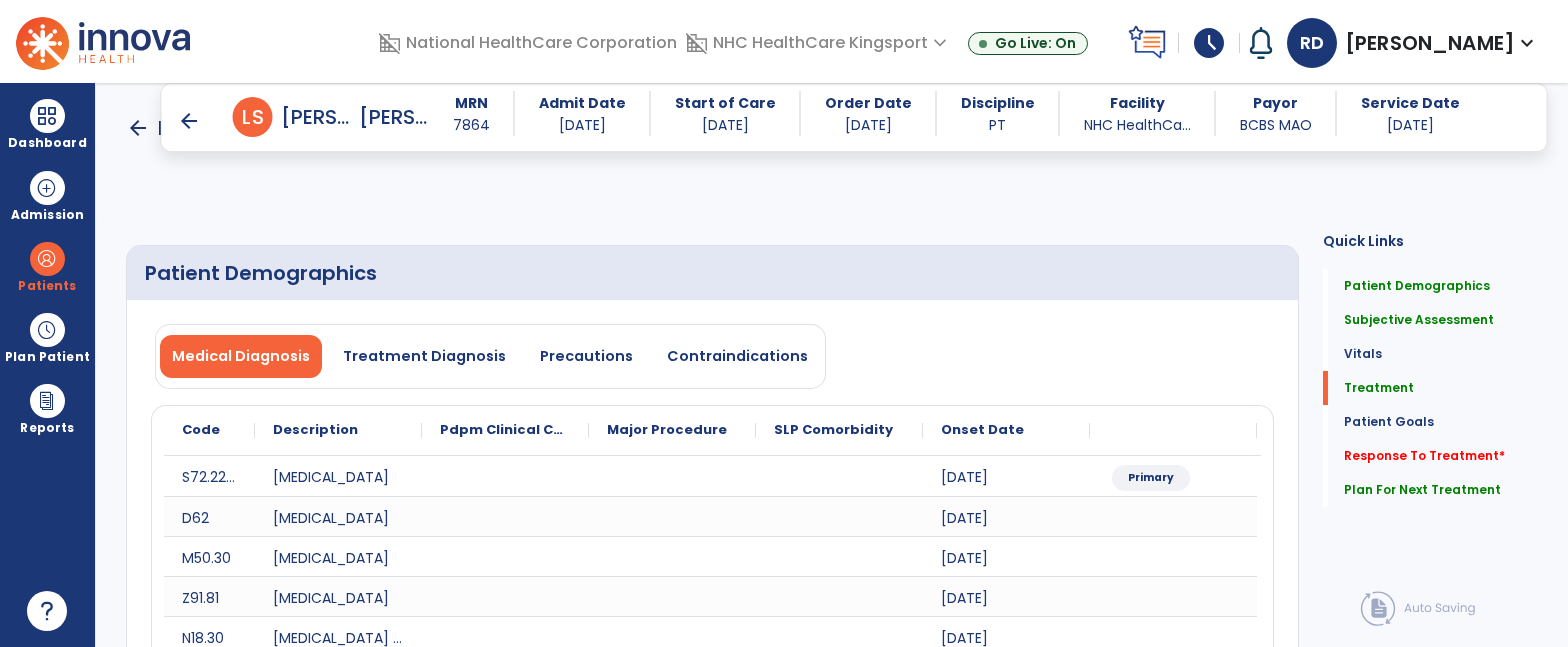 select on "*" 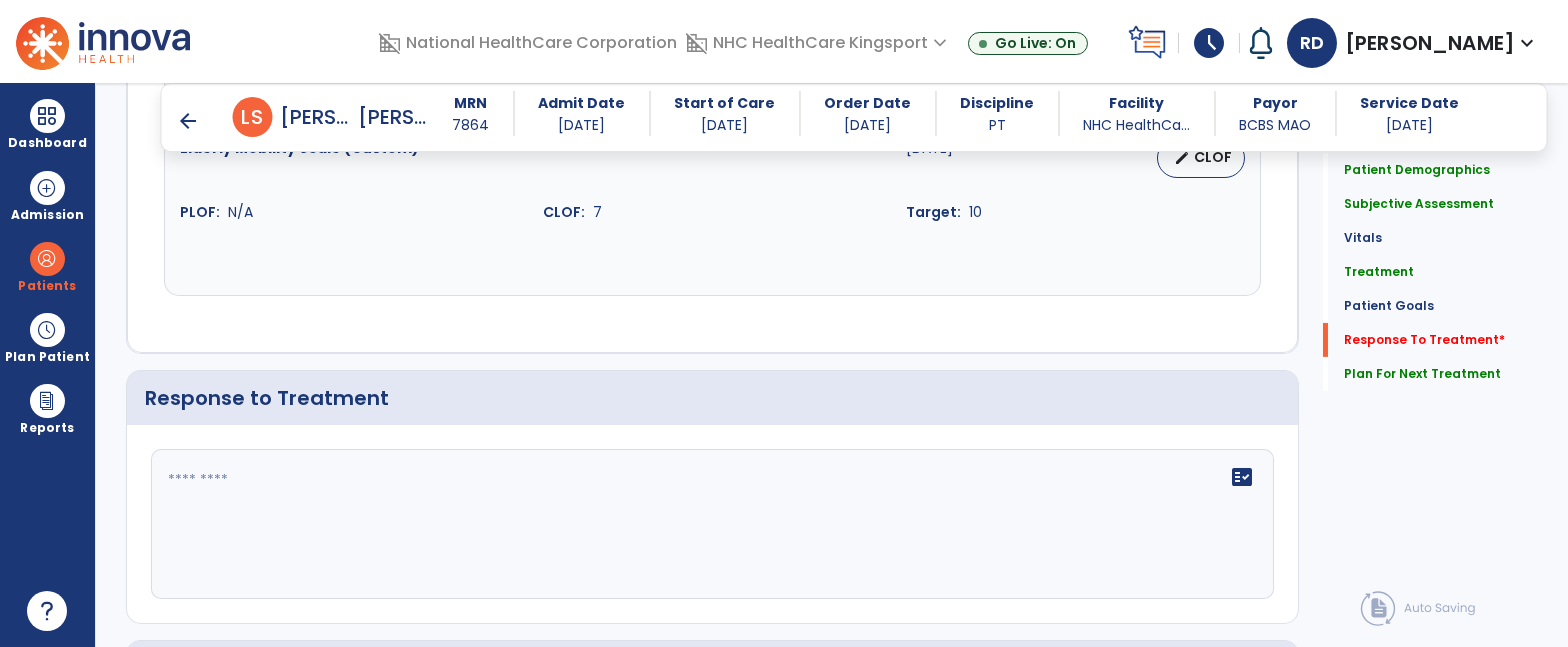 scroll, scrollTop: 3226, scrollLeft: 0, axis: vertical 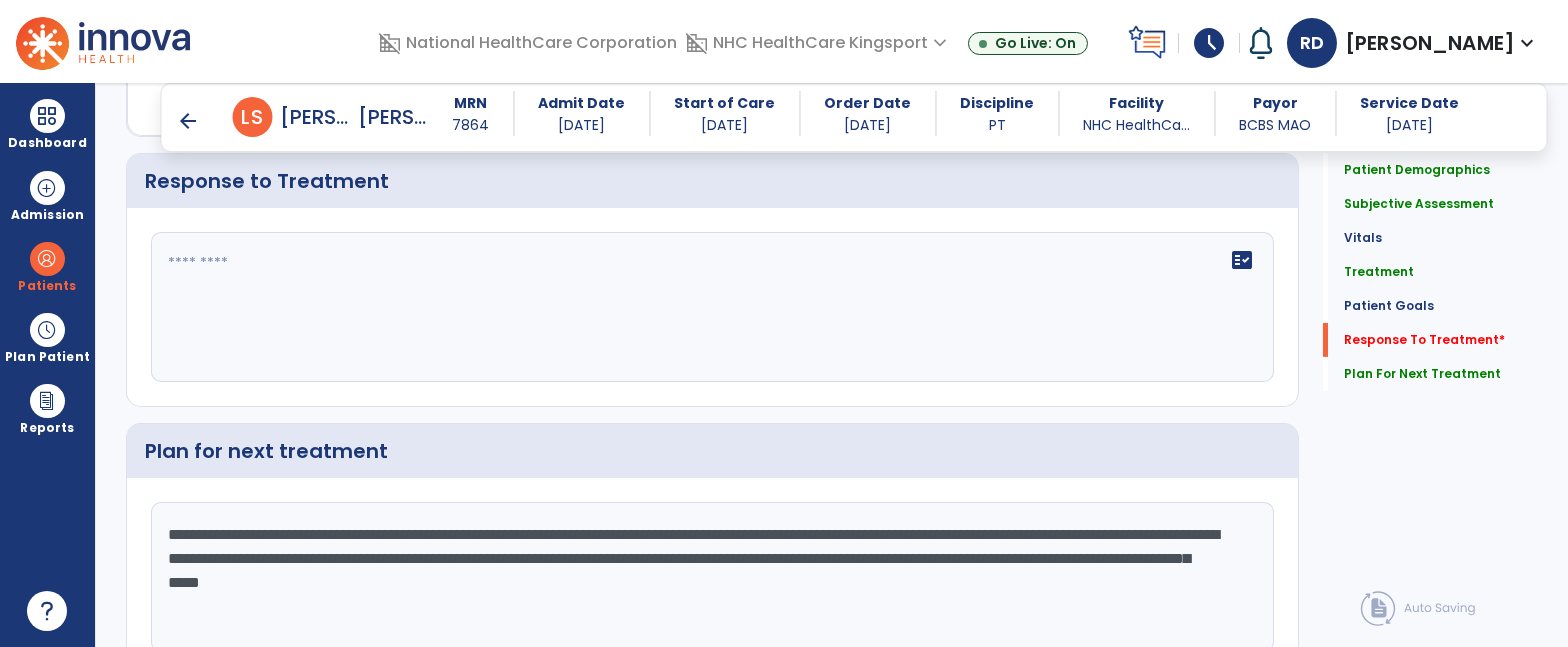 click 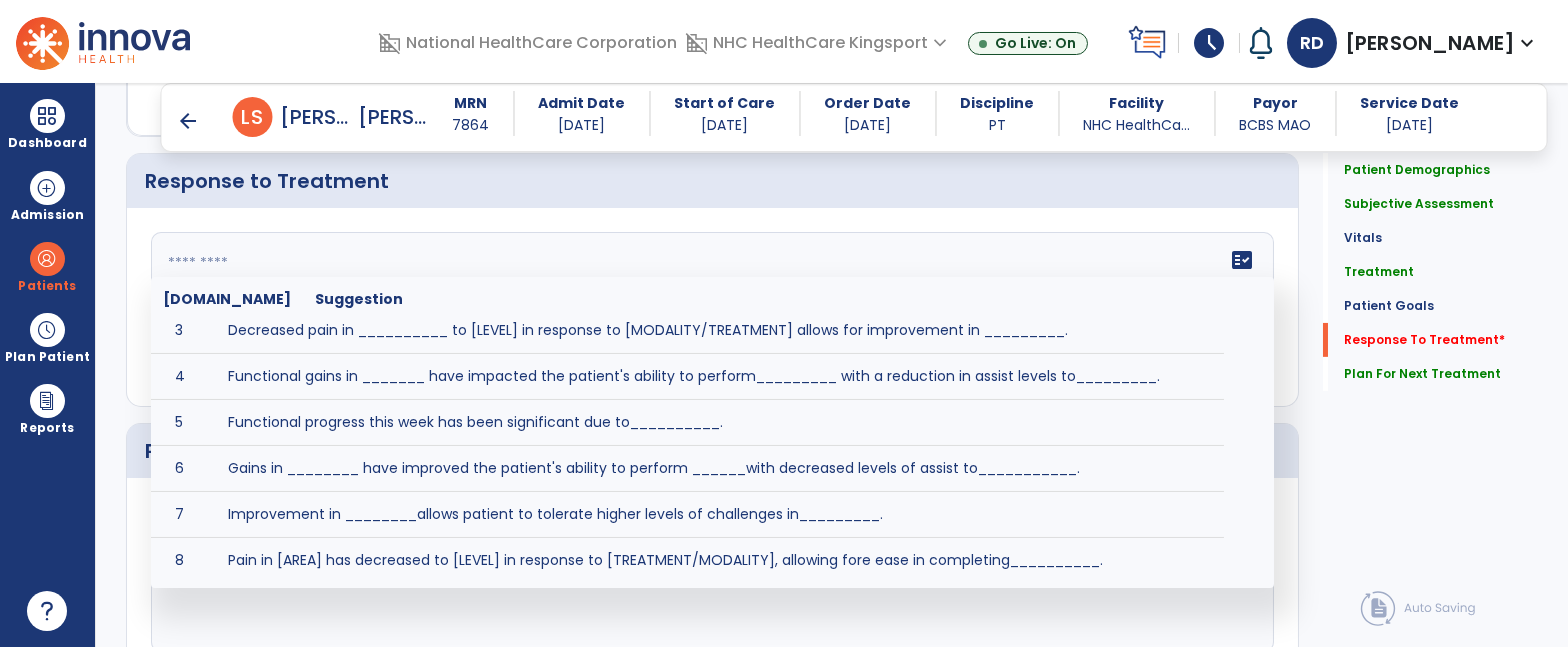 scroll, scrollTop: 129, scrollLeft: 0, axis: vertical 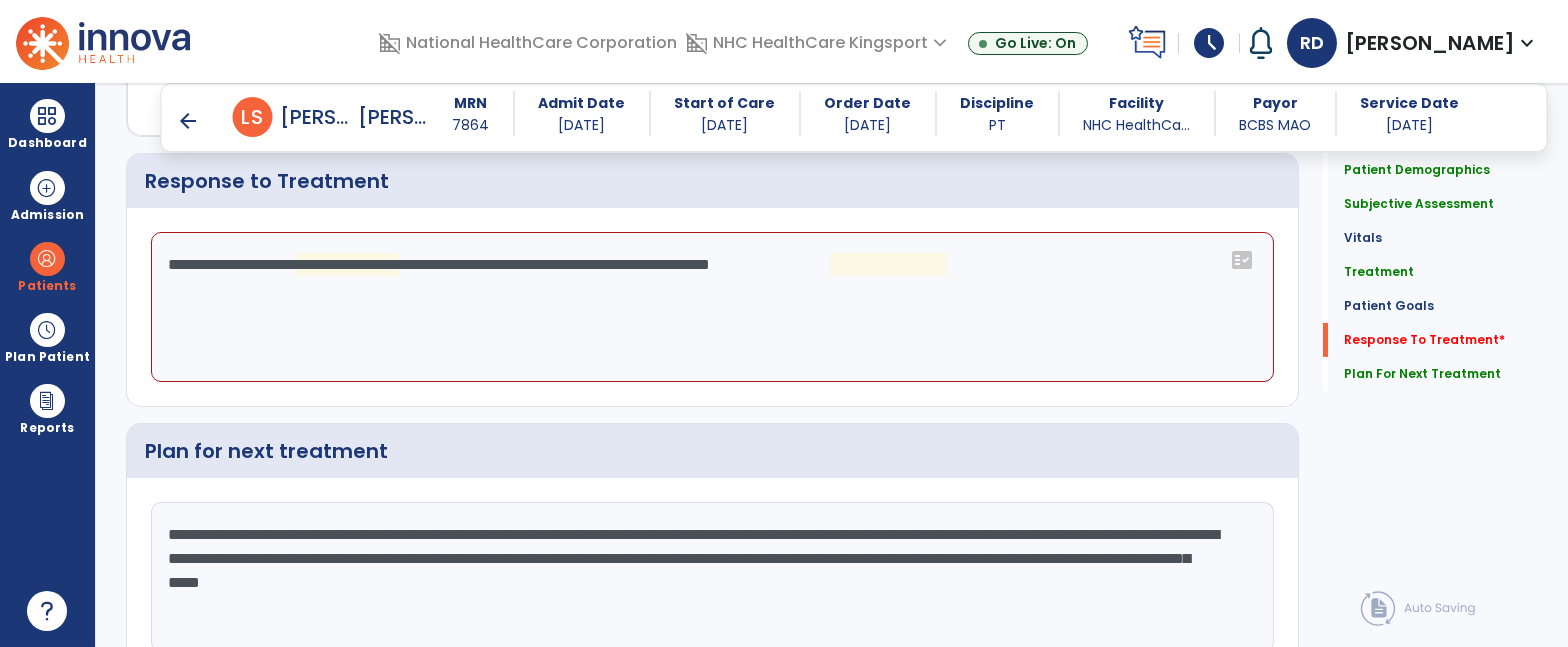 click on "**********" 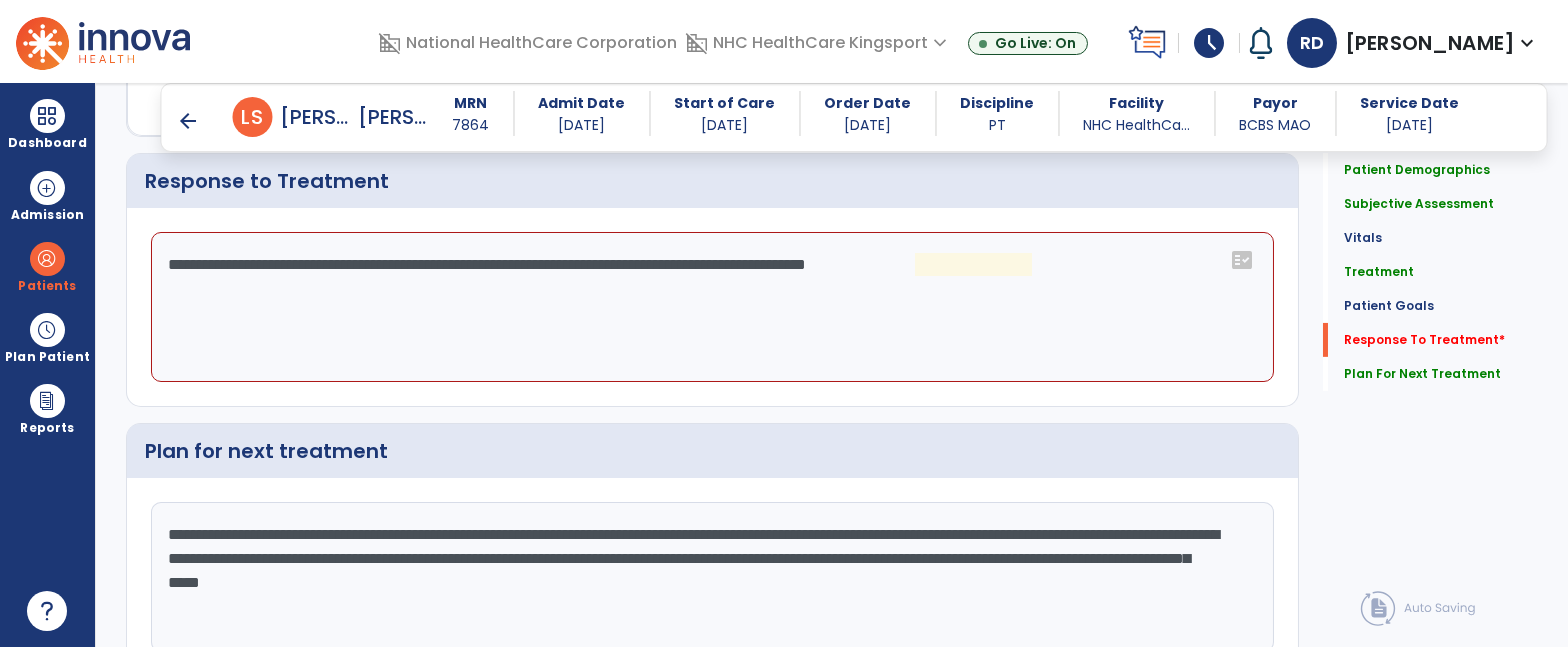 click on "**********" 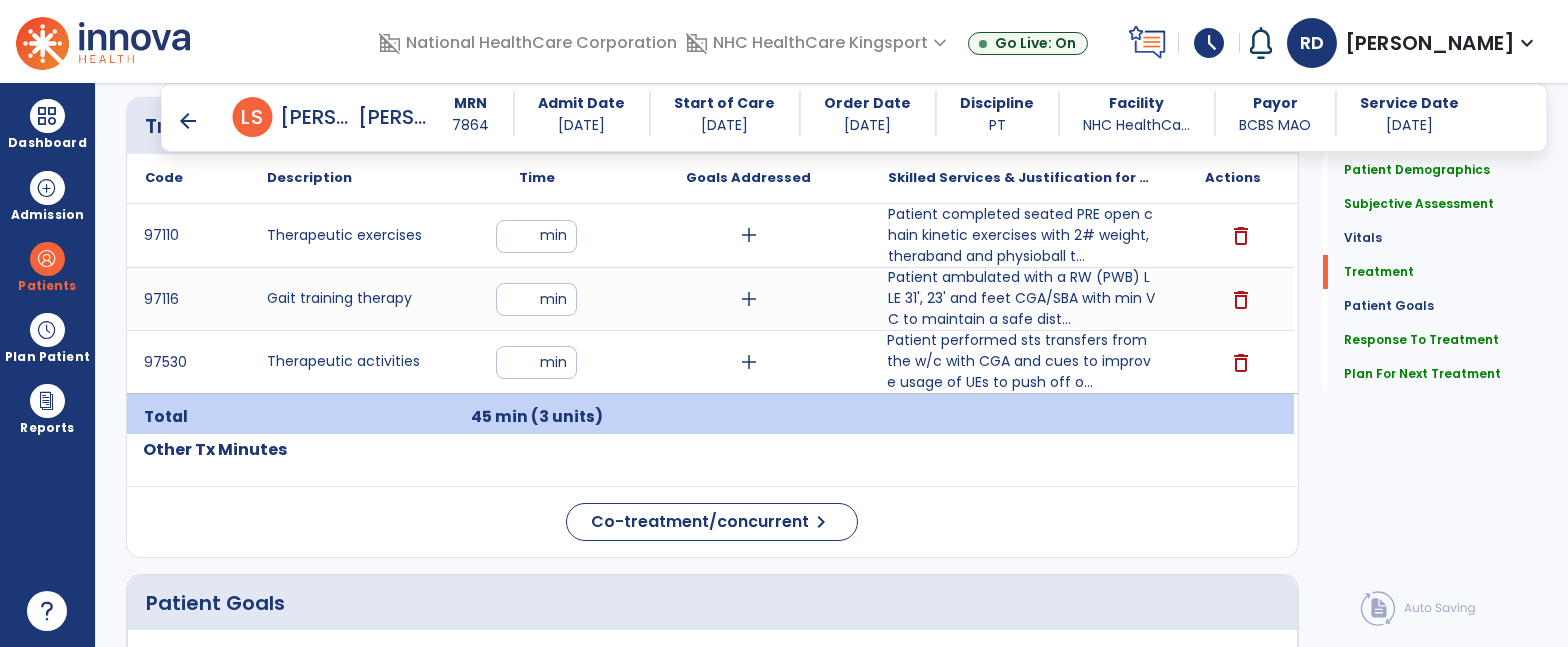 scroll, scrollTop: 1518, scrollLeft: 0, axis: vertical 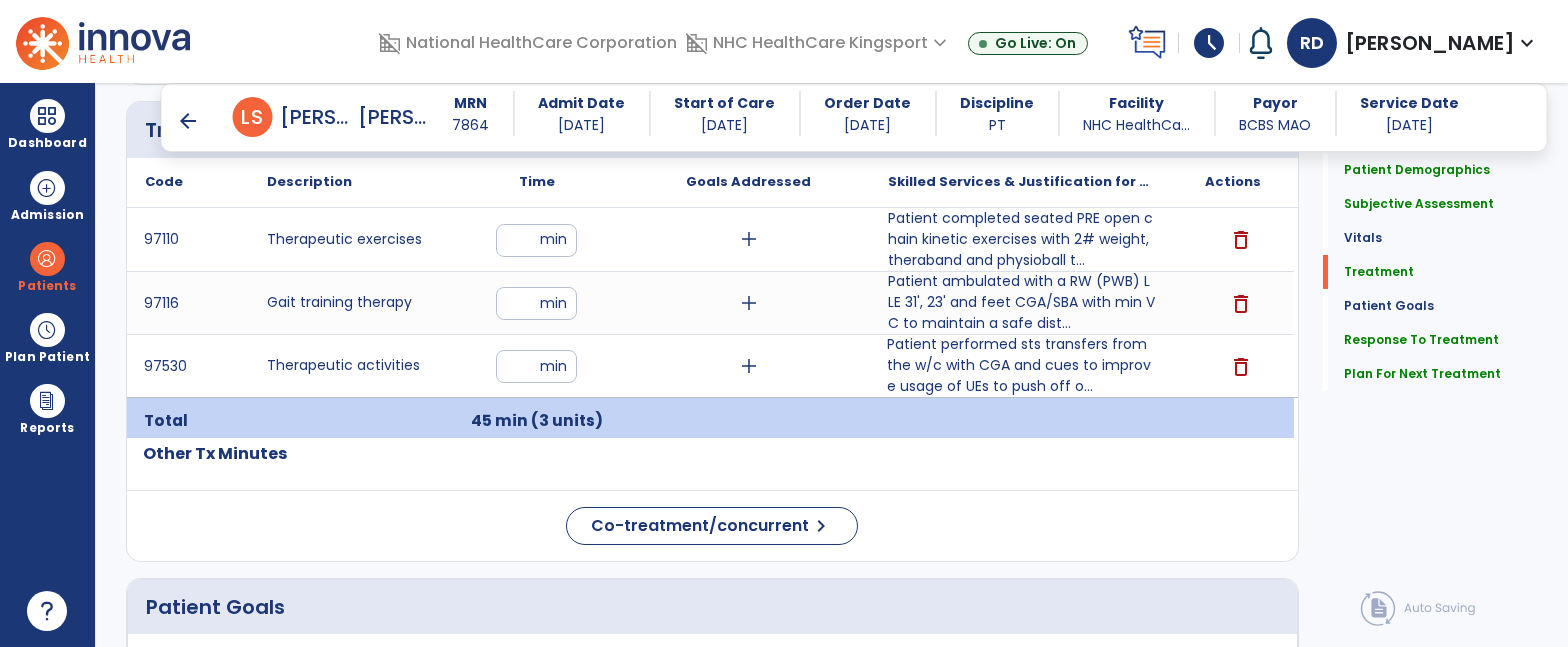 type on "**********" 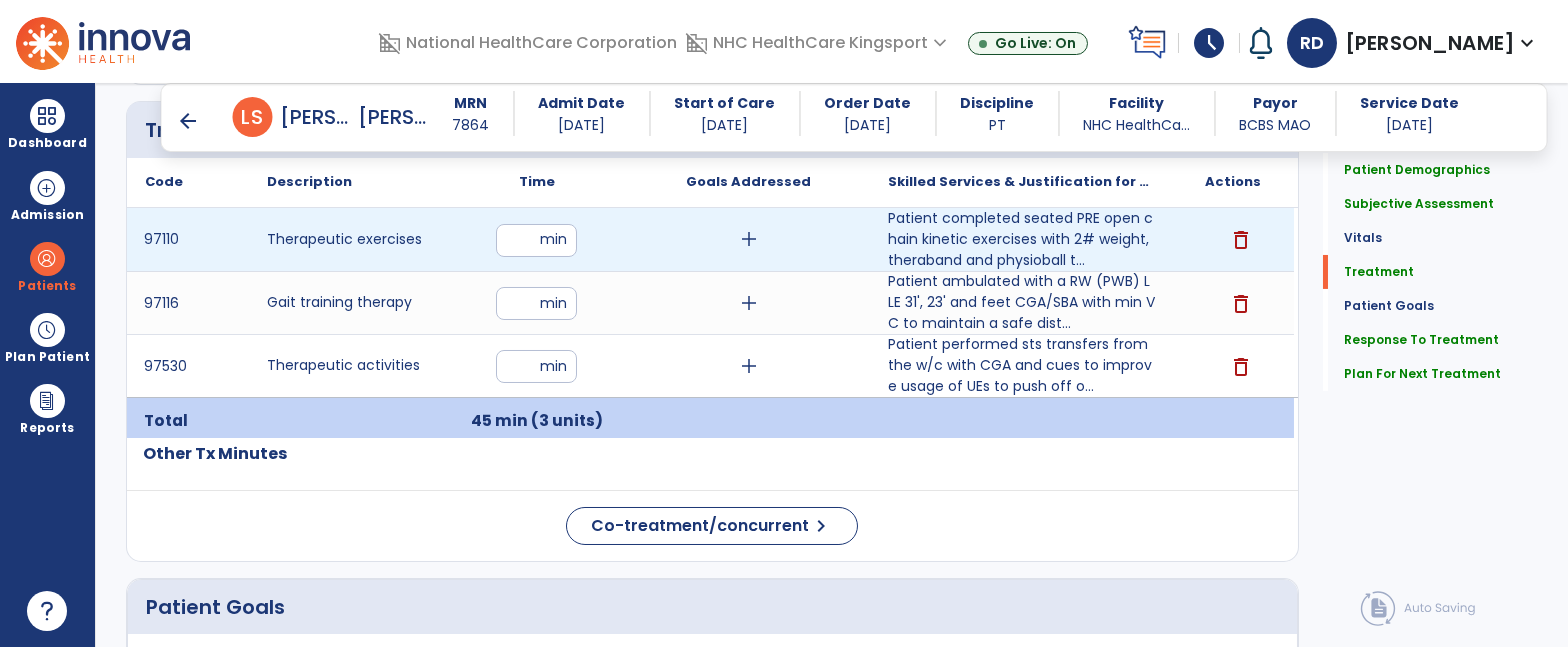 type on "**" 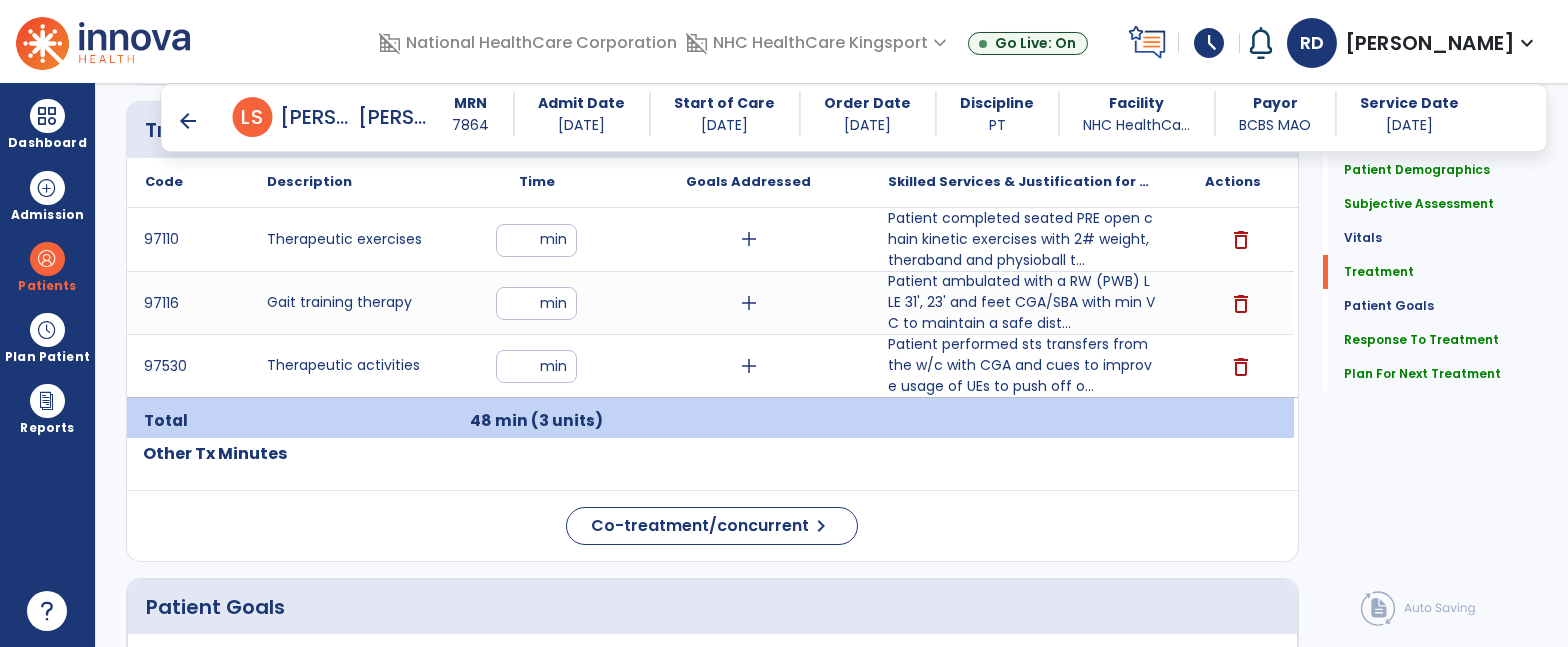 click on "**" at bounding box center (536, 303) 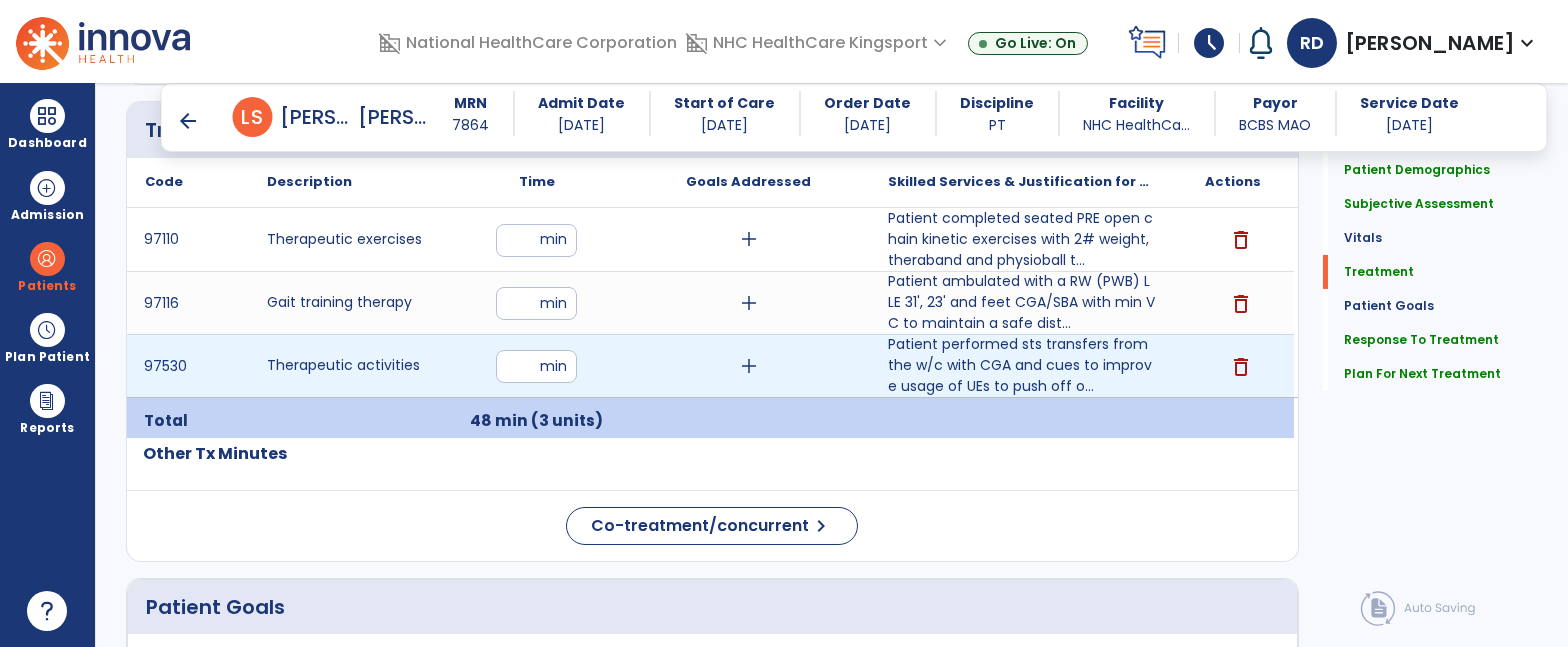 type on "**" 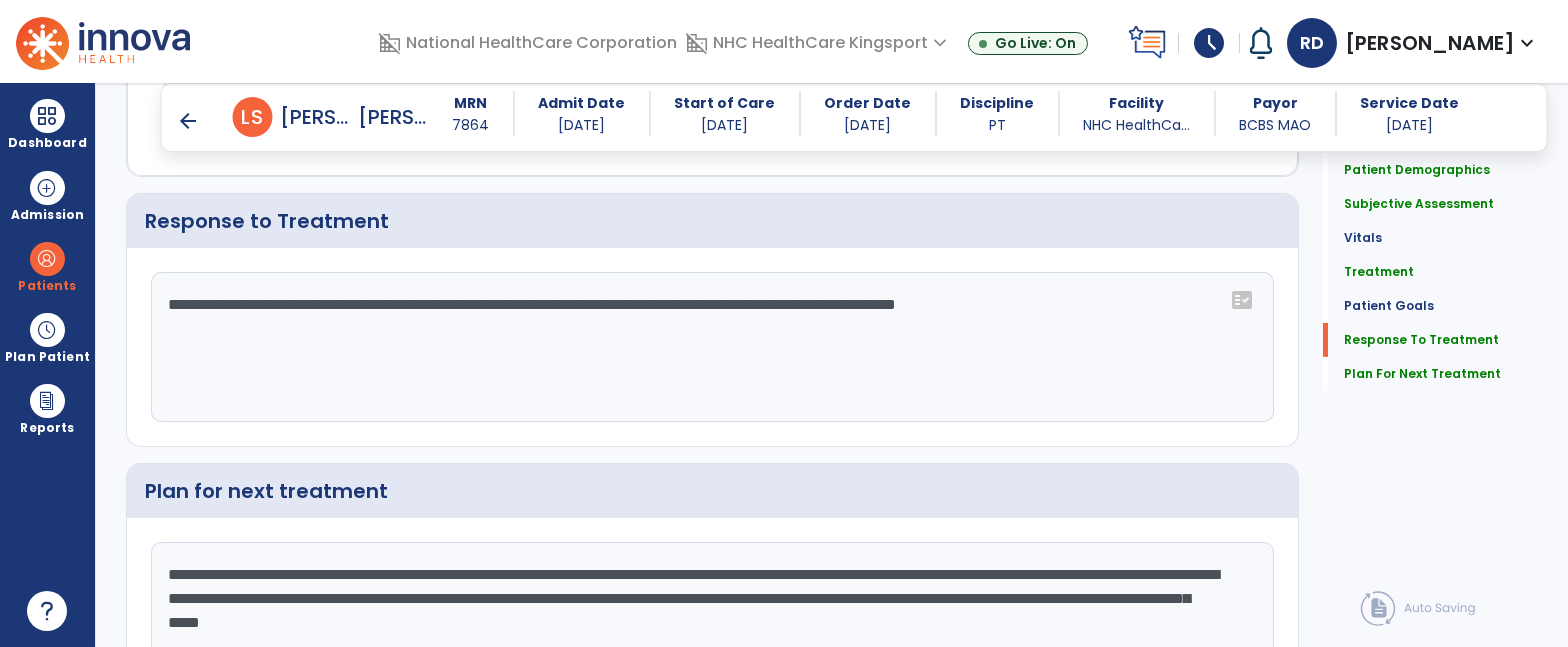 scroll, scrollTop: 3314, scrollLeft: 0, axis: vertical 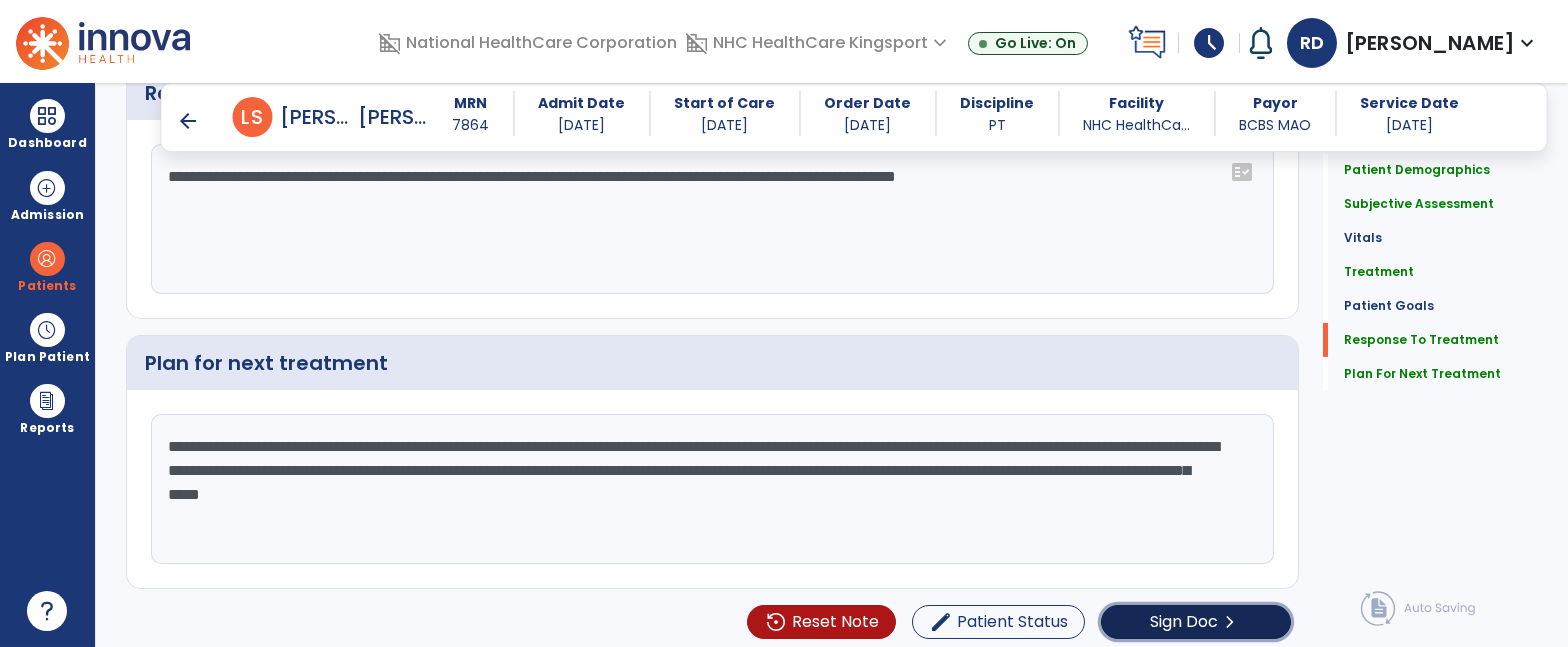 click on "Sign Doc" 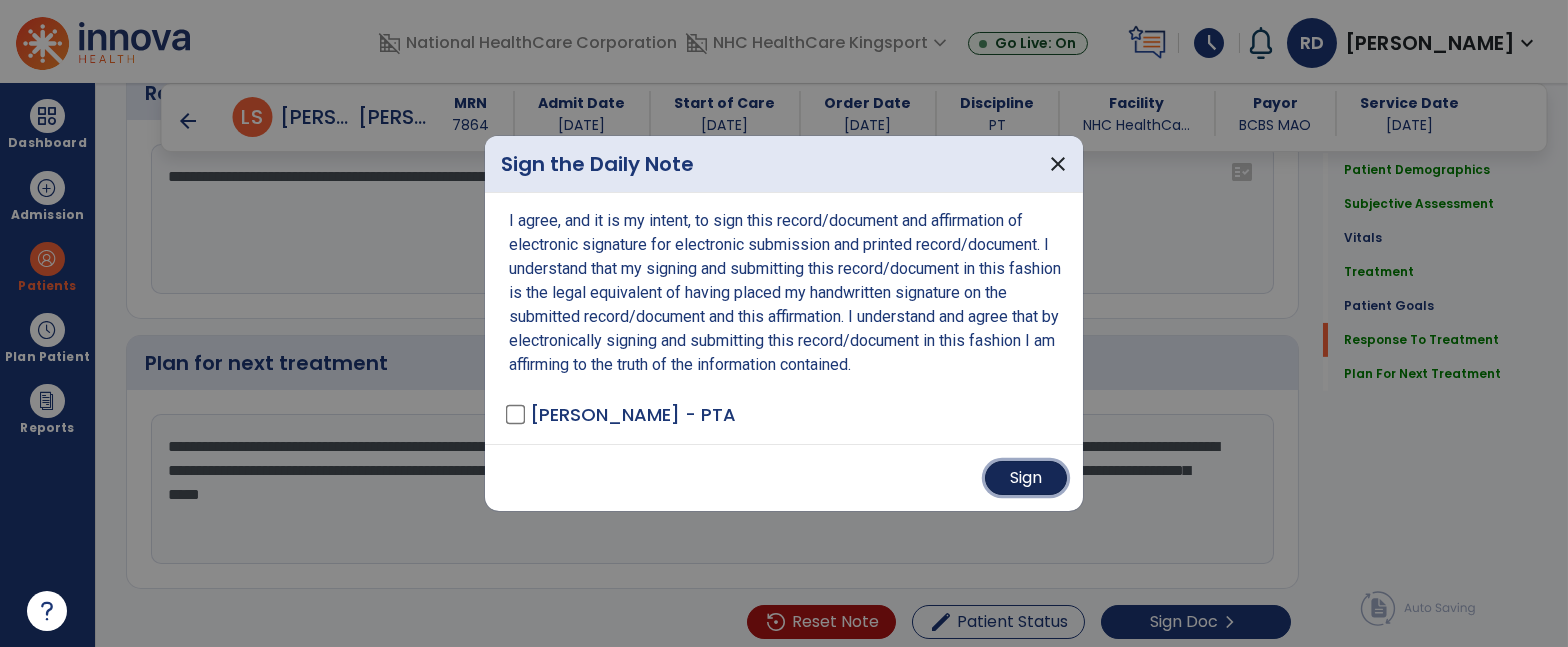 click on "Sign" at bounding box center (1026, 478) 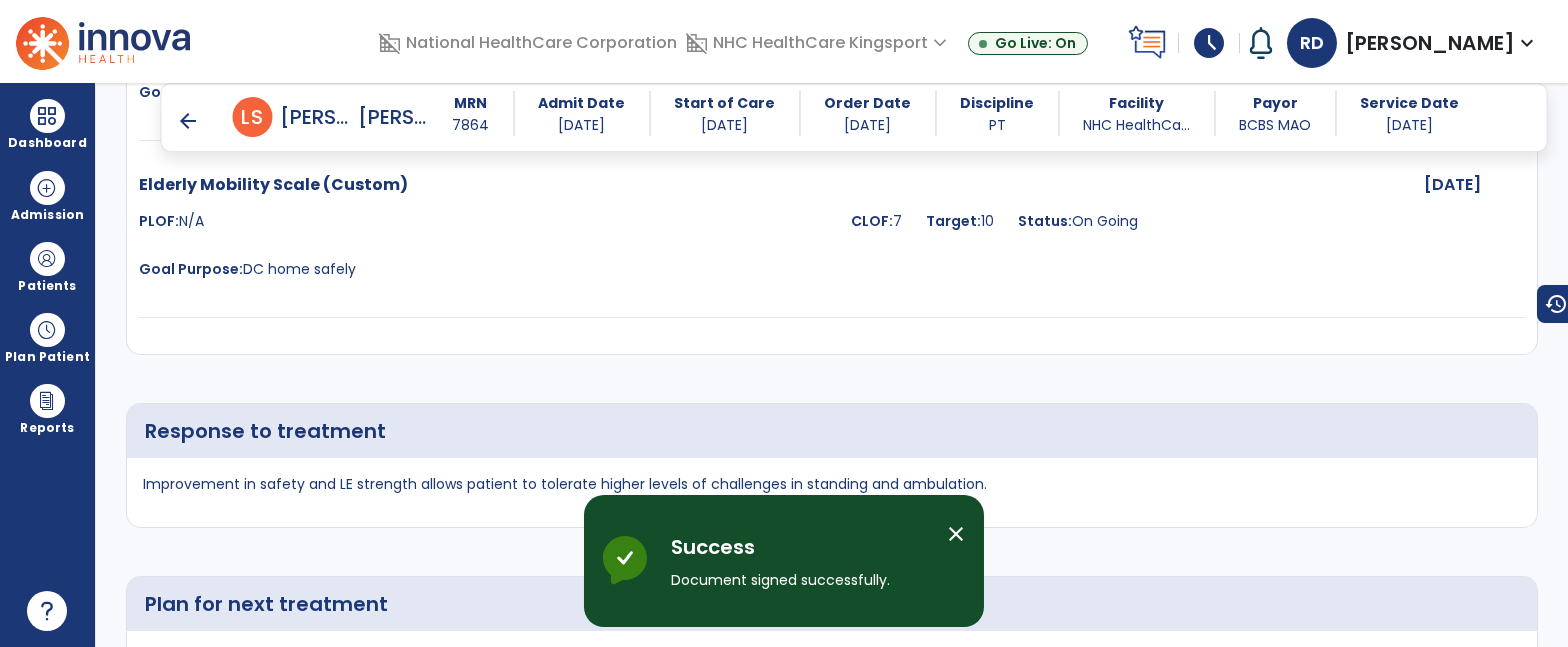 scroll, scrollTop: 4709, scrollLeft: 0, axis: vertical 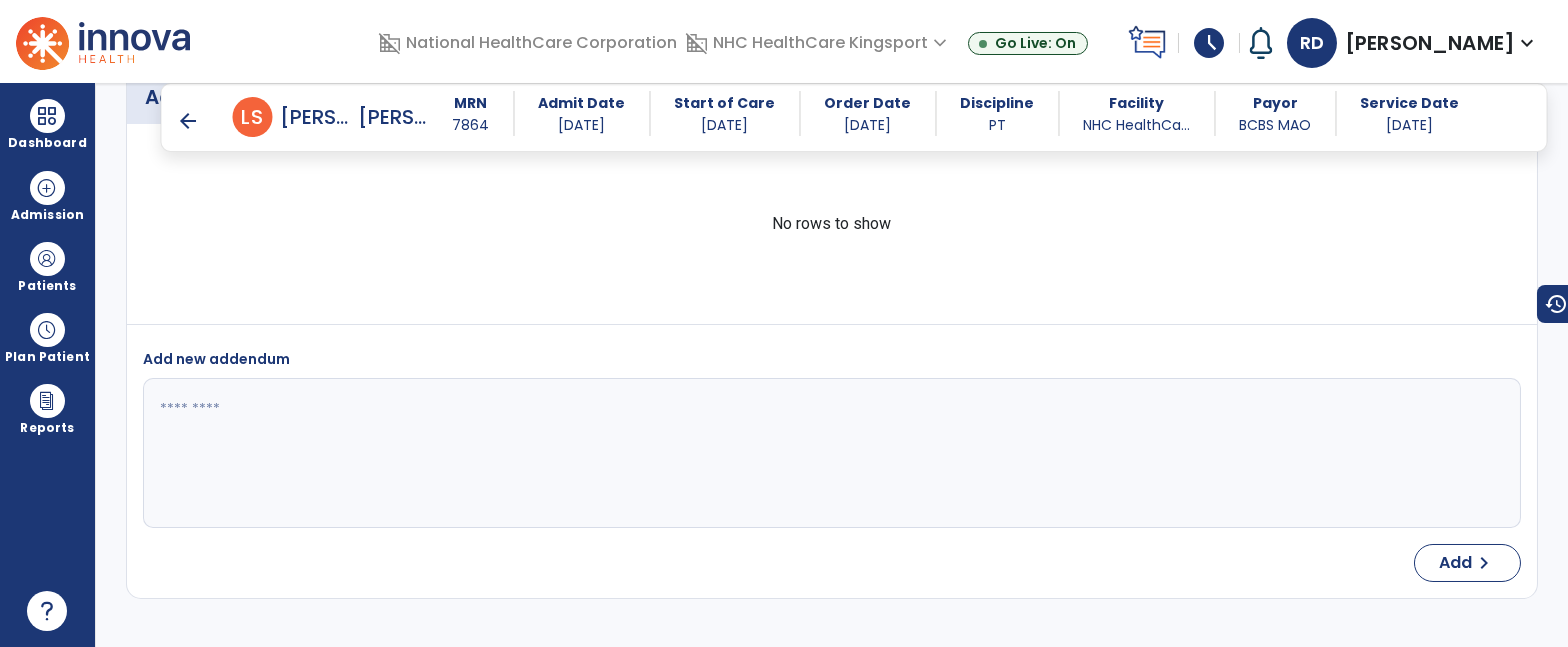 click on "arrow_back" at bounding box center (189, 121) 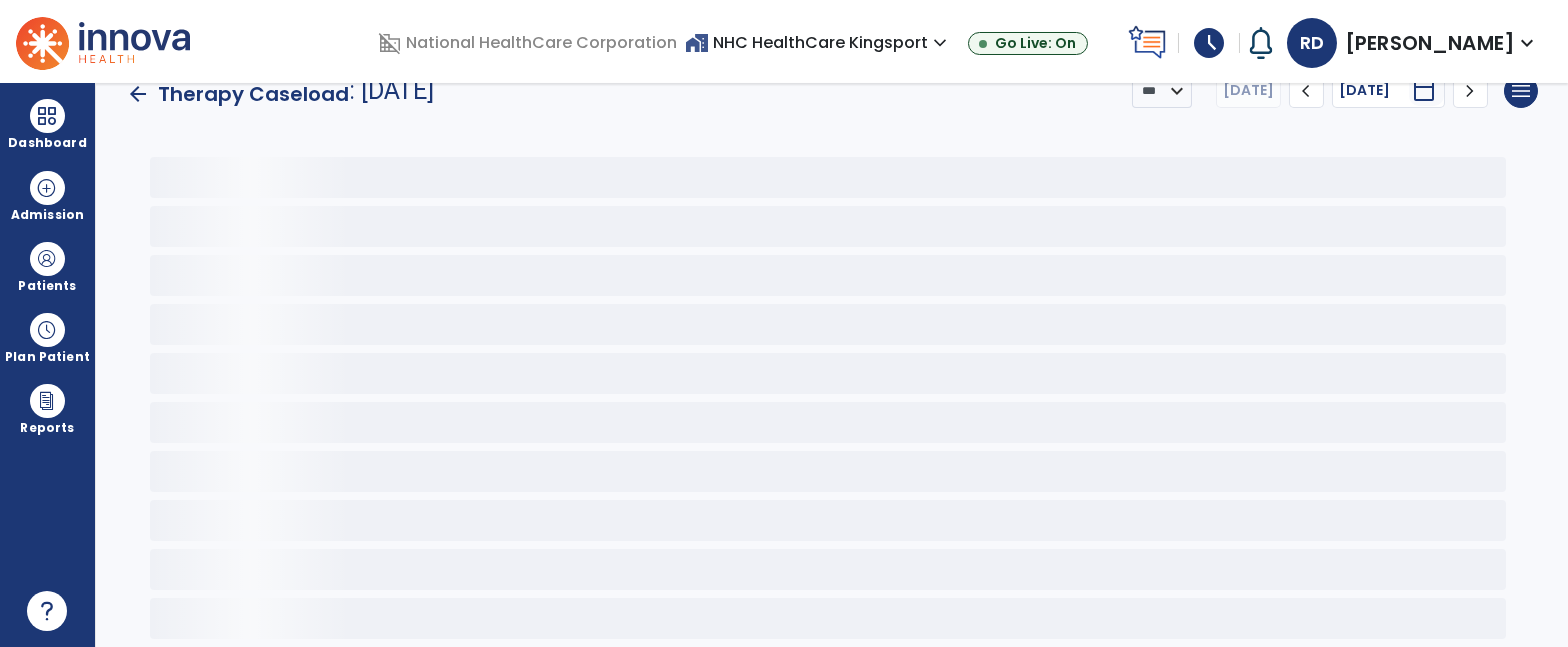 scroll, scrollTop: 29, scrollLeft: 0, axis: vertical 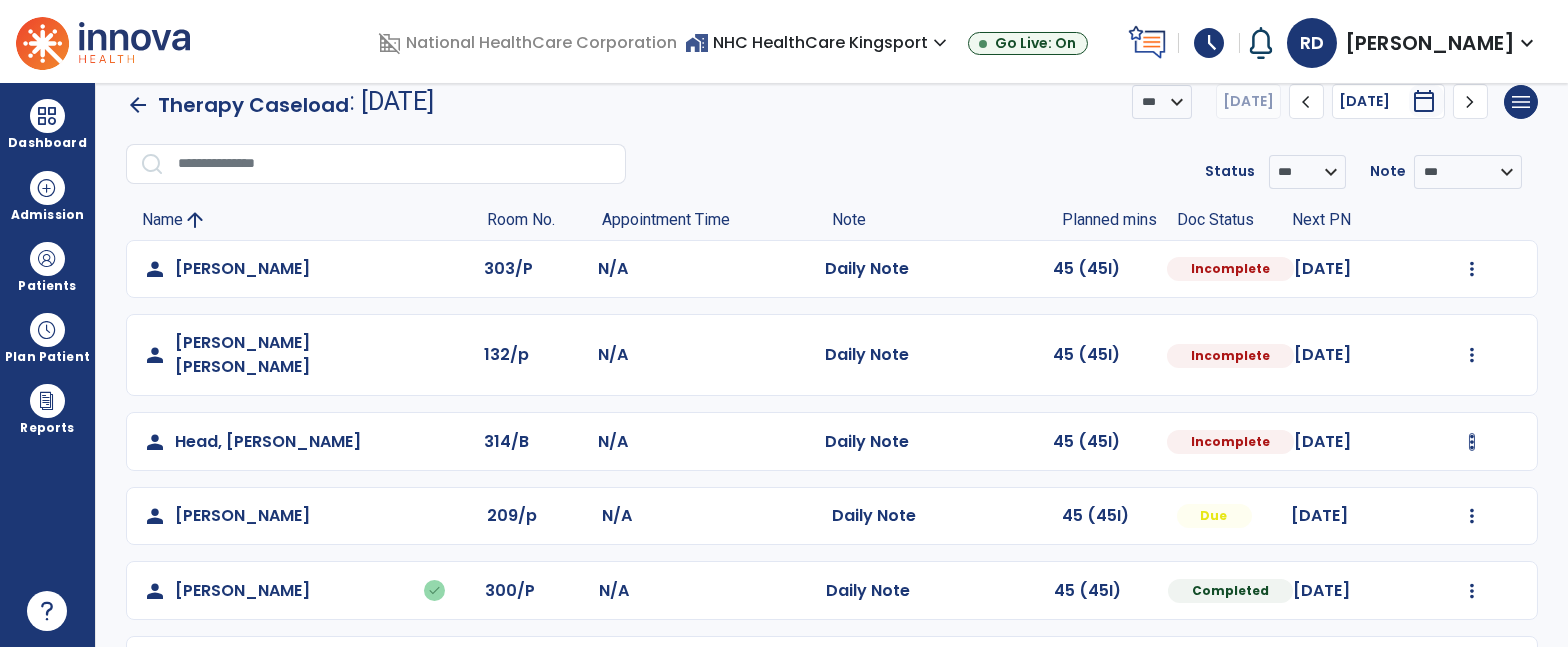 click on "Mark Visit As Complete   Reset Note   Open Document   G + C Mins" 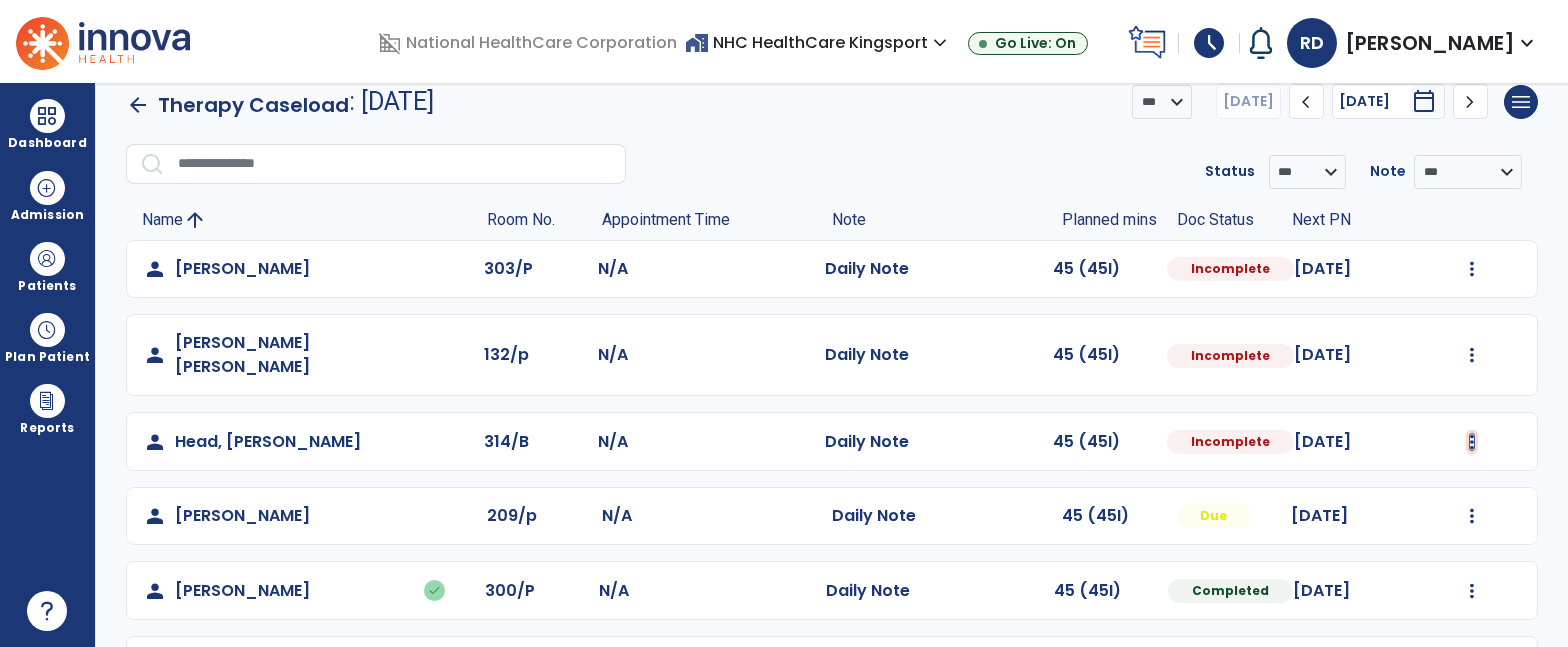 click at bounding box center (1472, 269) 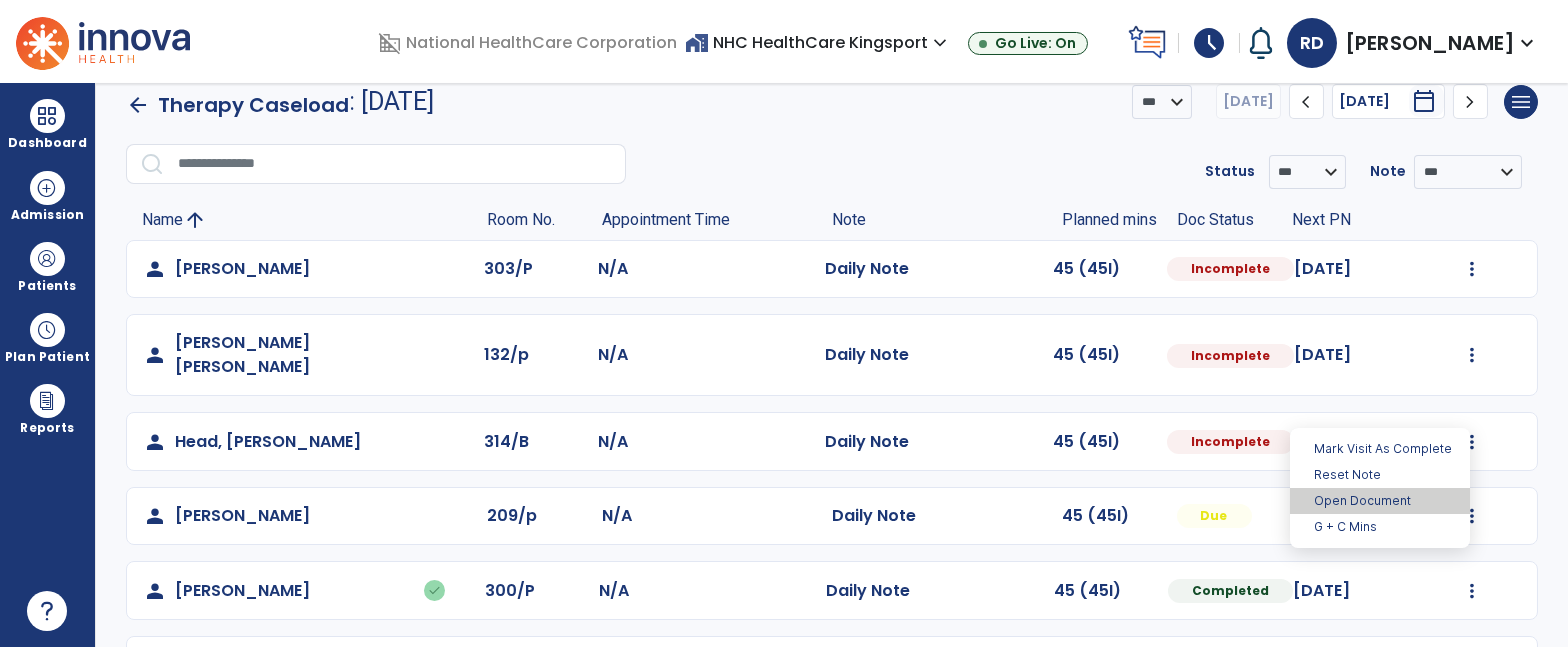 click on "Open Document" at bounding box center [1380, 501] 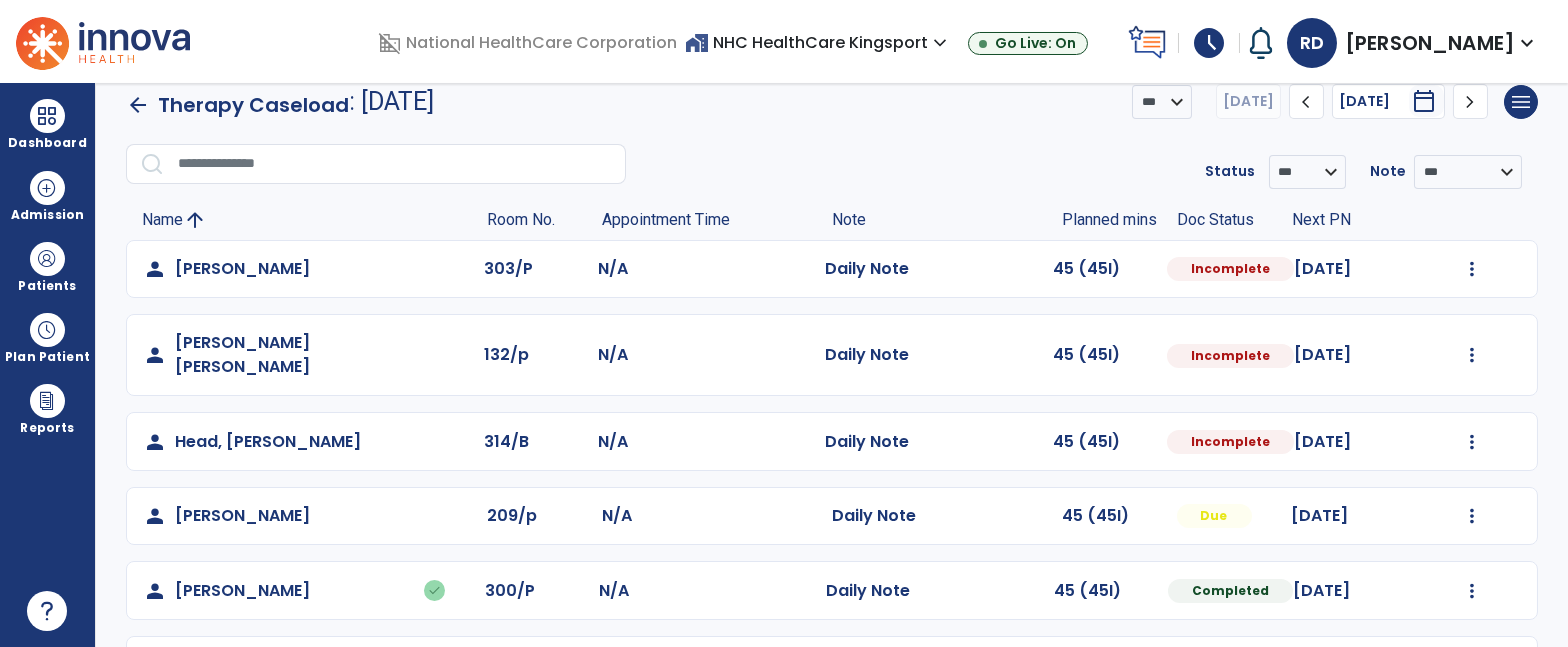select on "*" 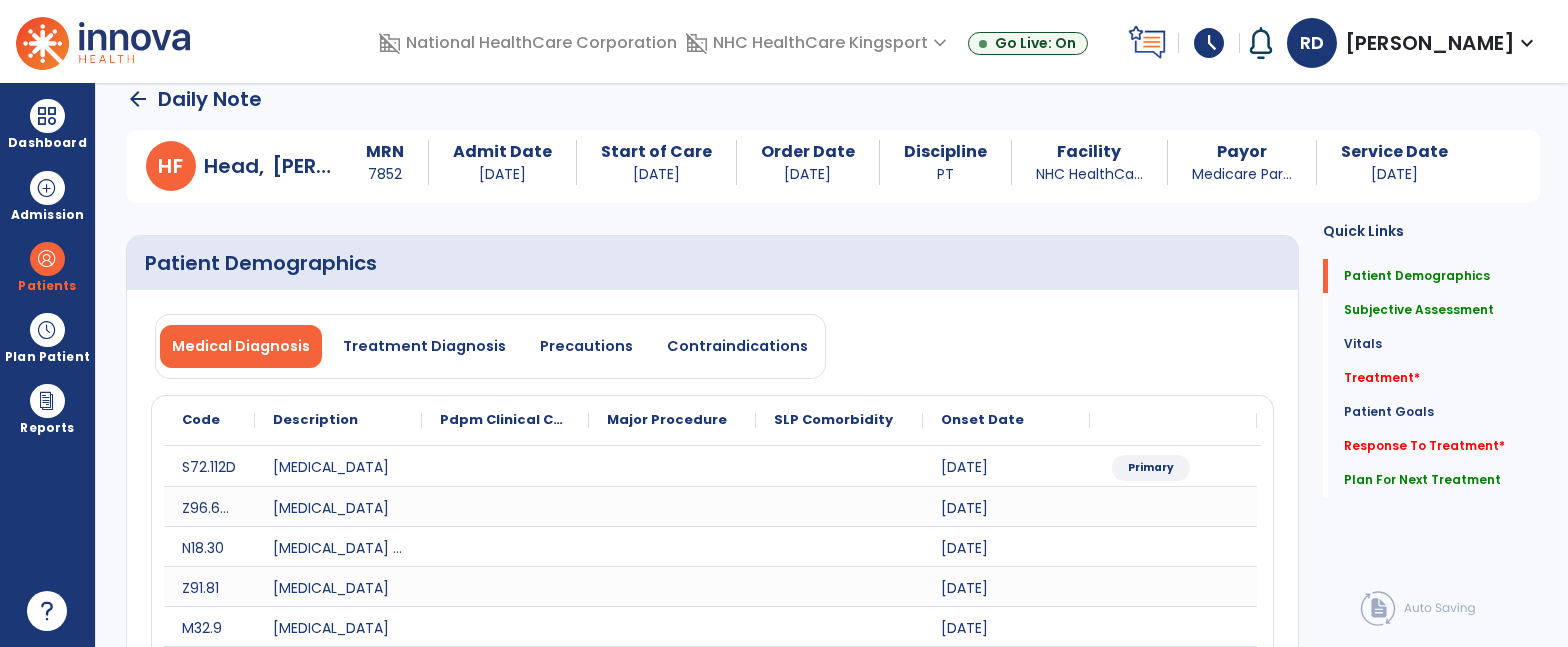 scroll, scrollTop: 563, scrollLeft: 0, axis: vertical 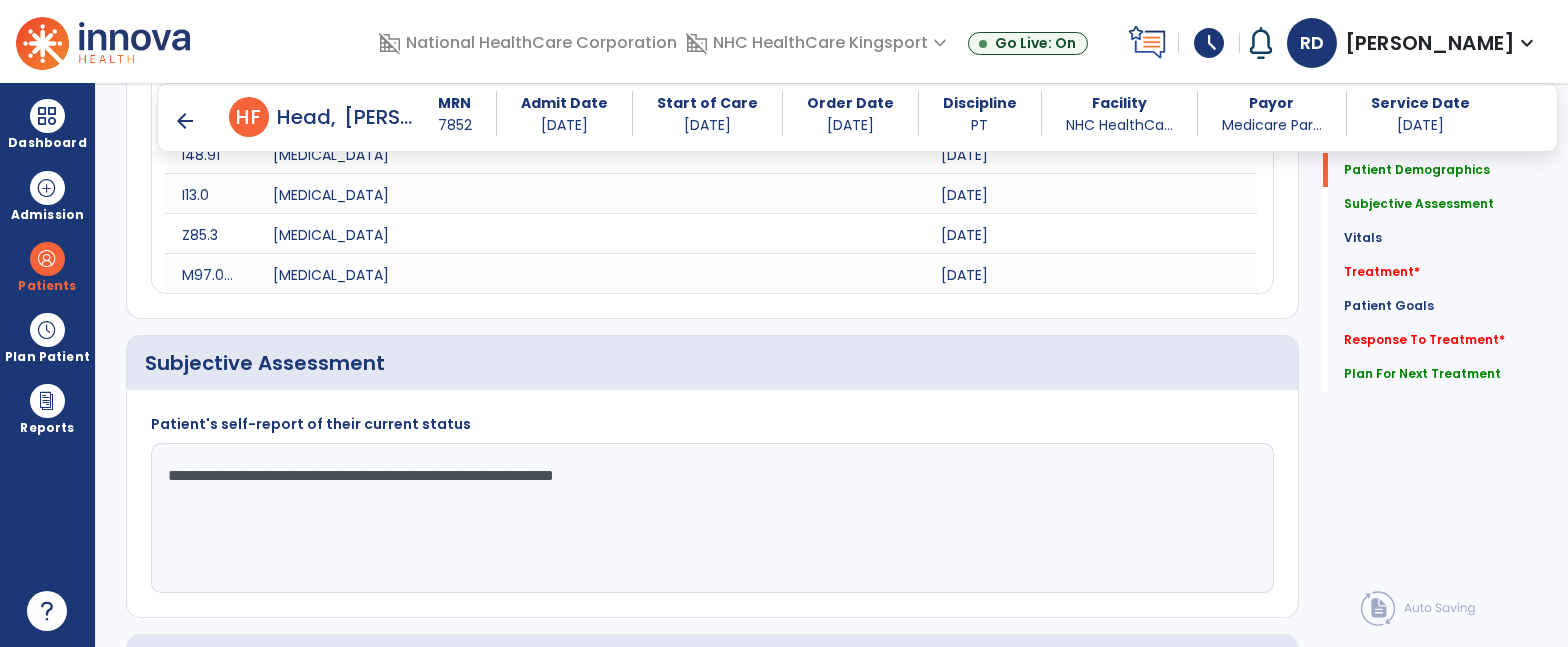 click on "**********" 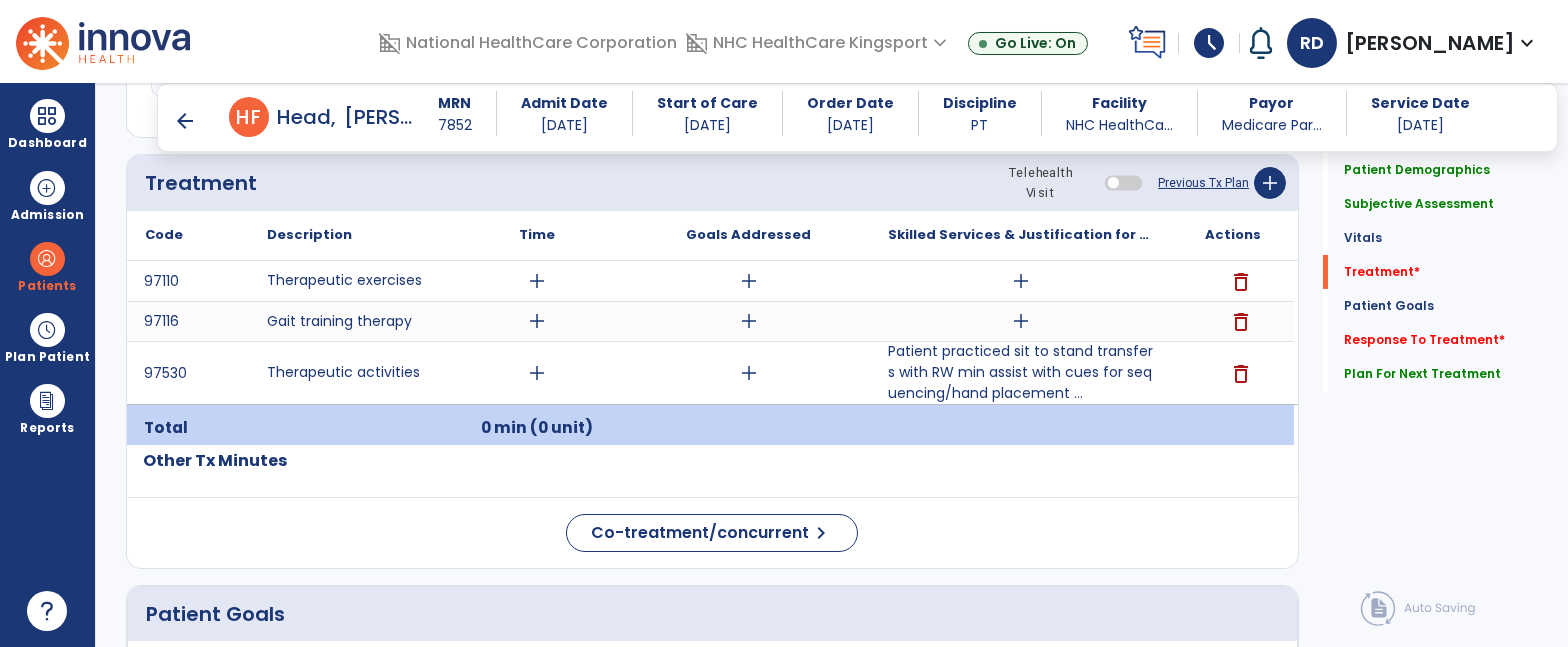 scroll, scrollTop: 1468, scrollLeft: 0, axis: vertical 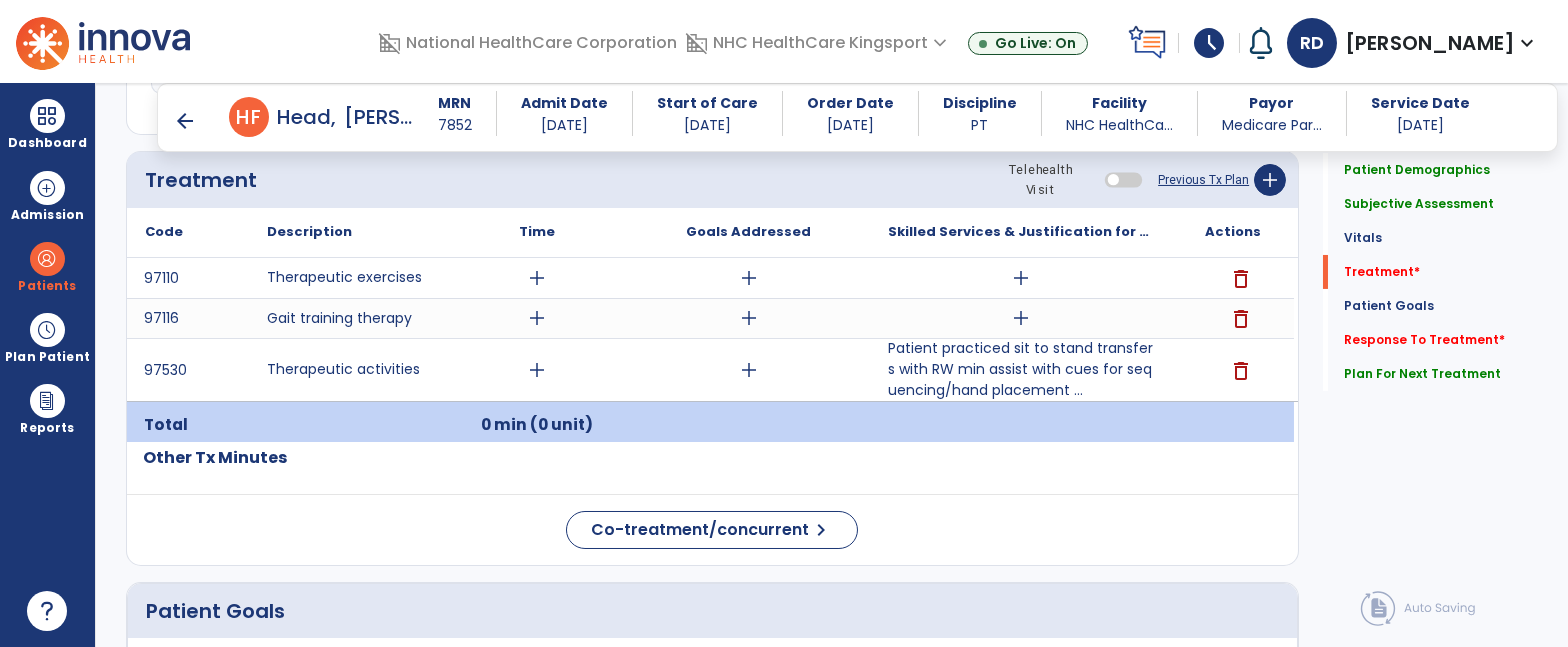 click on "add" at bounding box center [1021, 318] 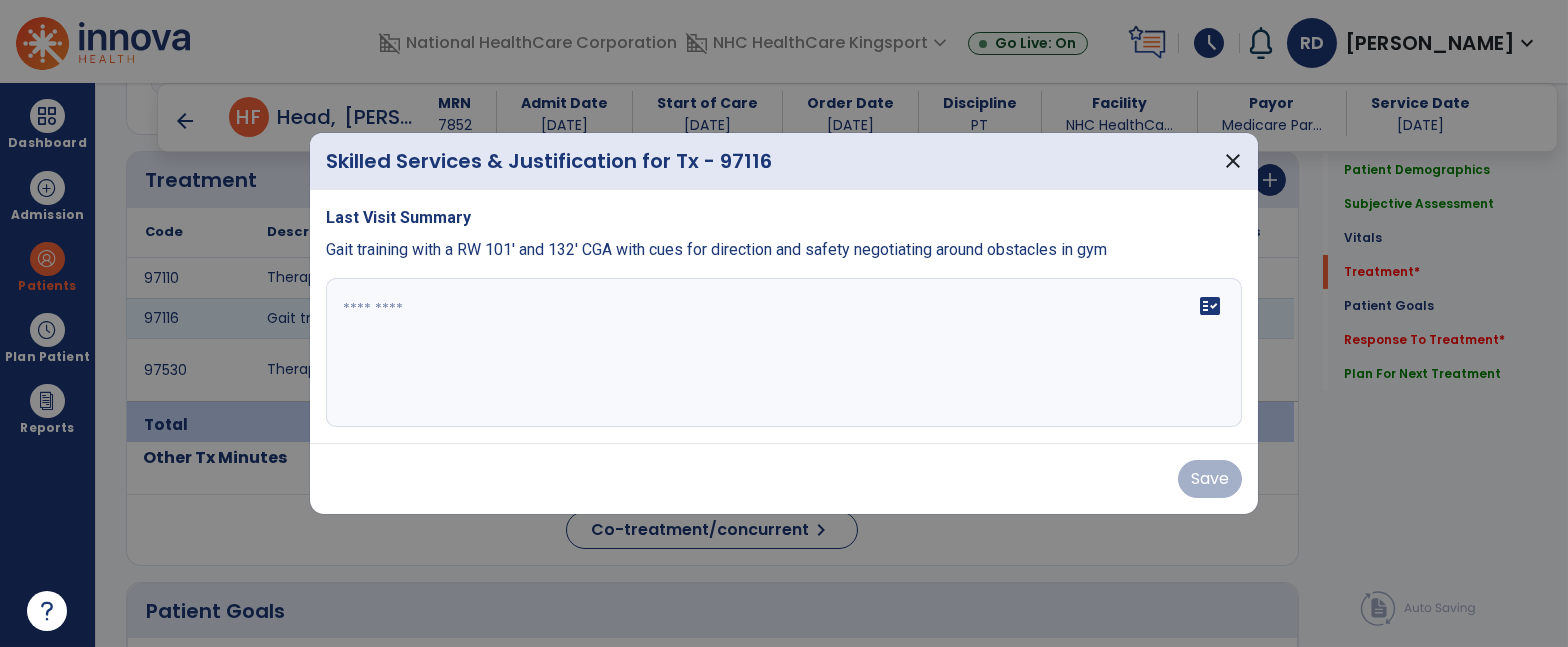 click at bounding box center (784, 353) 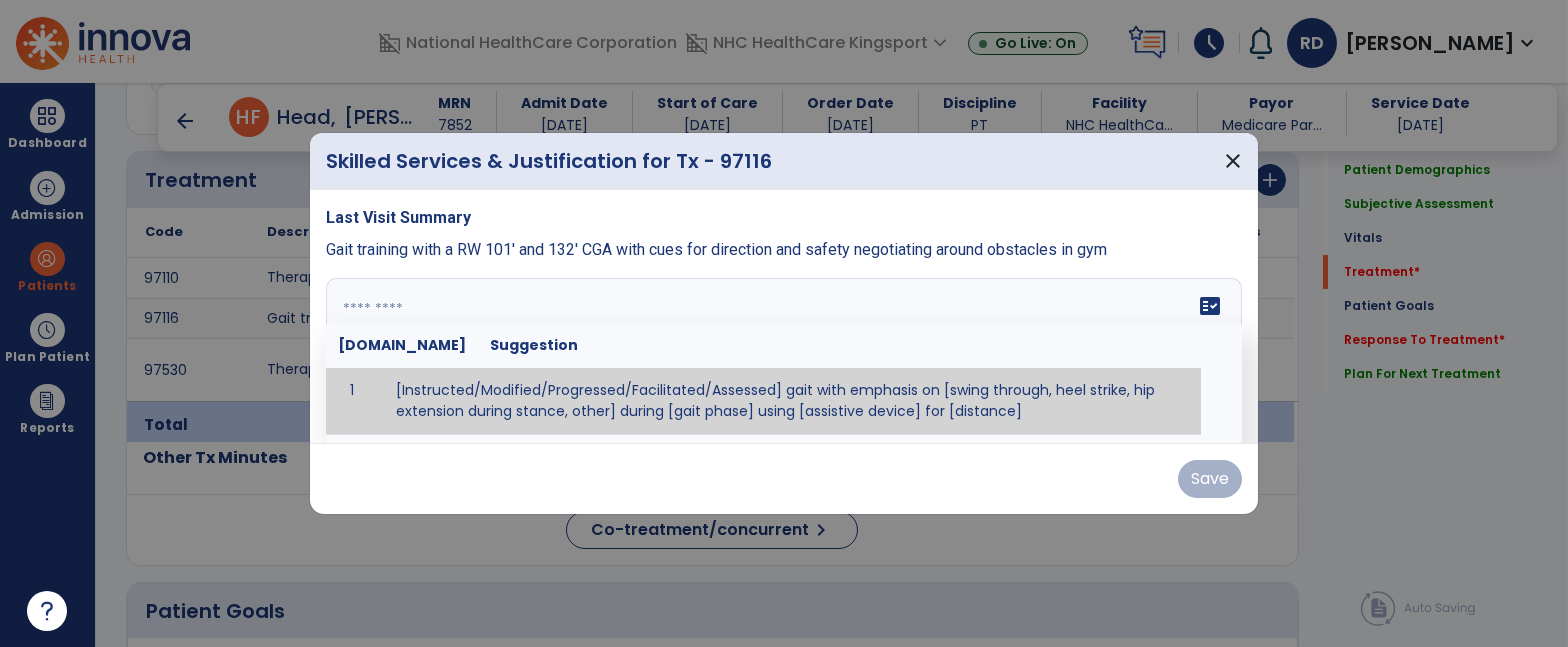 click at bounding box center (784, 353) 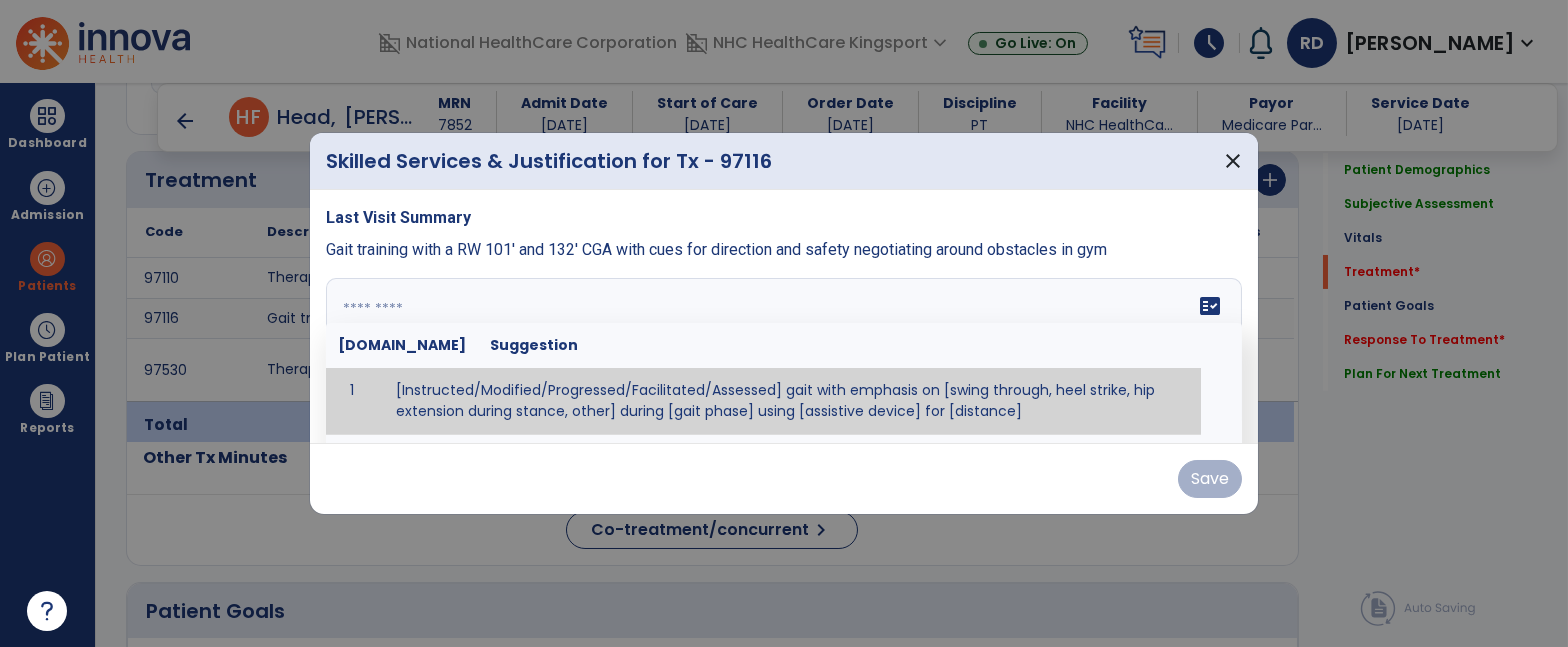 paste on "**********" 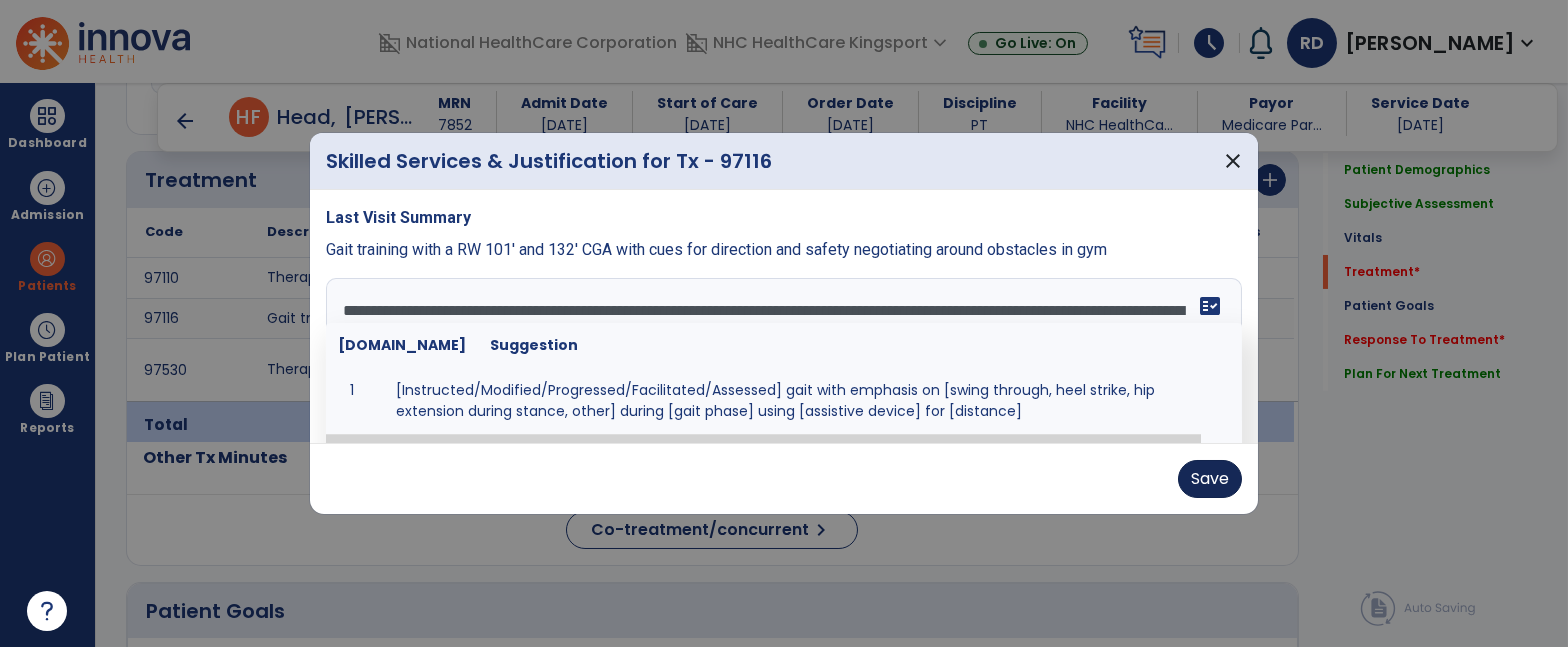 type on "**********" 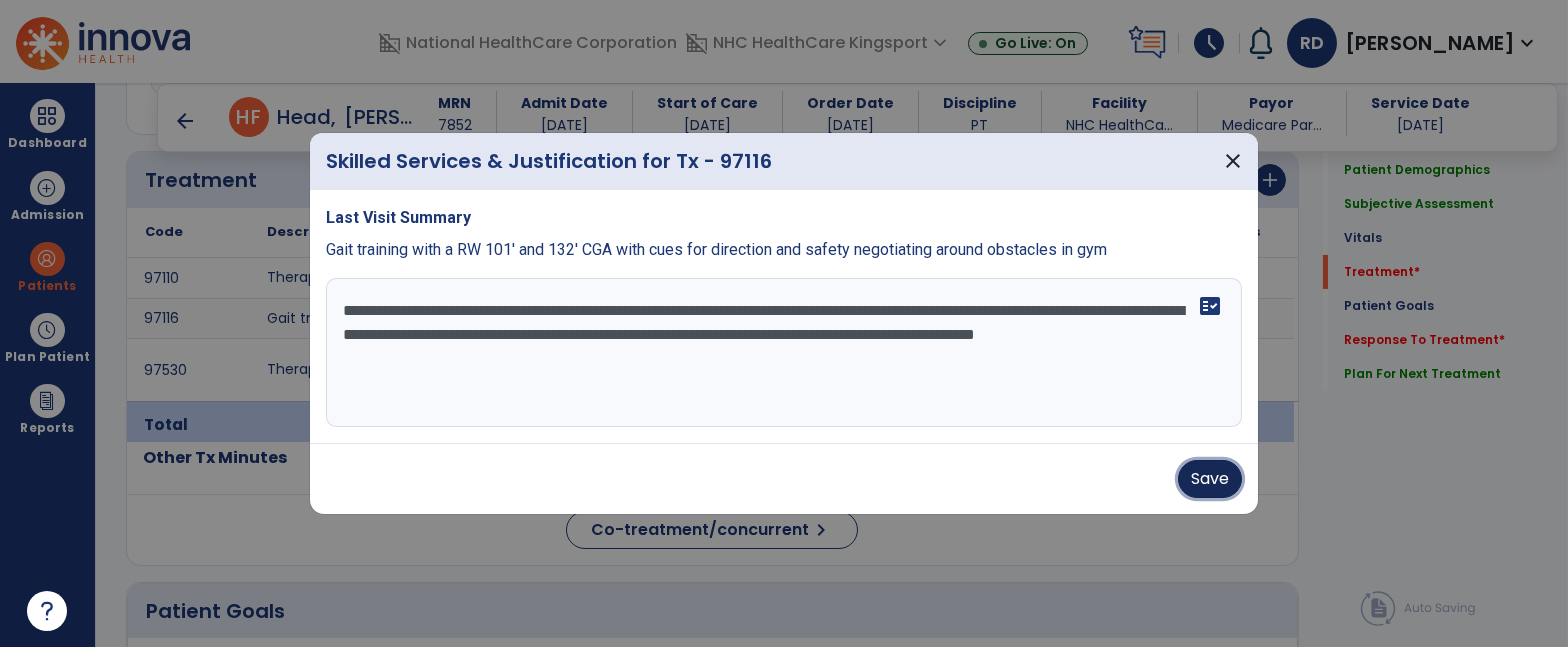 click on "Save" at bounding box center (1210, 479) 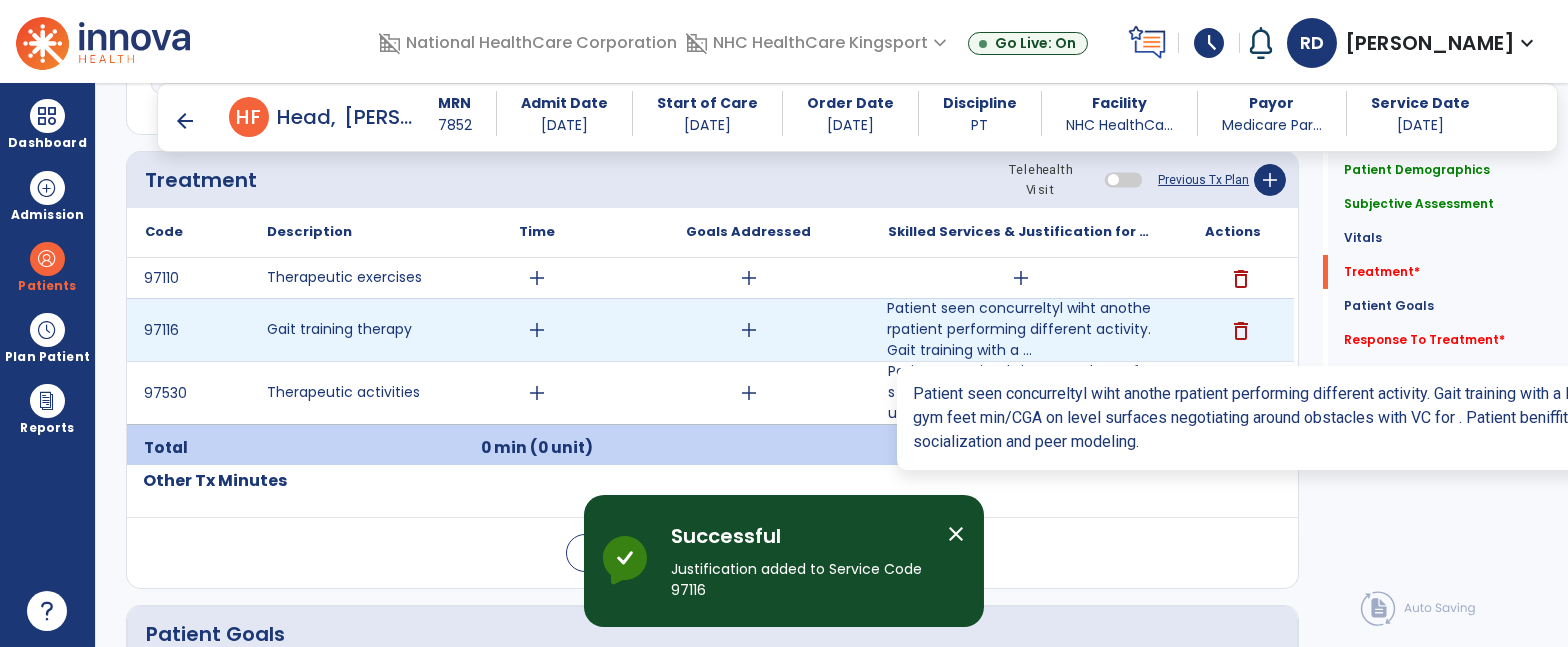 click on "Patient seen concurreltyl wiht anothe rpatient performing different activity.  Gait training with a ..." at bounding box center (1021, 329) 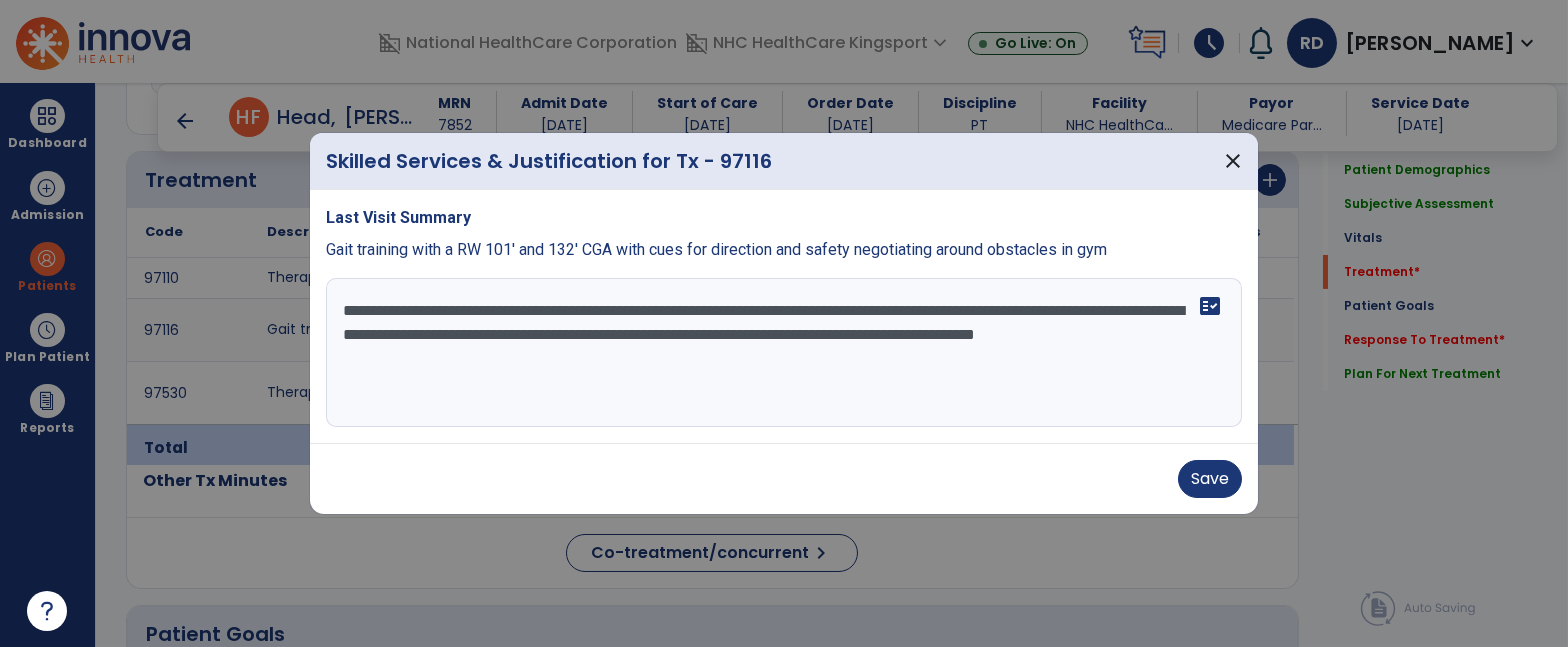 click on "**********" at bounding box center [784, 353] 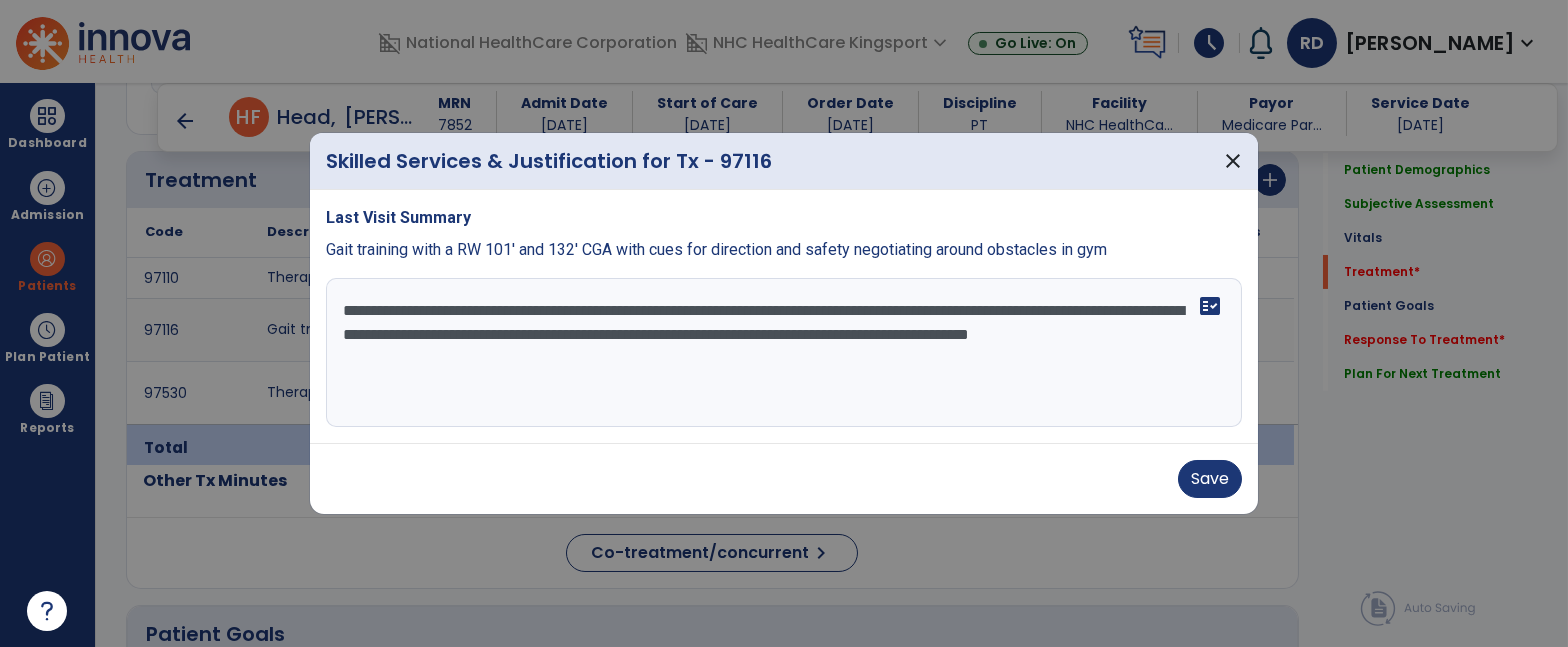 click on "**********" at bounding box center (784, 353) 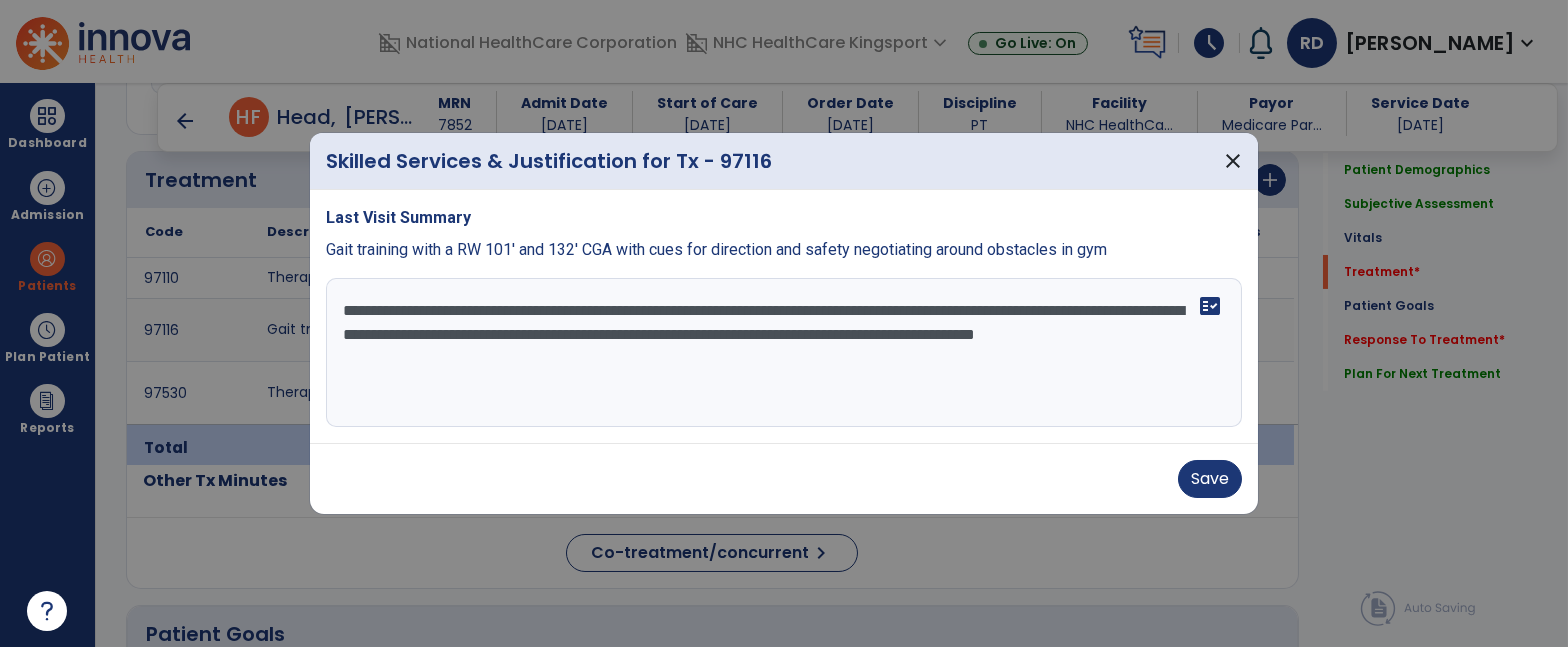 click at bounding box center (784, 323) 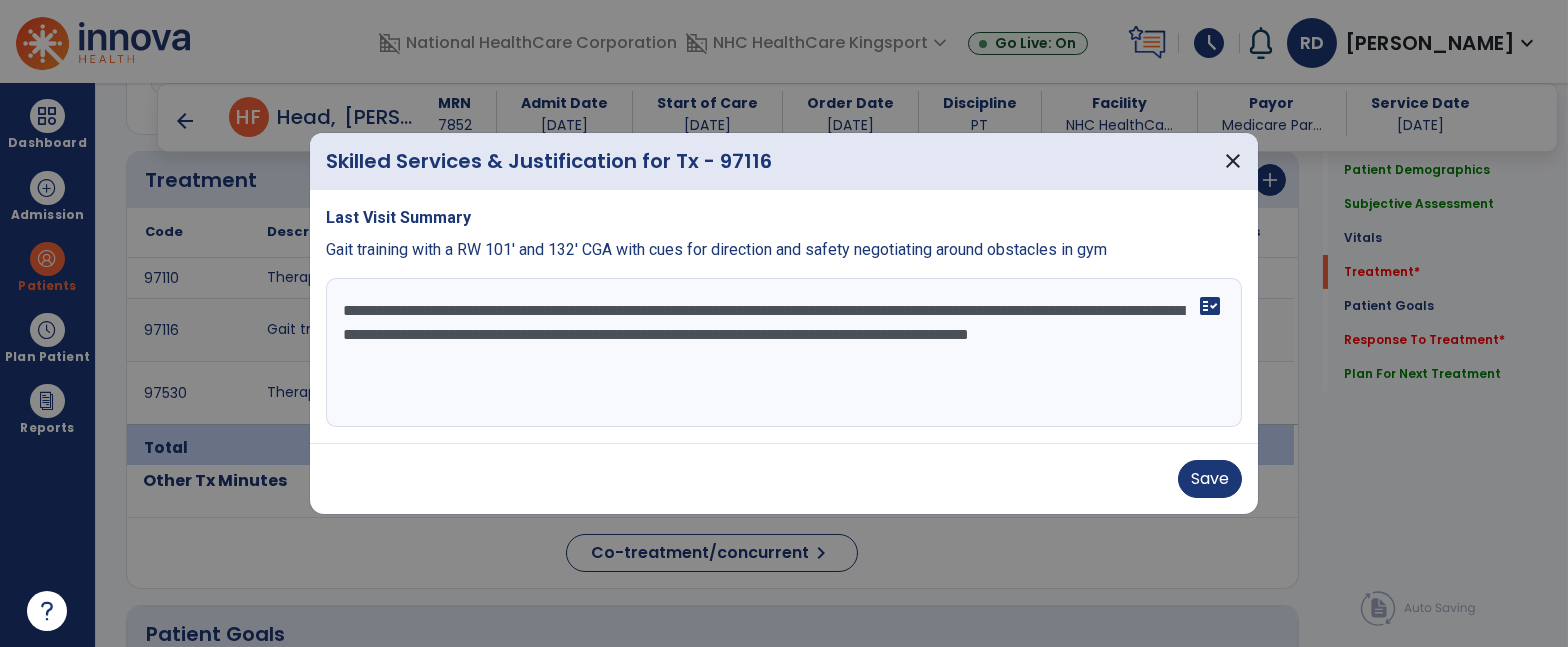 click on "**********" at bounding box center [784, 353] 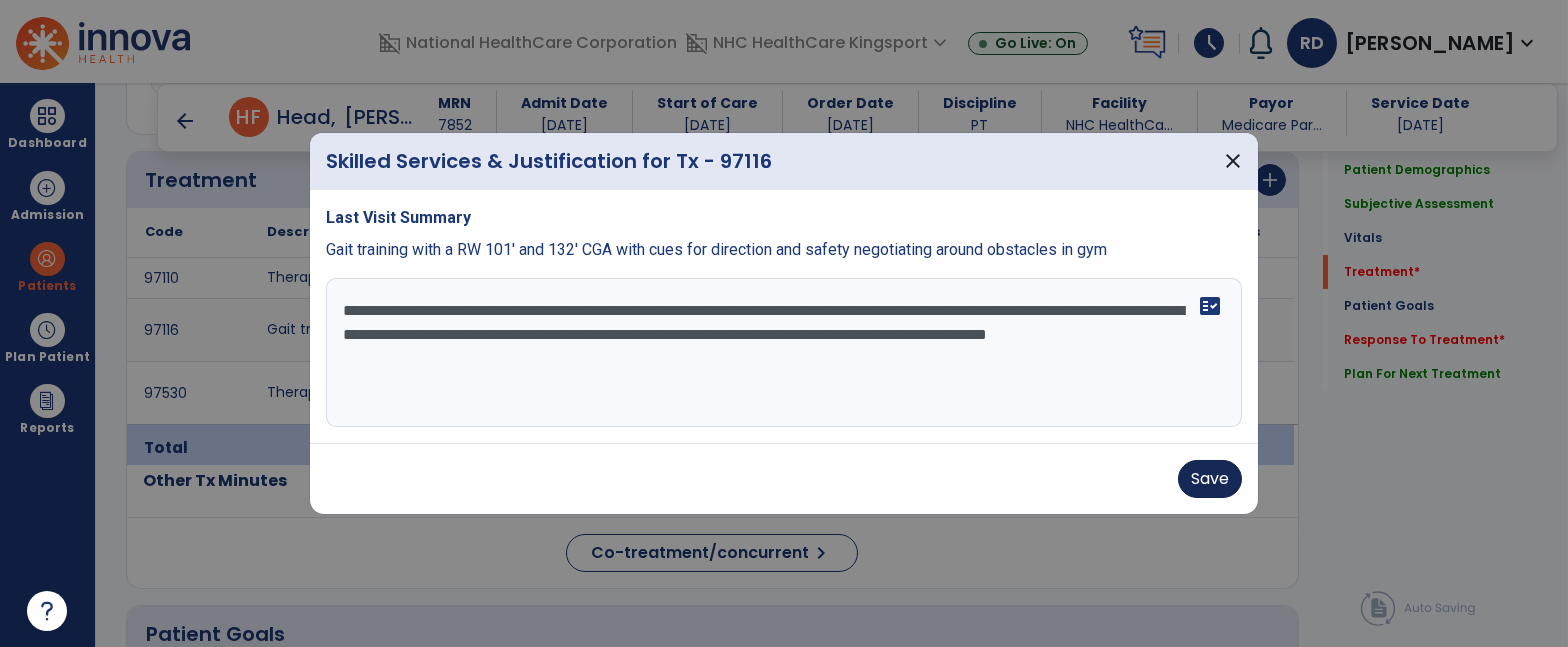 type on "**********" 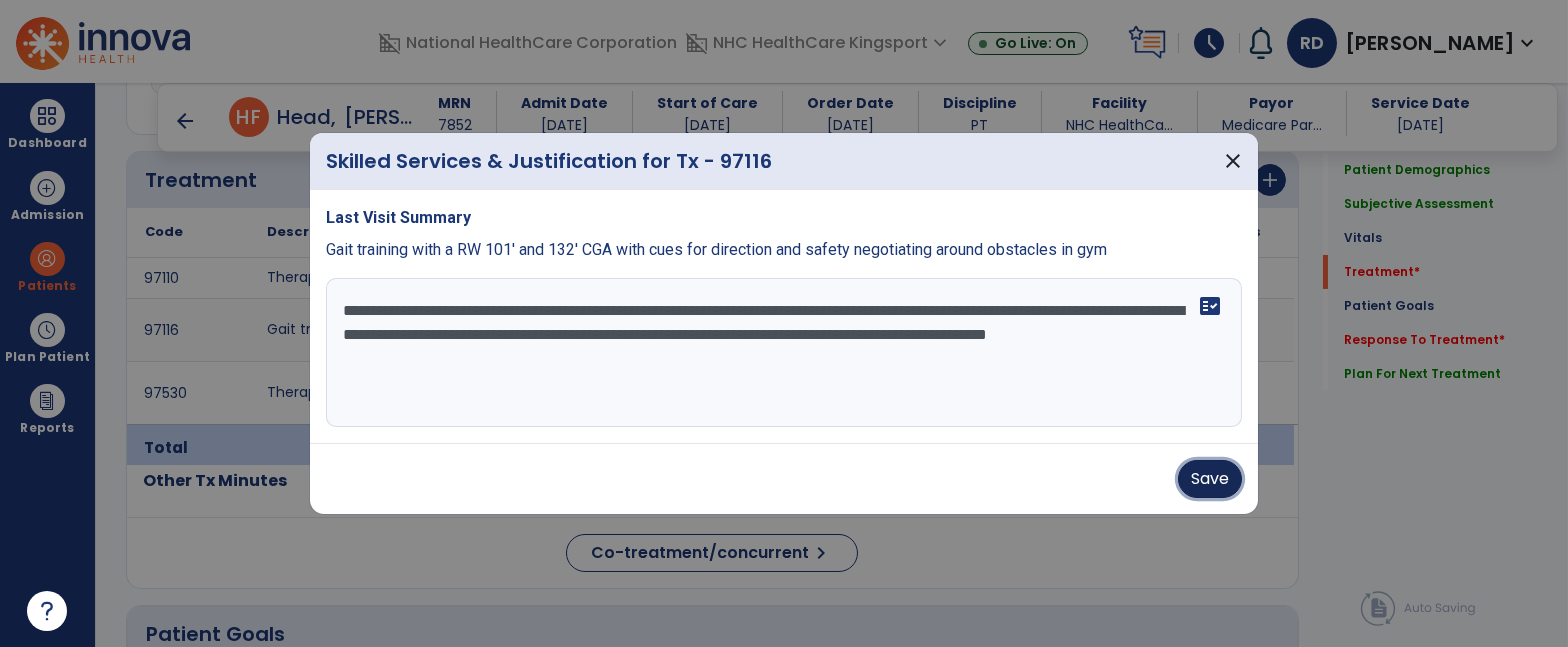 click on "Save" at bounding box center [1210, 479] 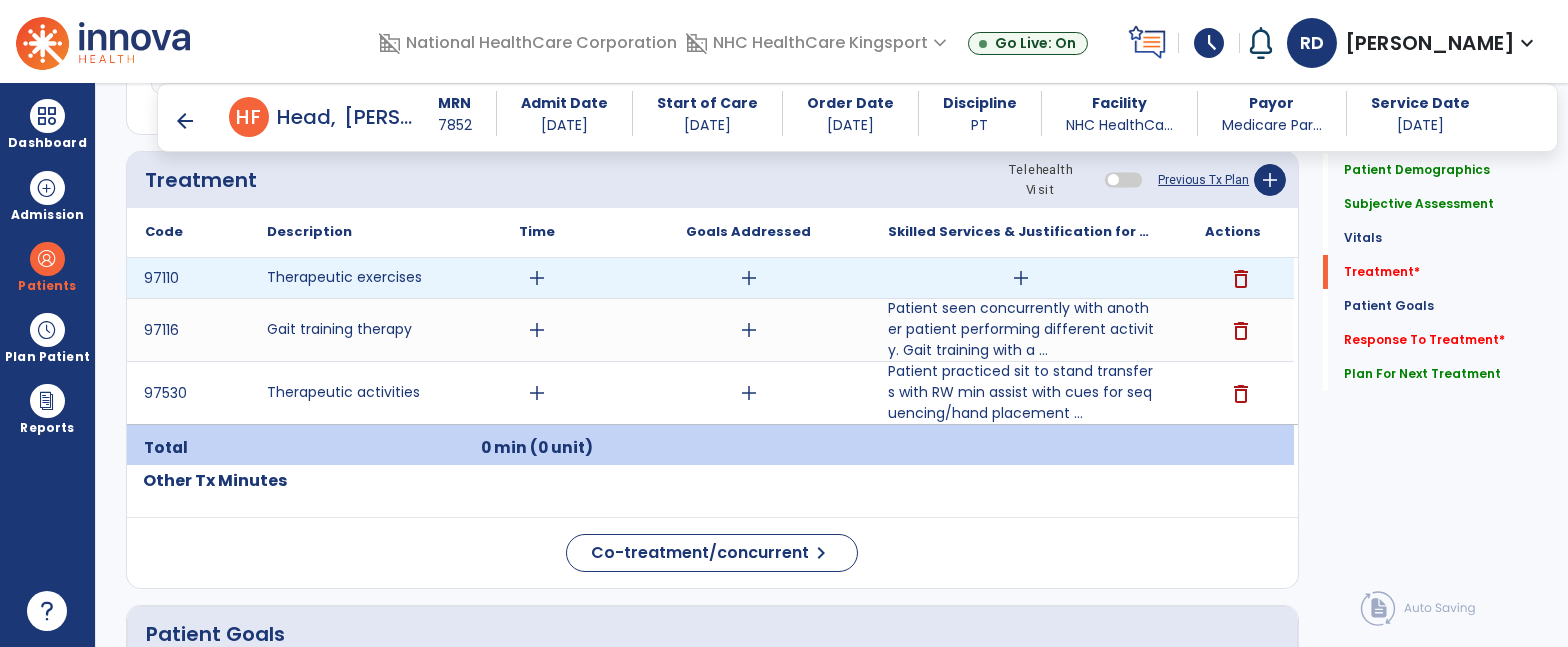 click on "add" at bounding box center (1021, 278) 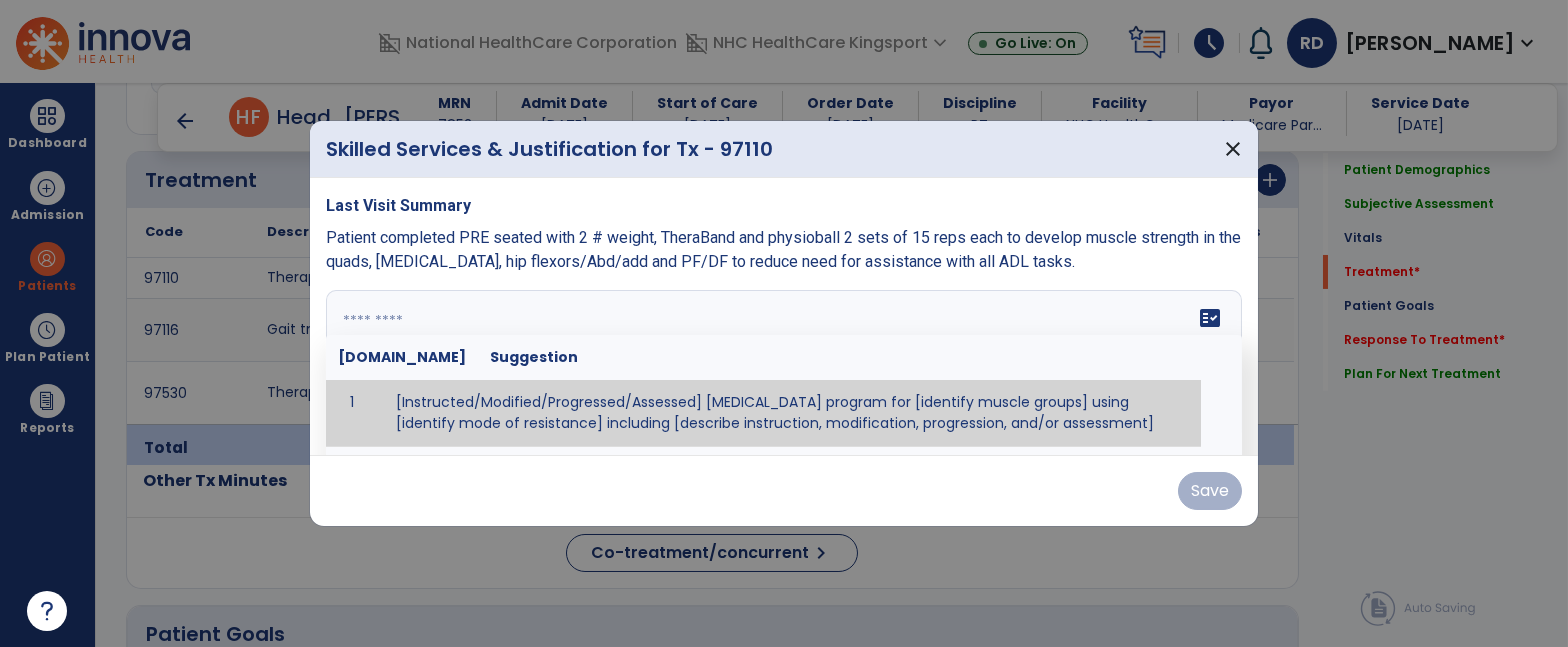 click at bounding box center (784, 365) 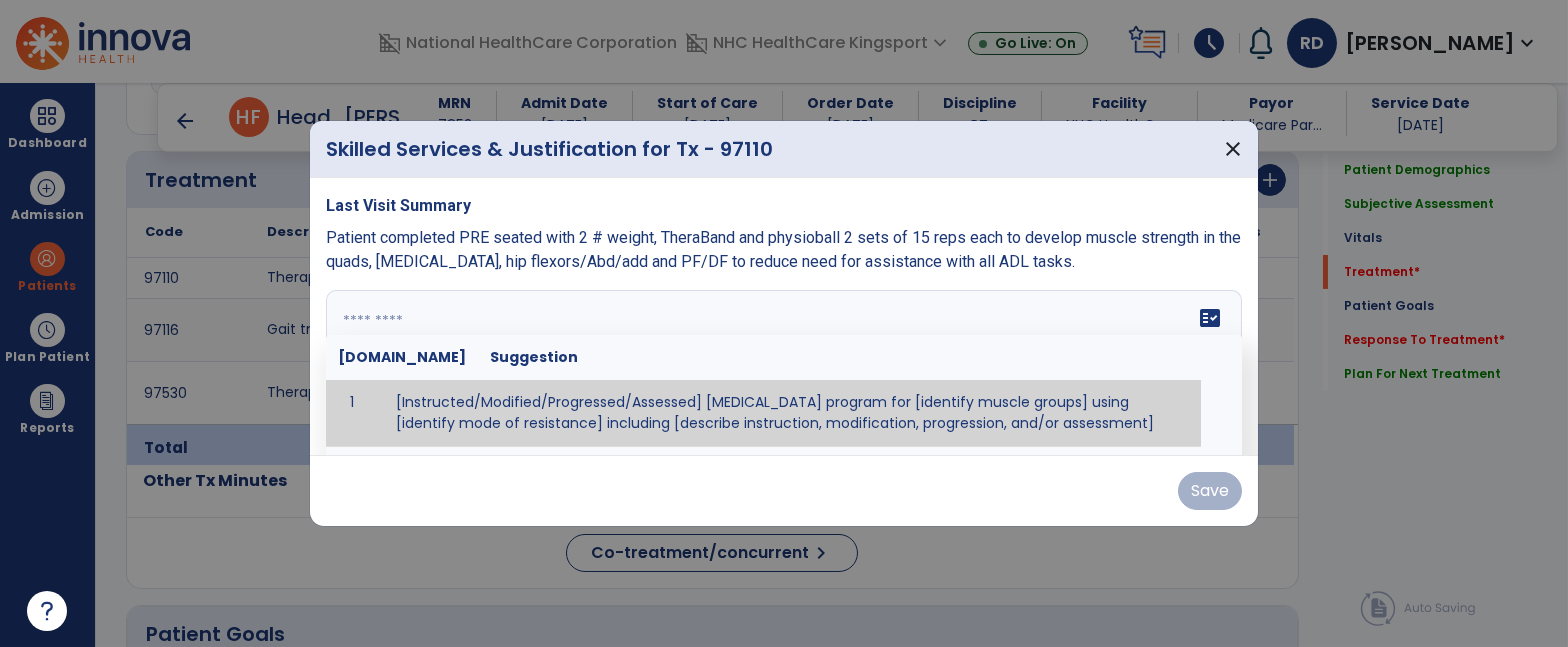 click at bounding box center [782, 365] 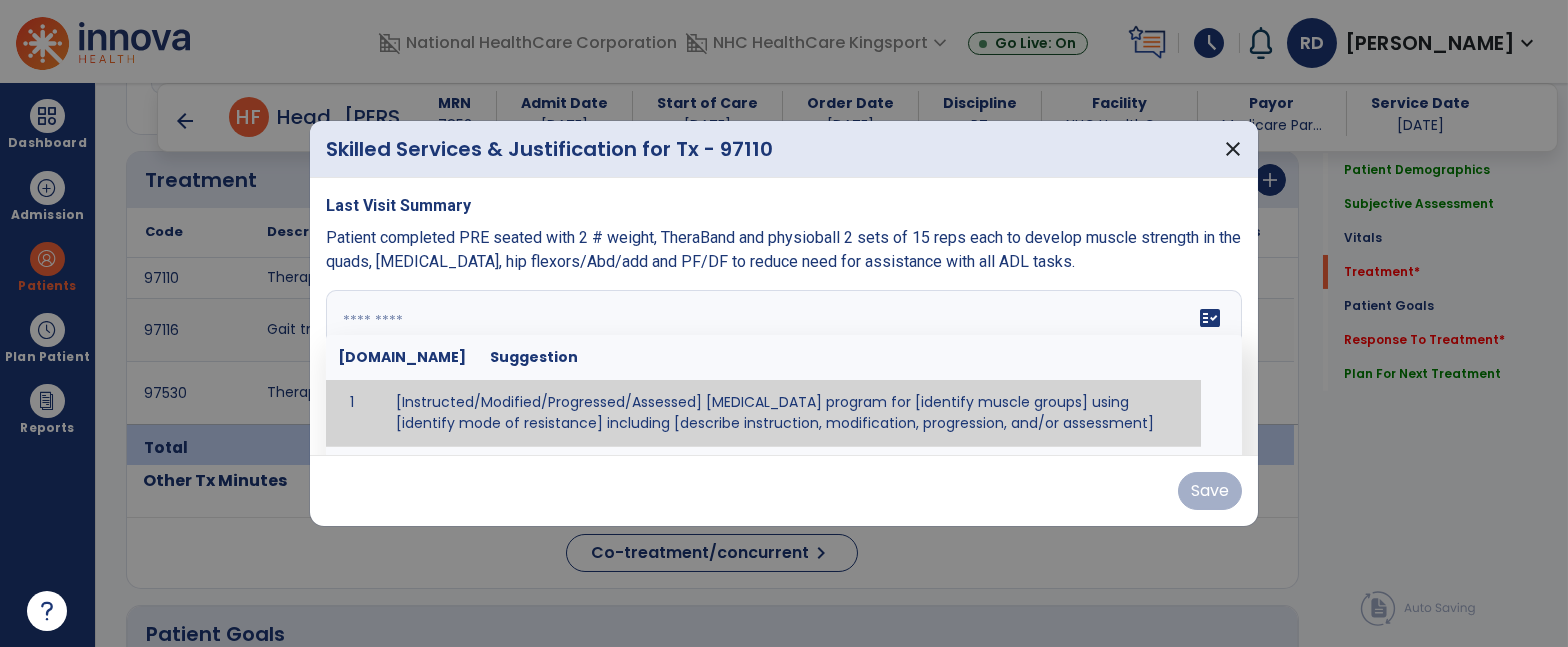 paste on "**********" 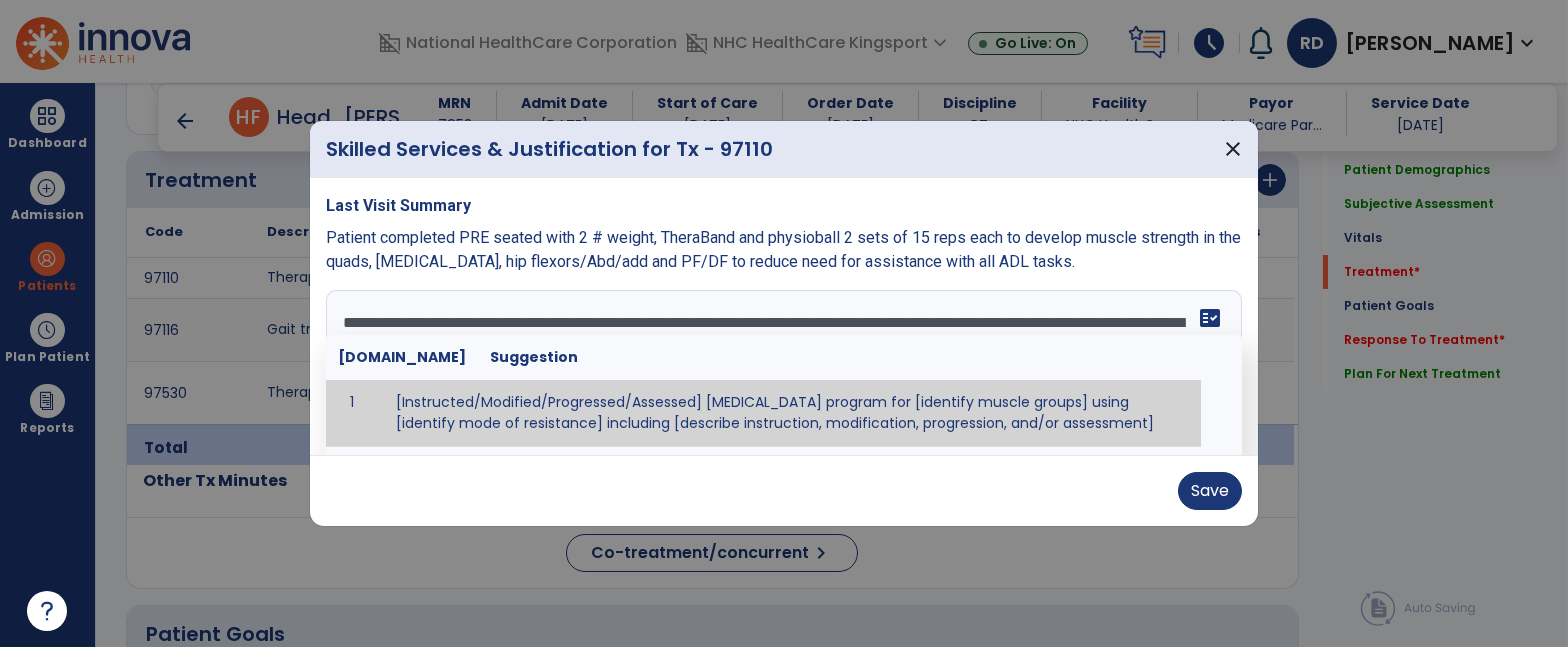 click on "**********" at bounding box center (782, 365) 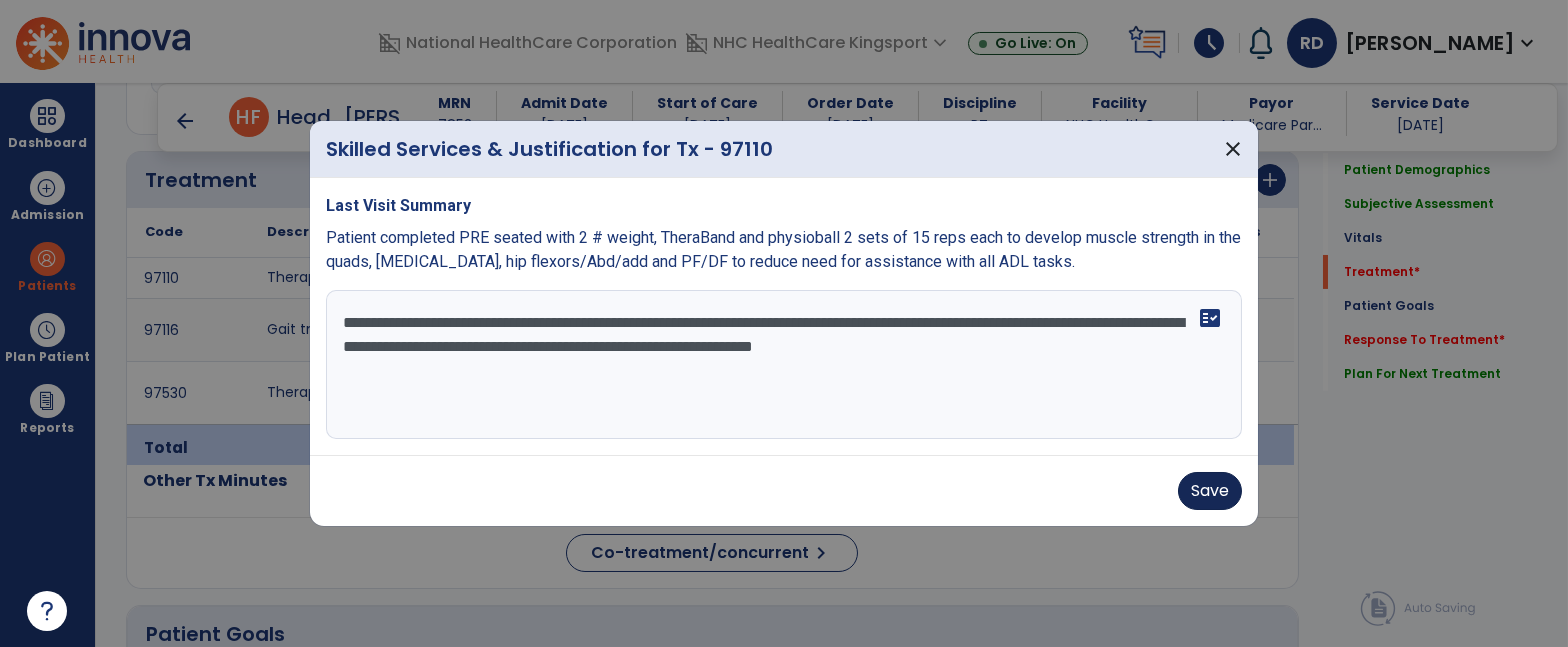 type on "**********" 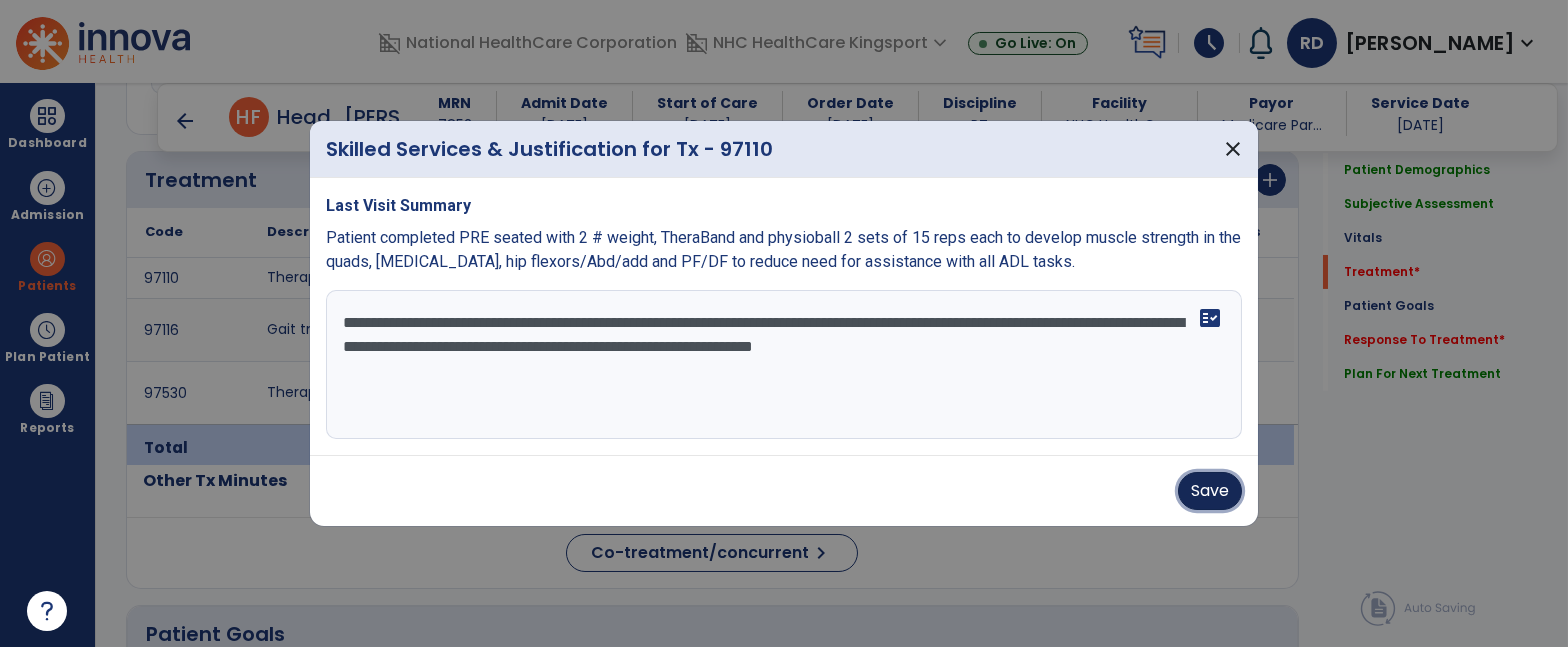 click on "Save" at bounding box center [1210, 491] 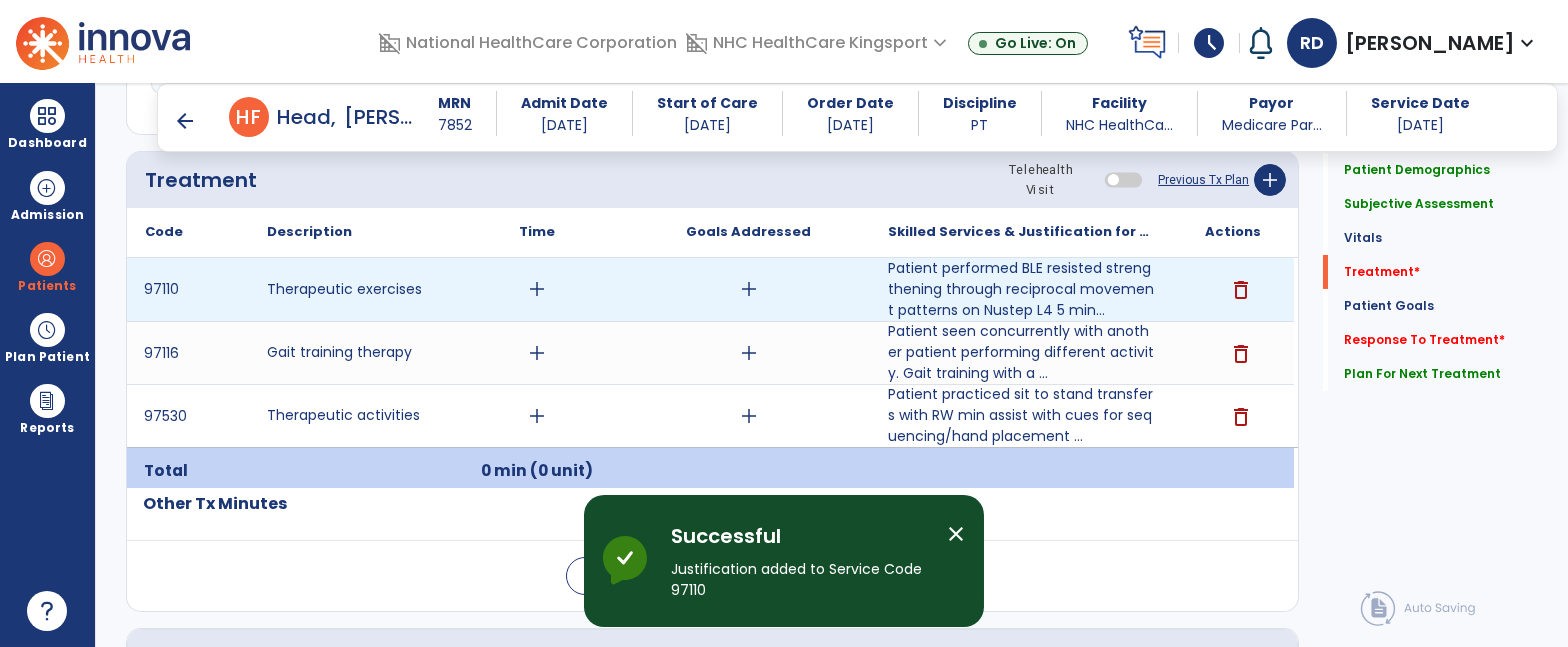 click on "add" at bounding box center [537, 289] 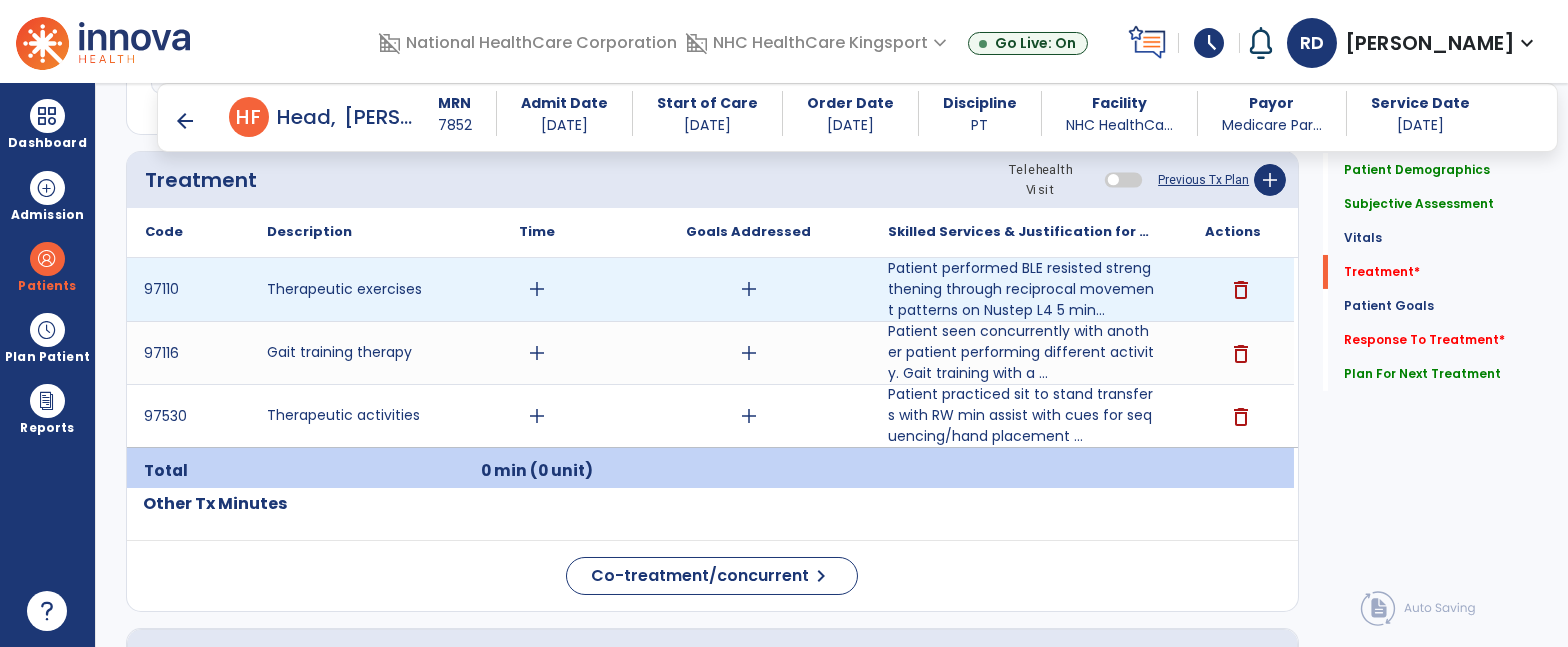click on "add" at bounding box center [537, 289] 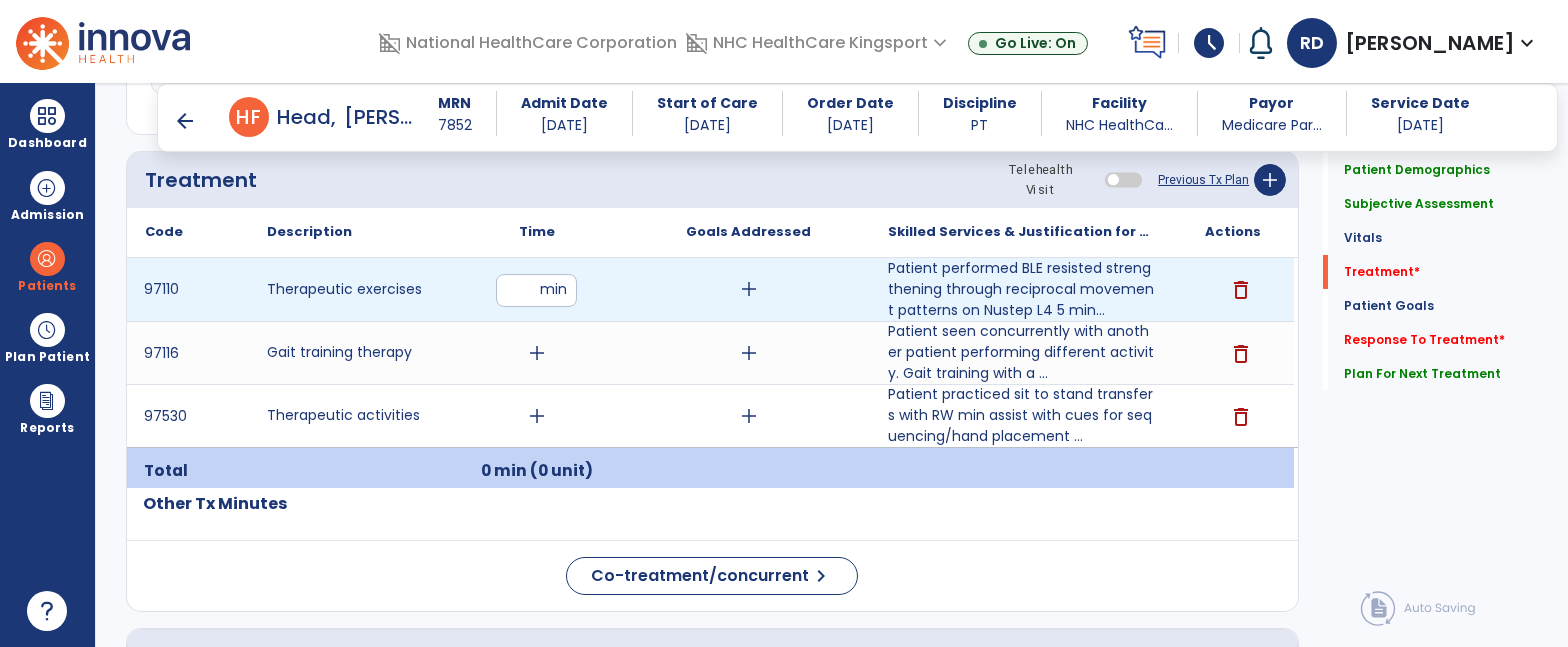 type on "**" 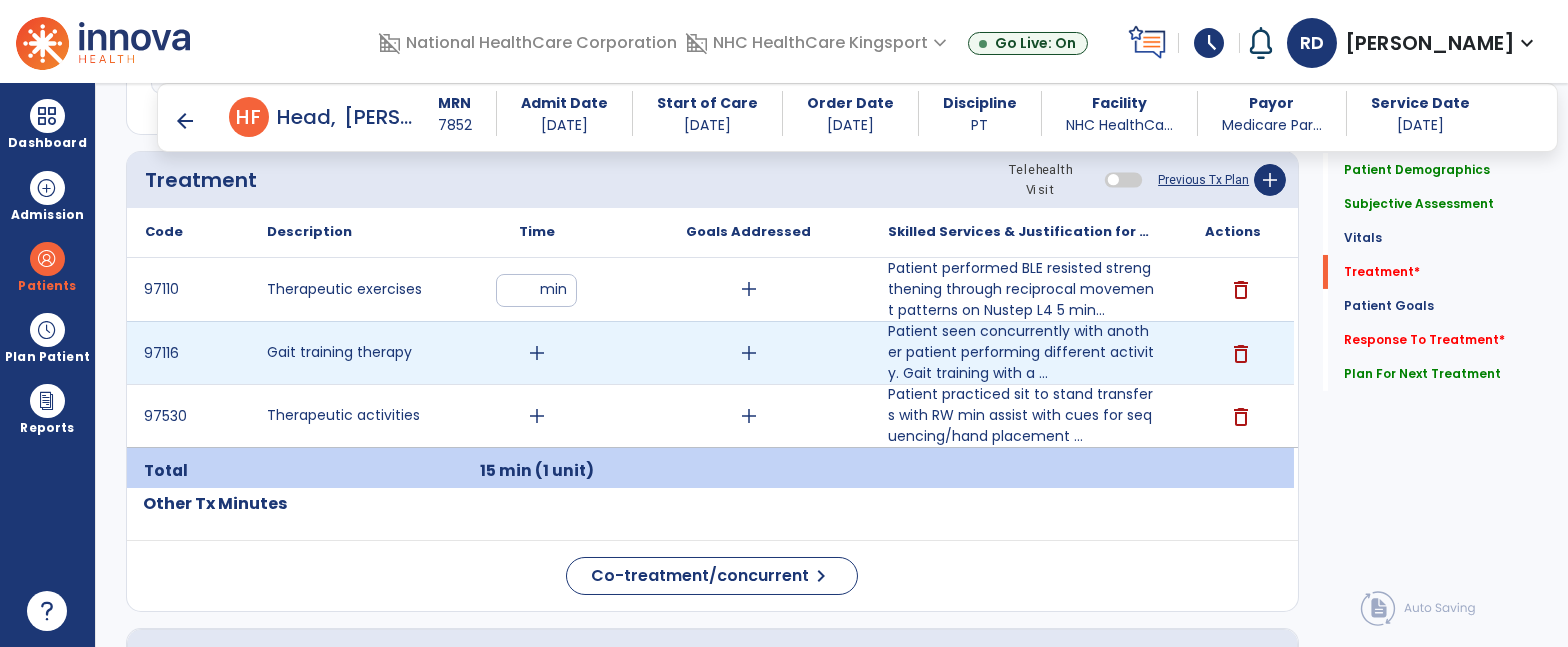 click on "add" at bounding box center [537, 353] 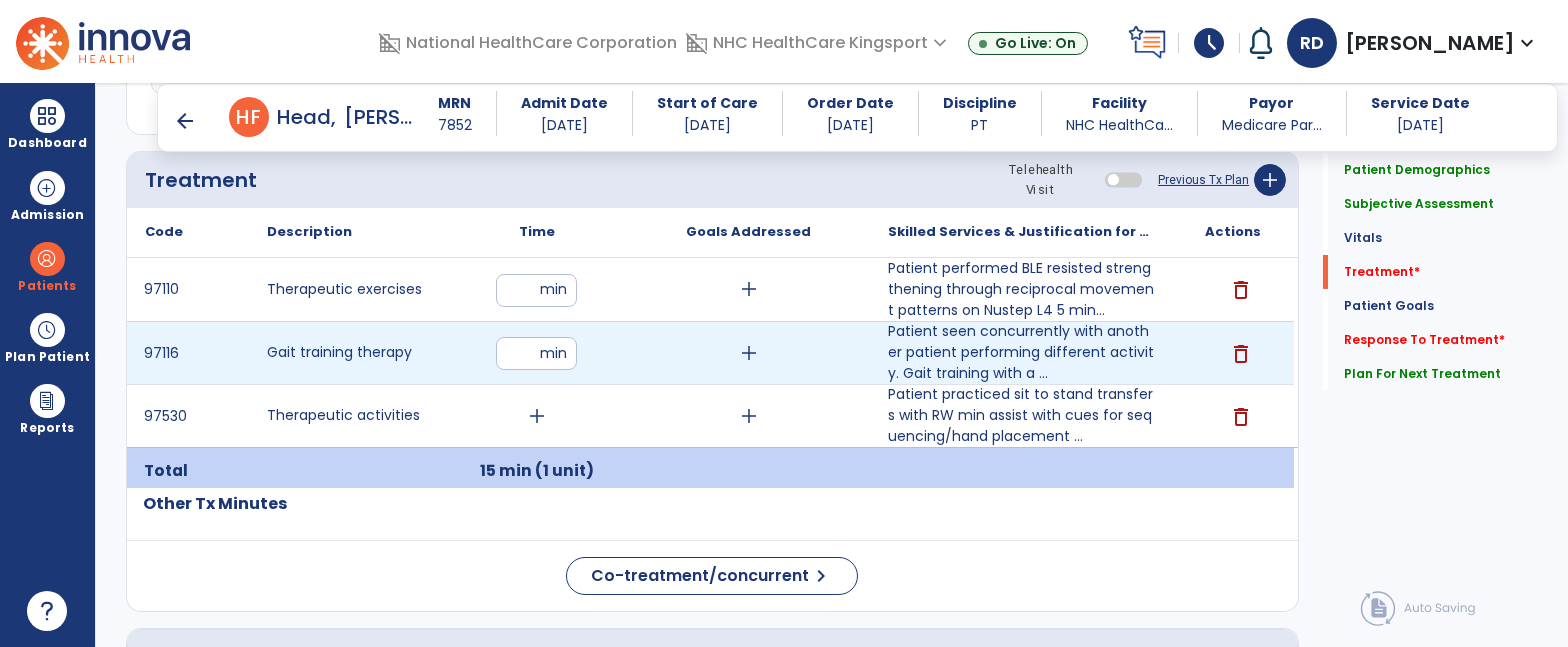 type on "**" 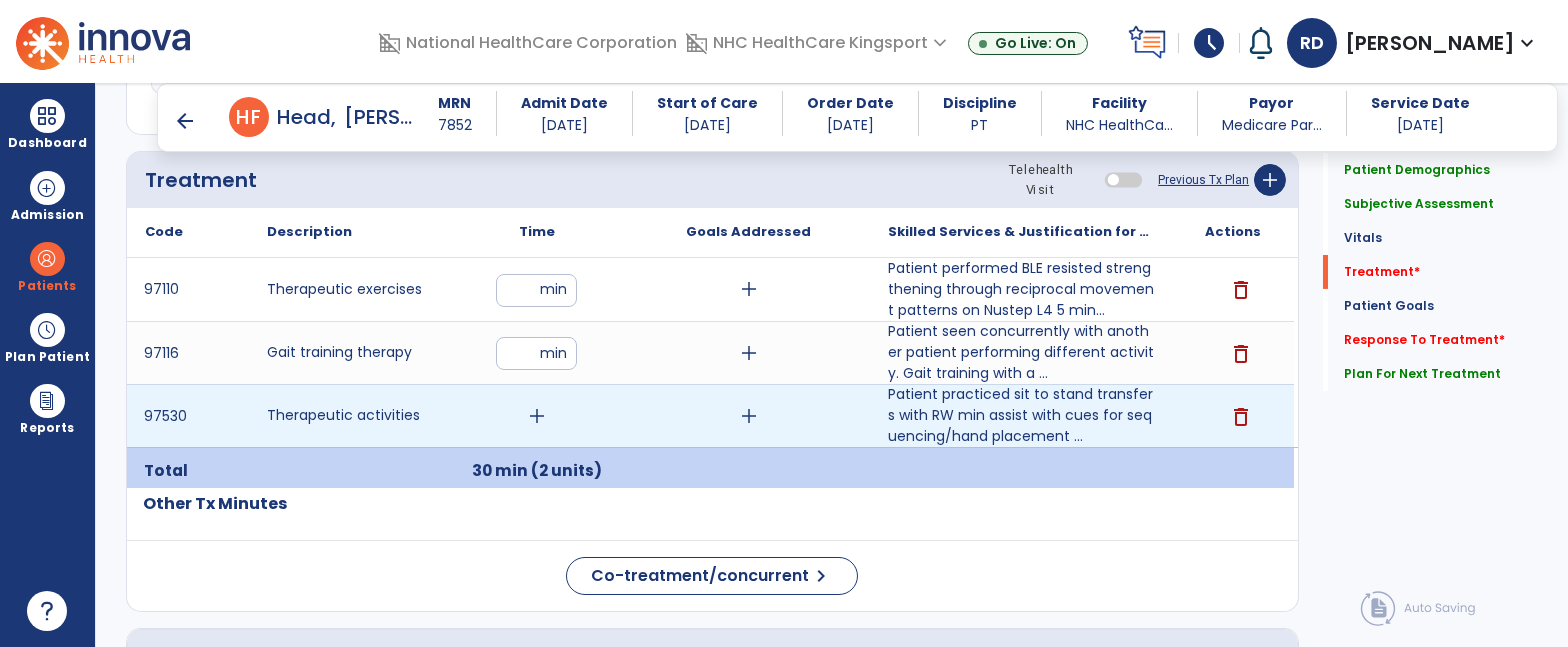 click on "add" at bounding box center (537, 416) 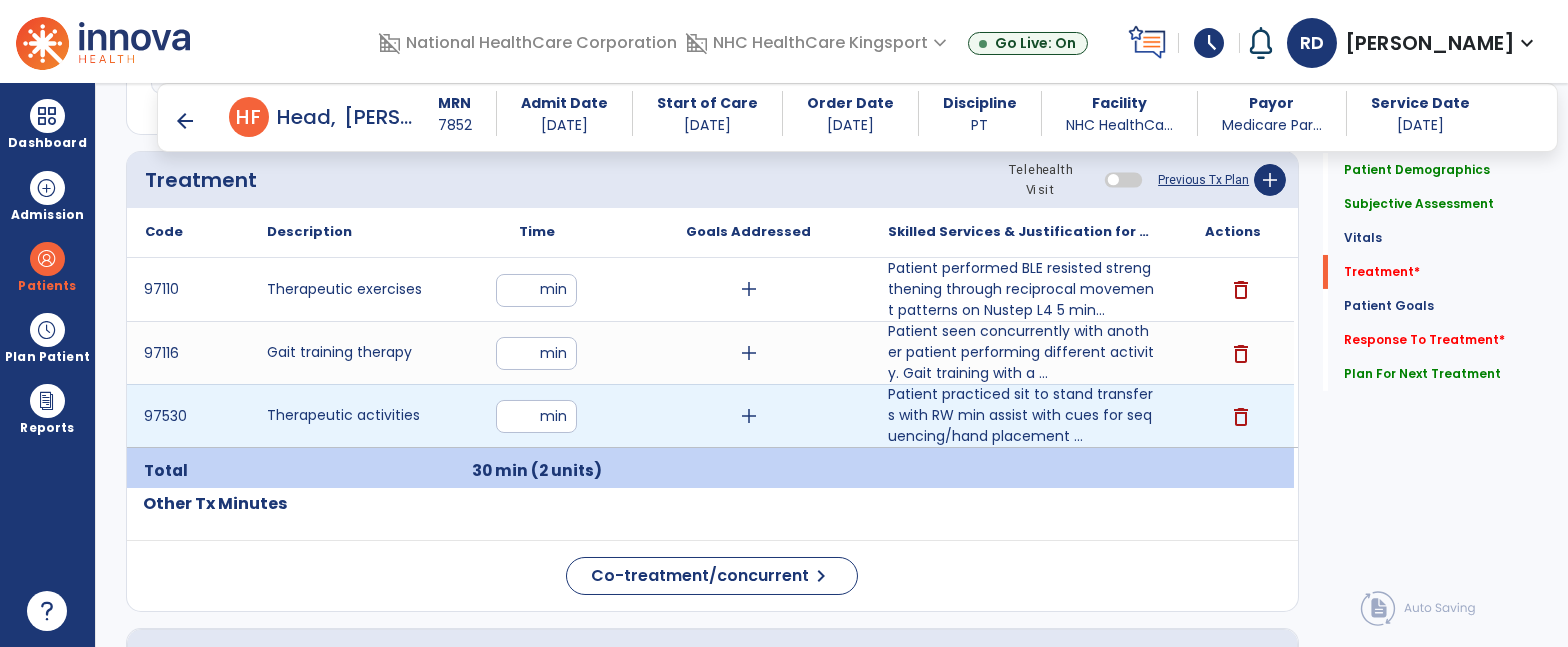 type on "**" 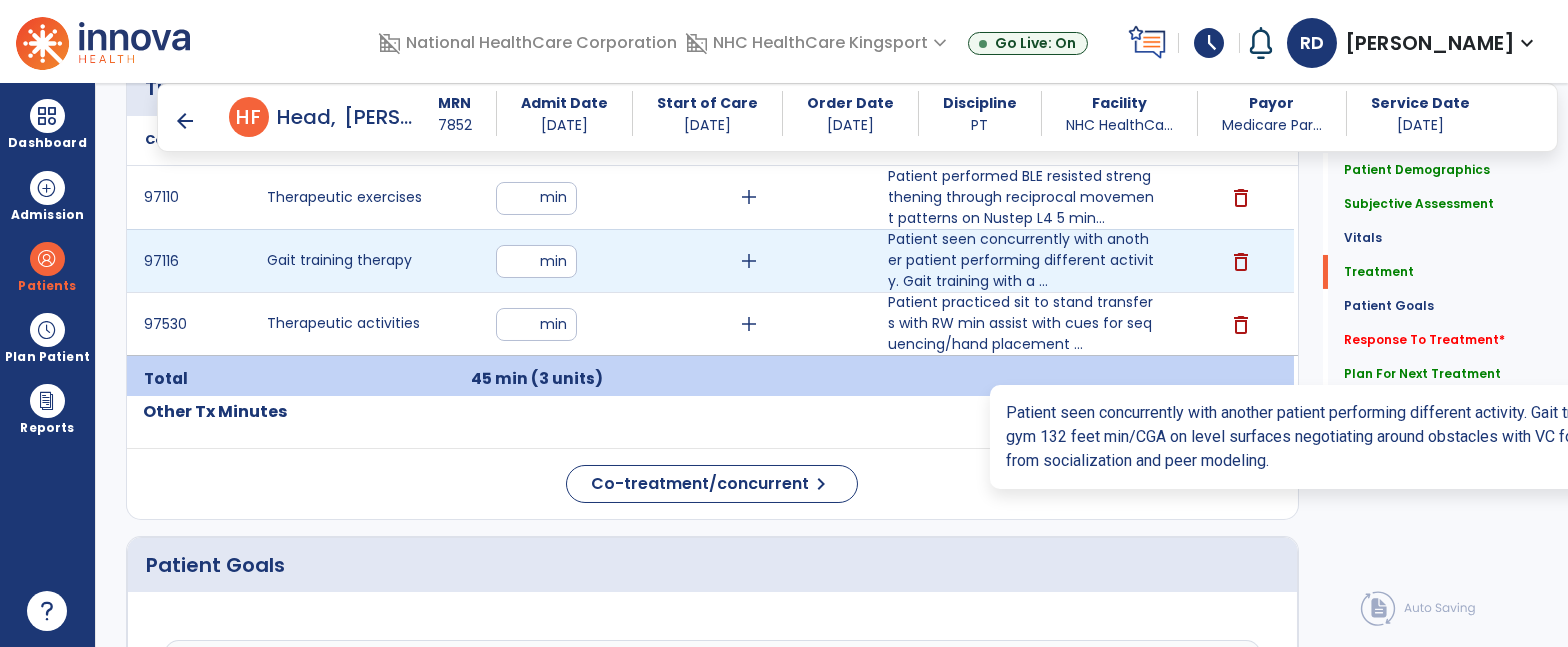 scroll, scrollTop: 1565, scrollLeft: 0, axis: vertical 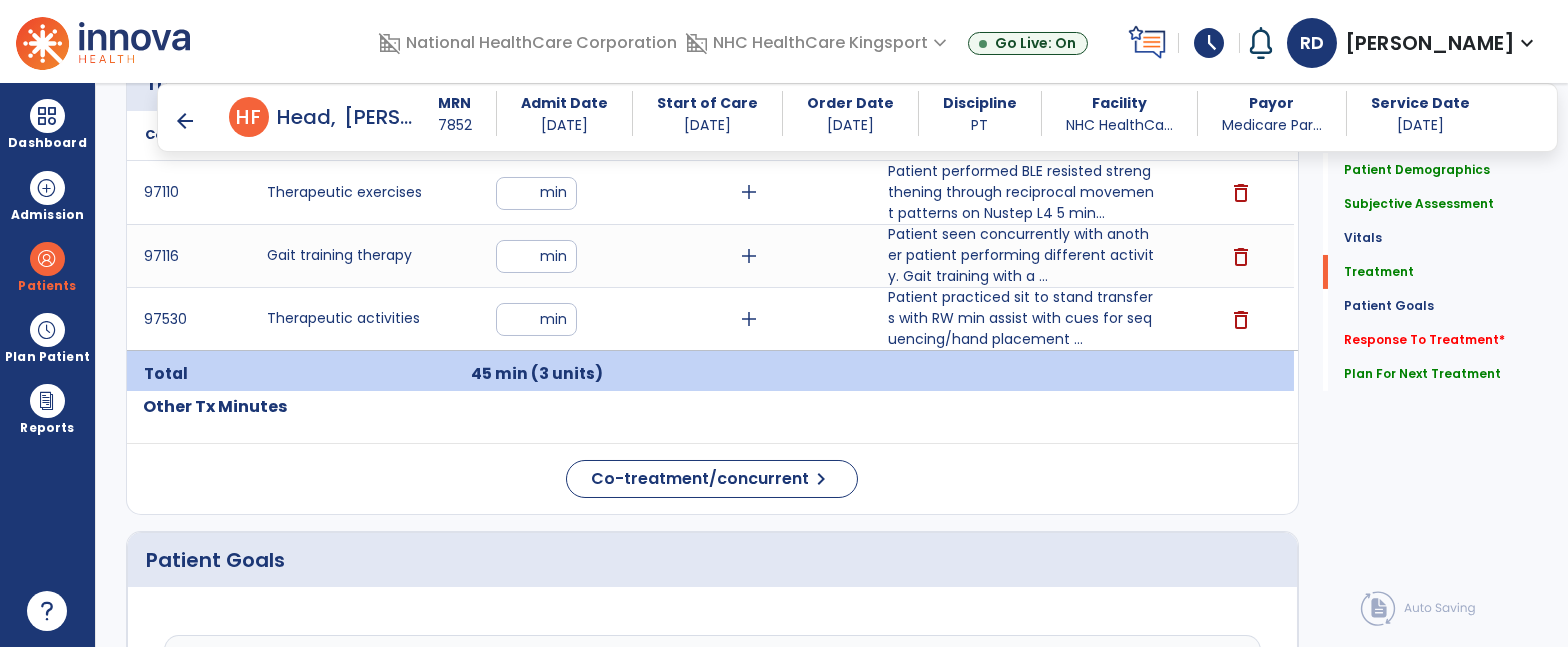 click at bounding box center [1021, 374] 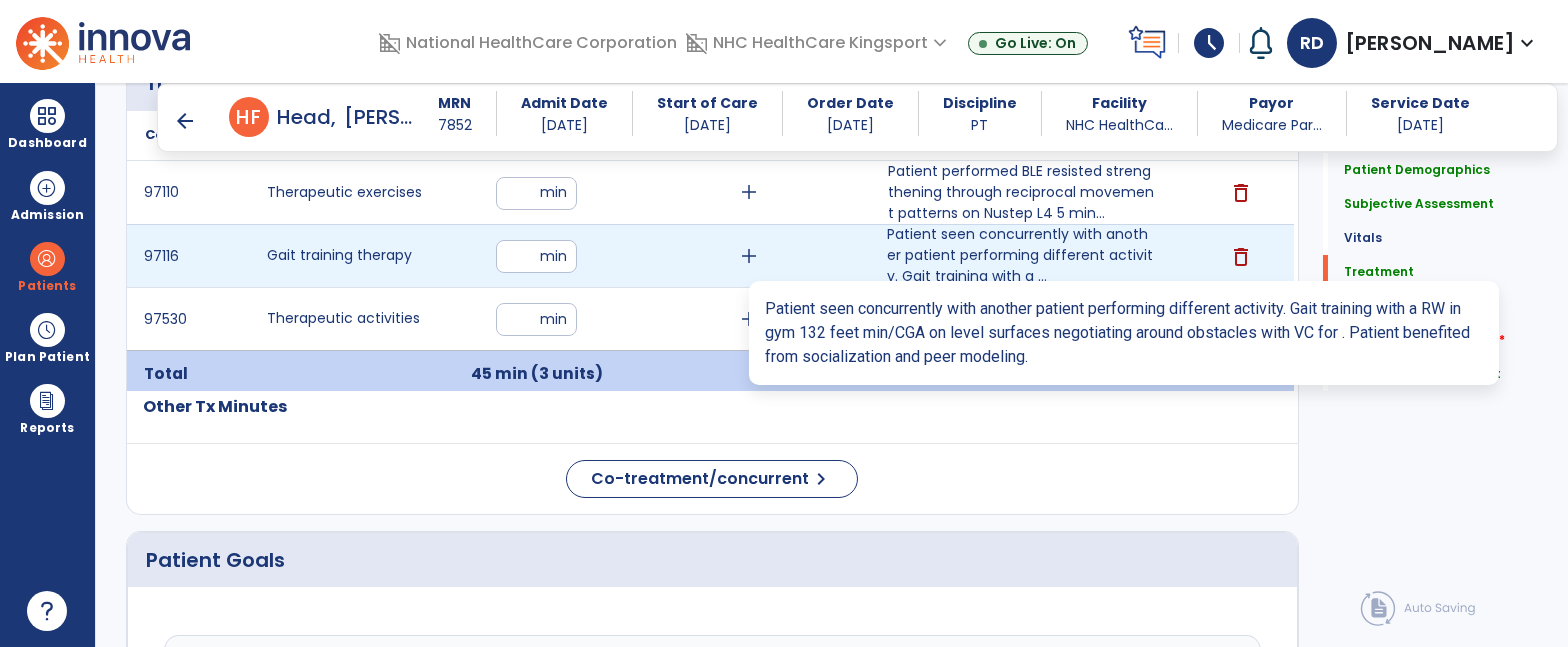 click on "Patient seen concurrently with another patient performing different activity.  Gait training with a ..." at bounding box center (1021, 255) 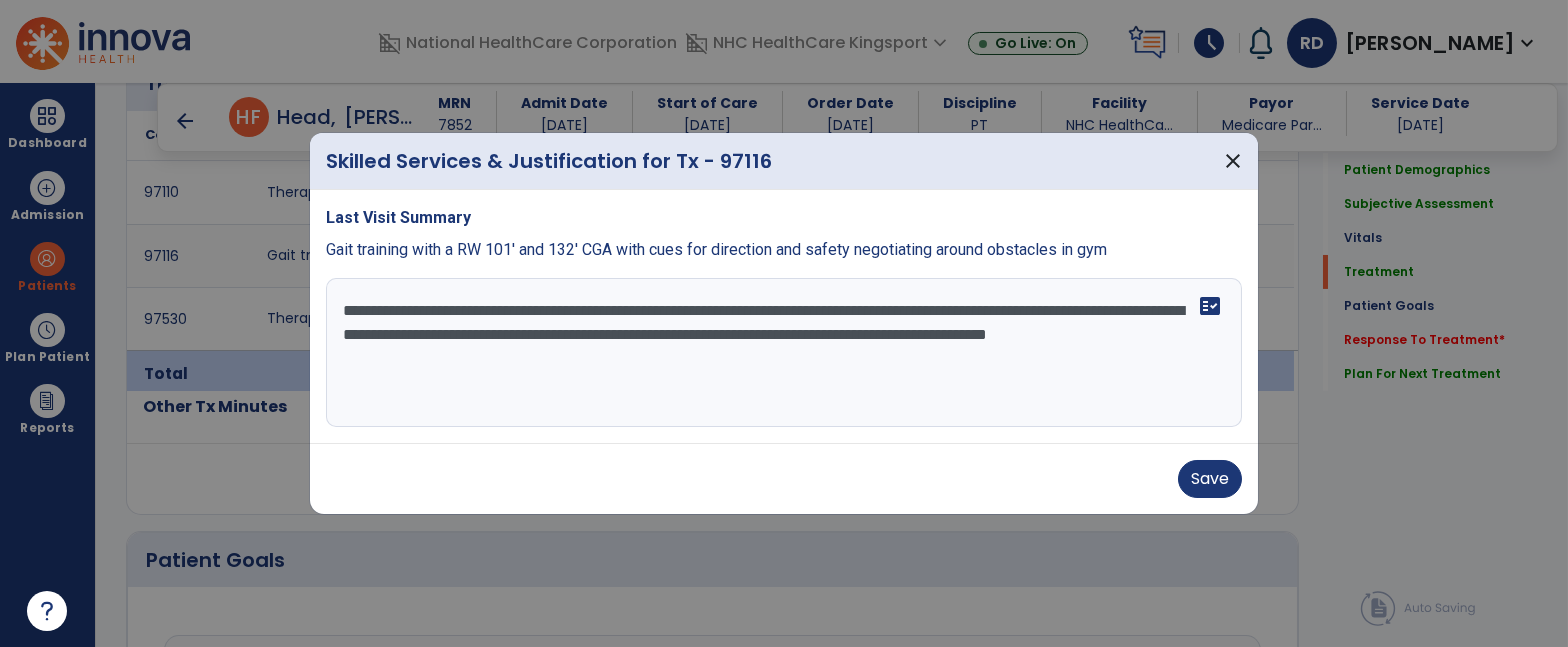 click on "**********" at bounding box center (784, 353) 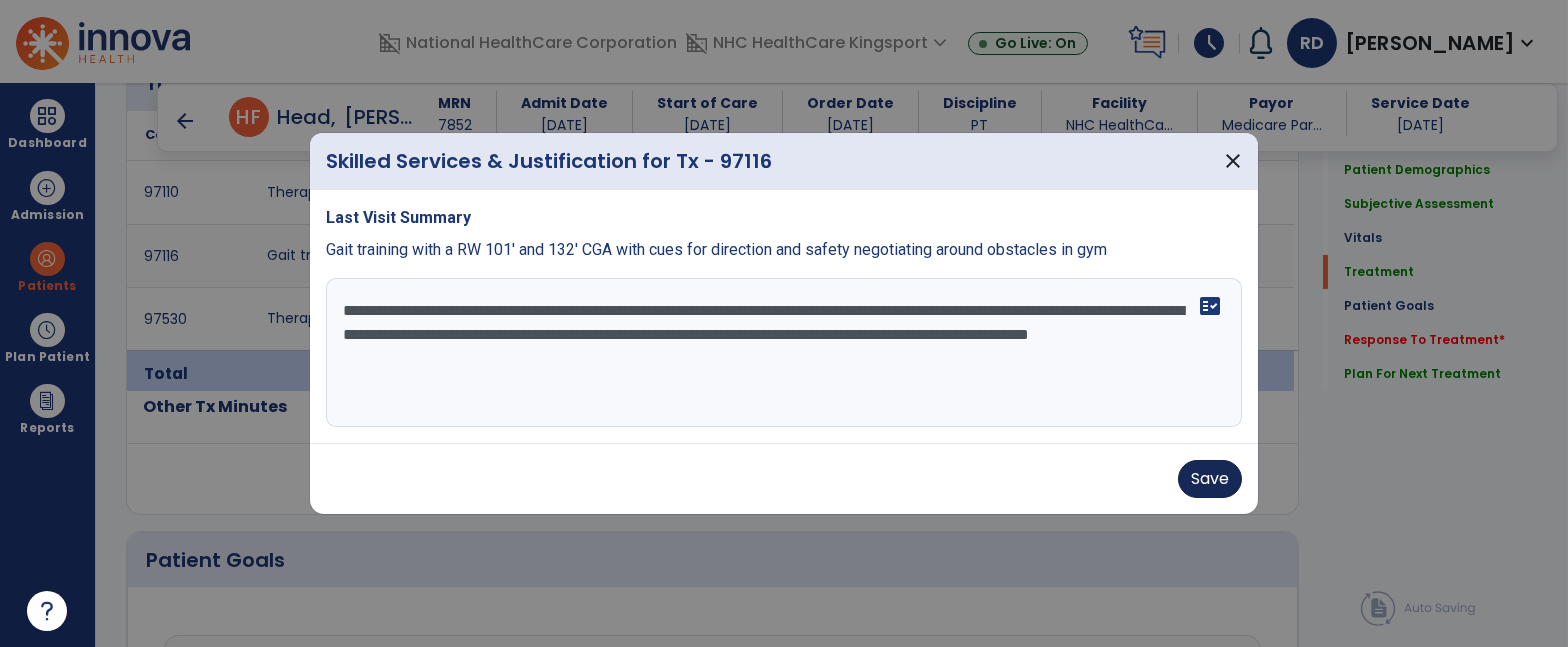 type on "**********" 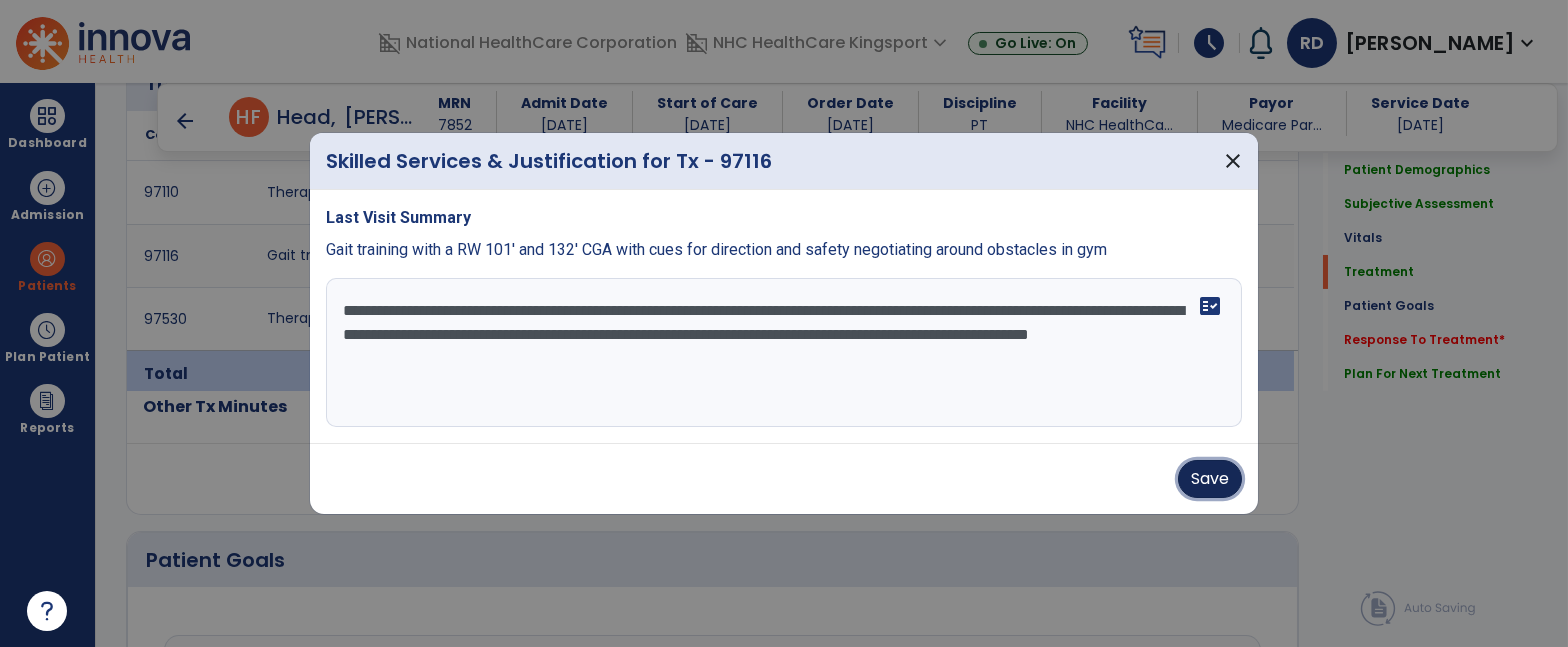 click on "Save" at bounding box center [1210, 479] 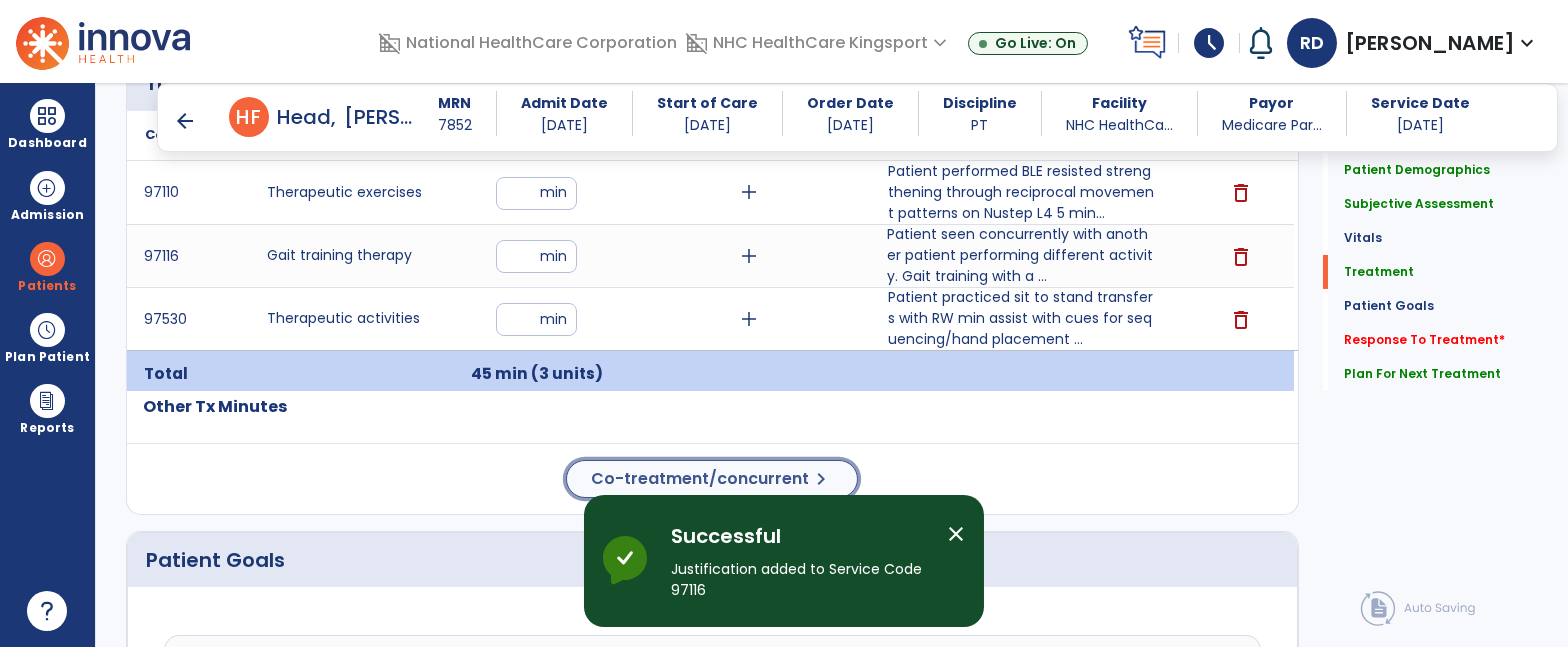 click on "chevron_right" 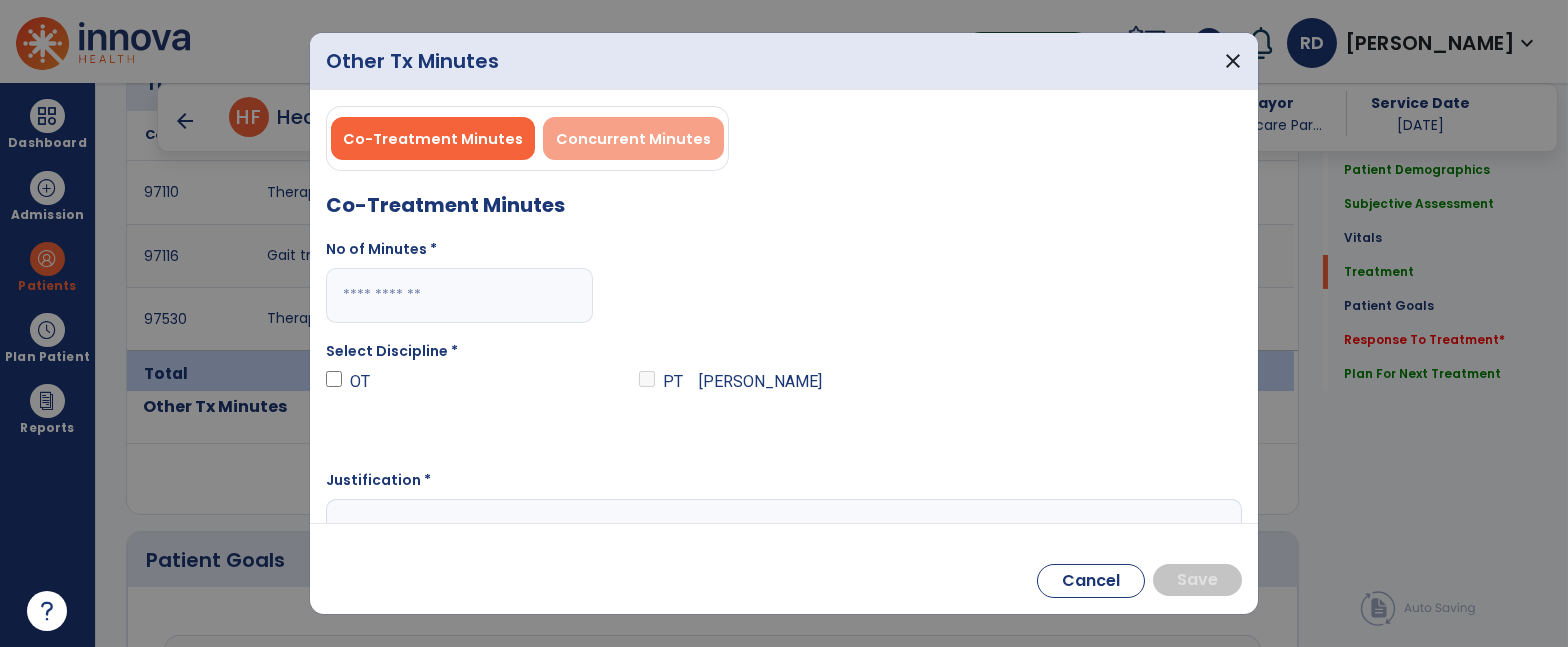 click on "Concurrent Minutes" at bounding box center [633, 139] 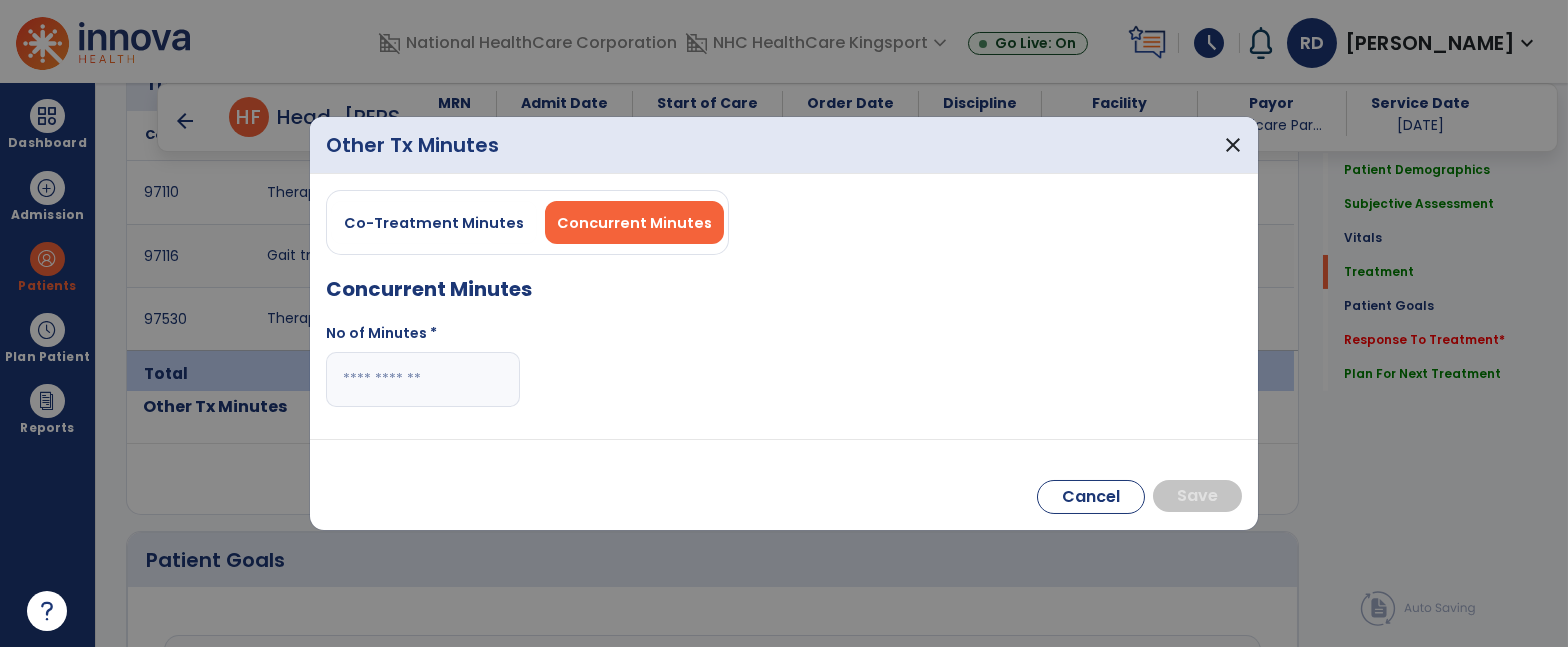 click at bounding box center [423, 379] 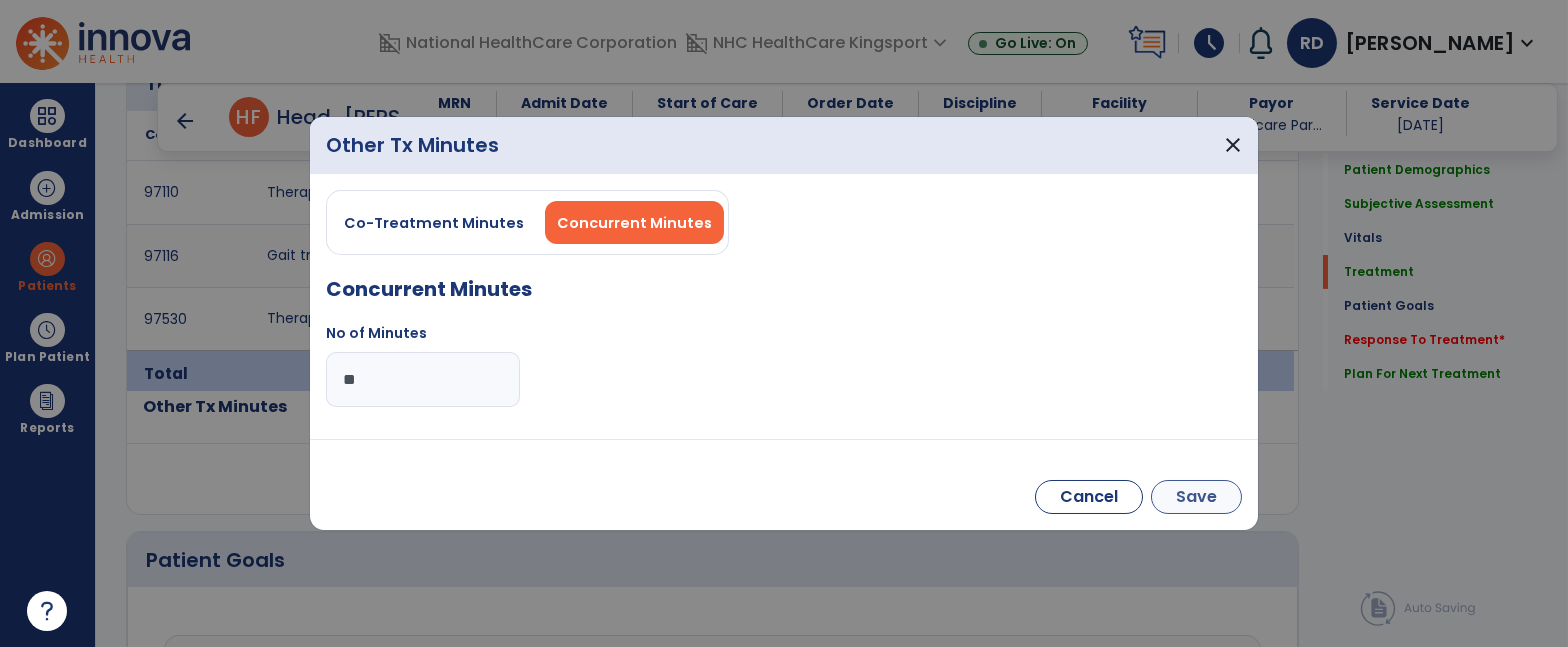 type on "**" 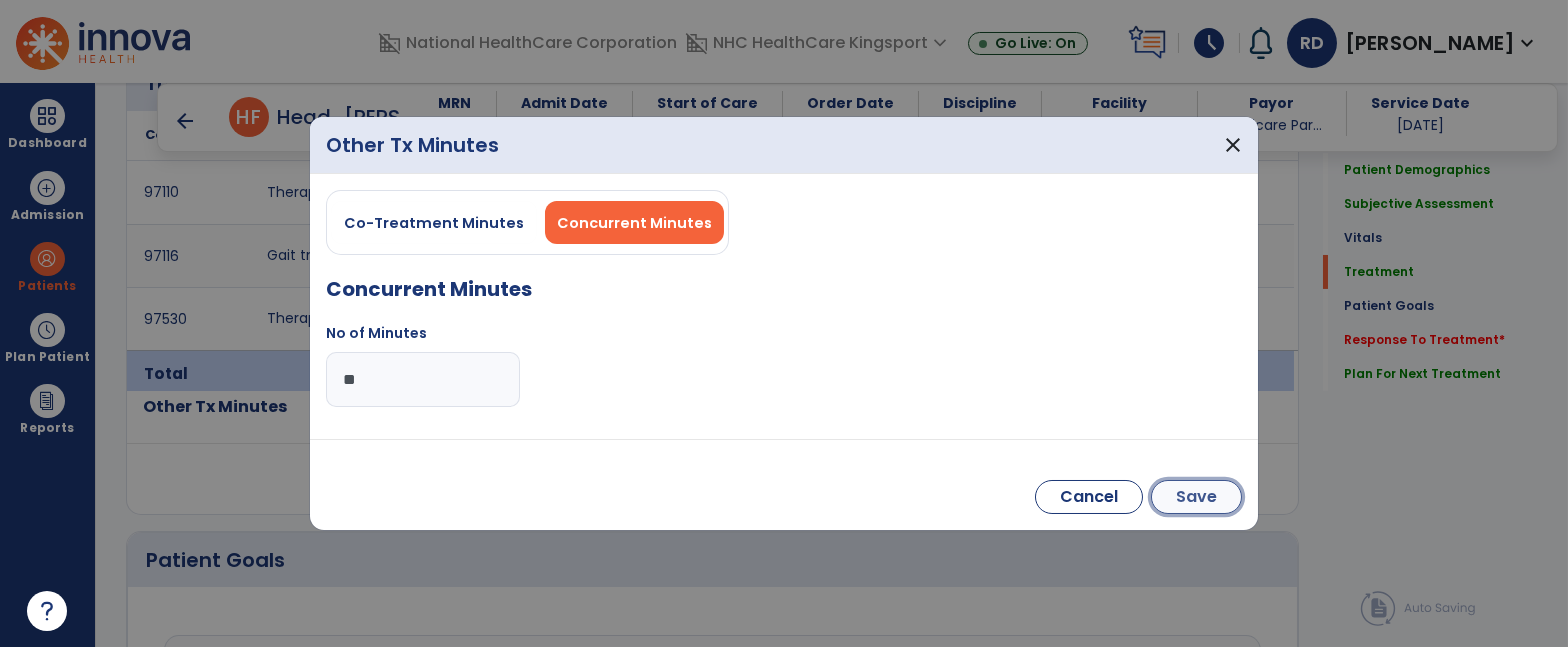 click on "Save" at bounding box center [1196, 497] 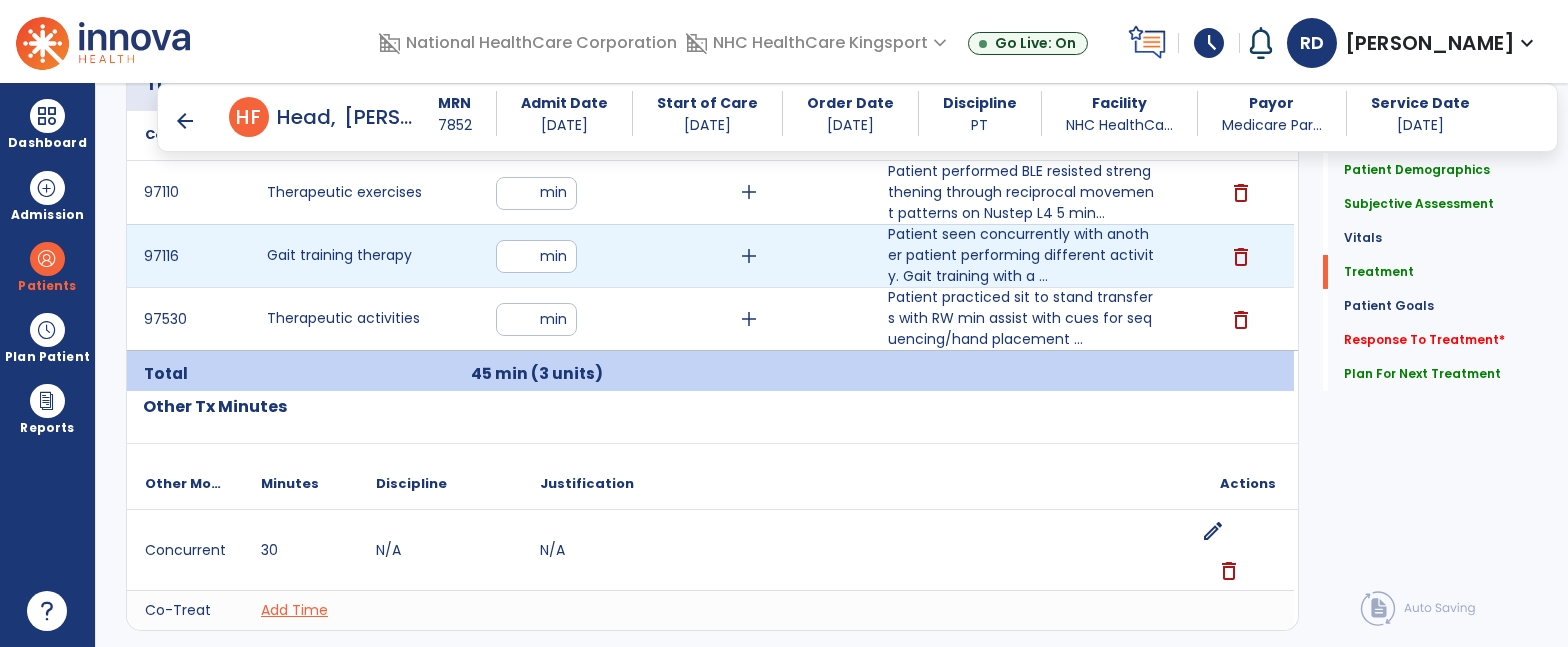 click on "**" at bounding box center (536, 256) 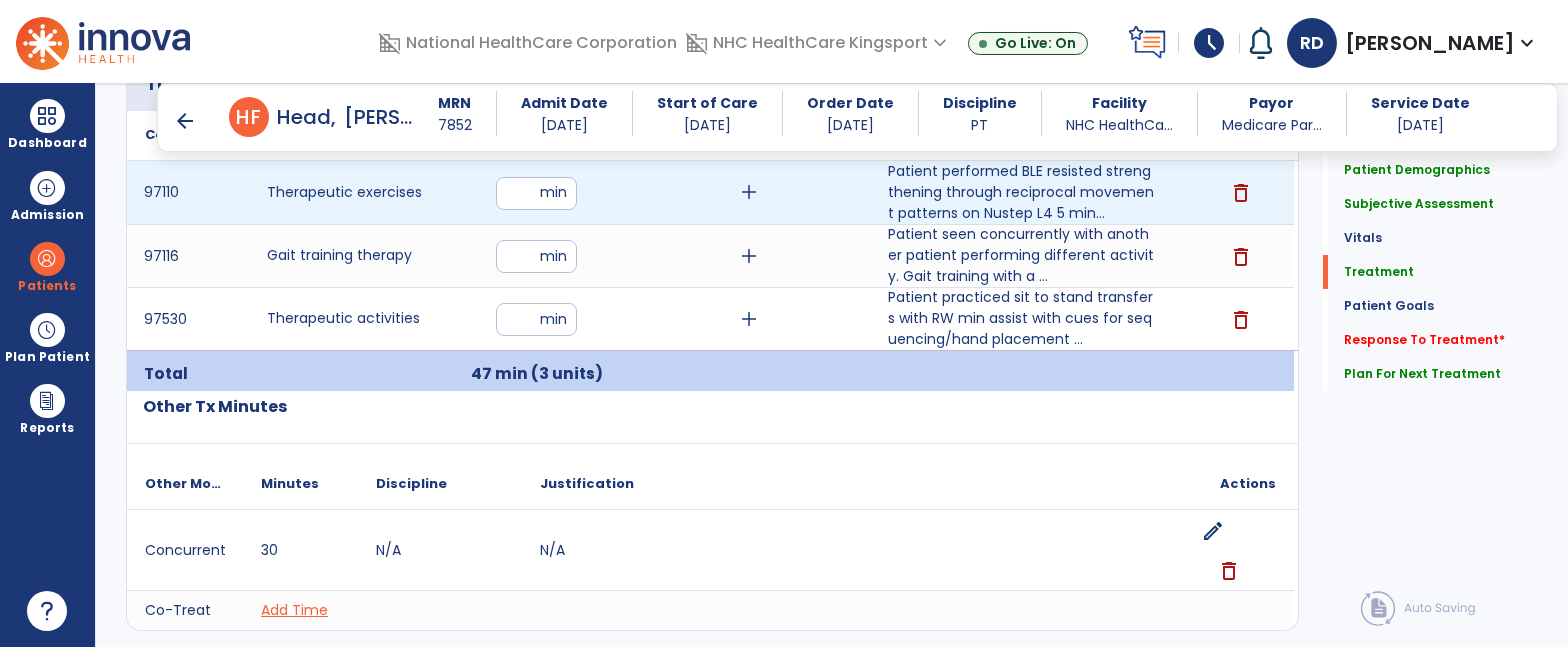click on "**" at bounding box center (536, 193) 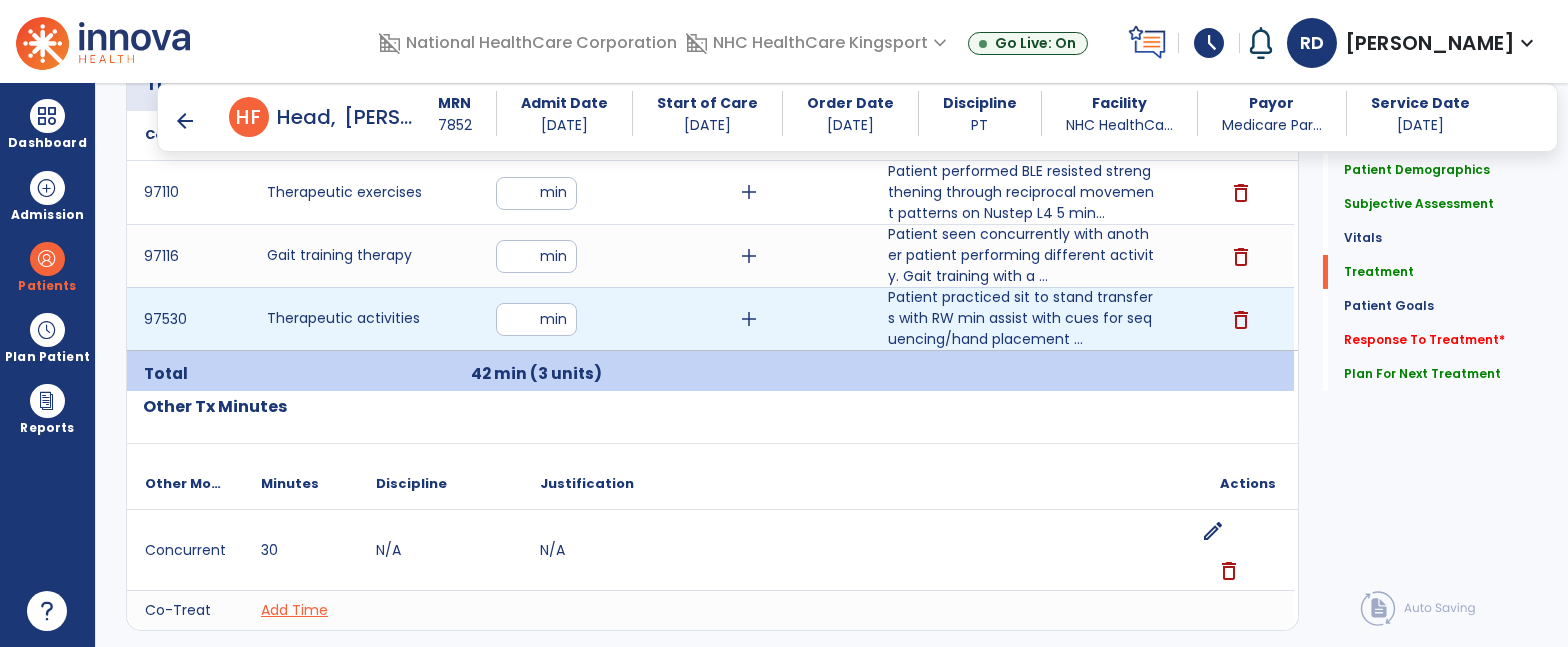 click on "**" at bounding box center [536, 319] 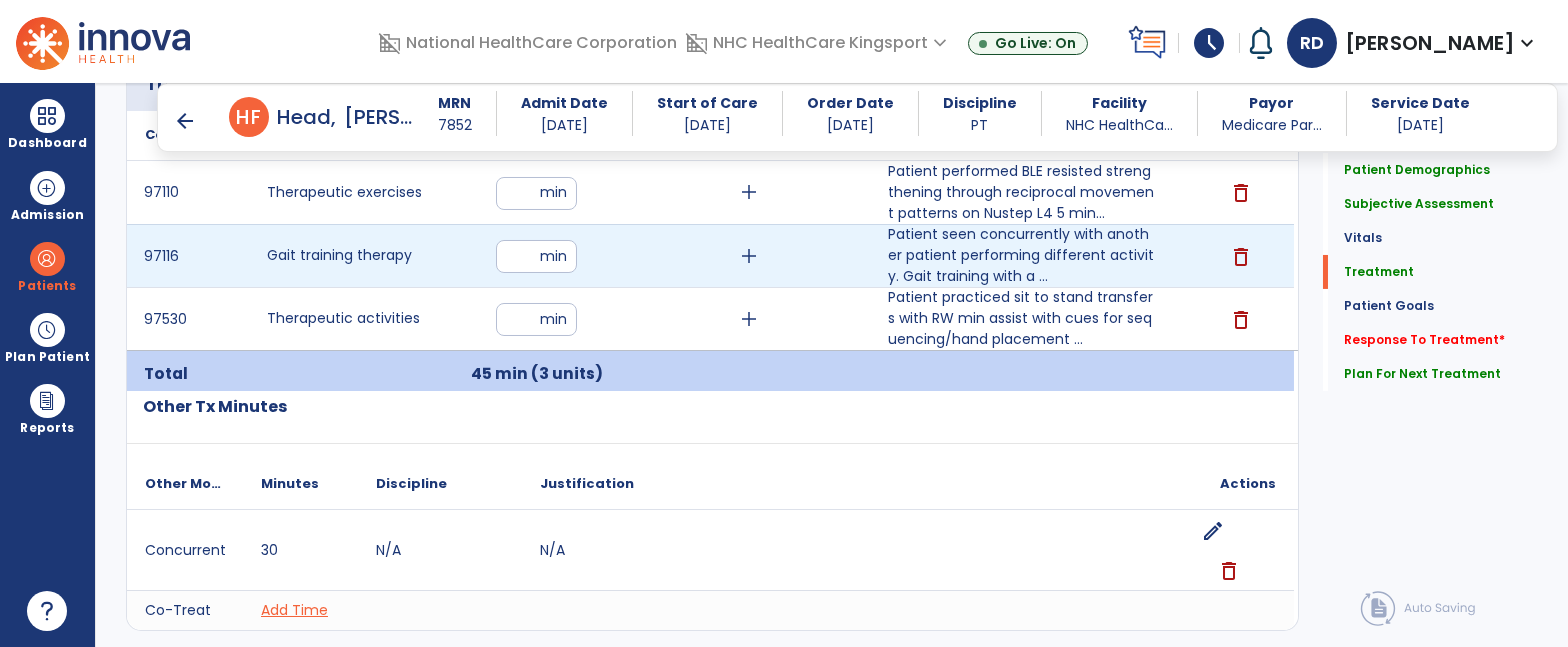 click on "**" at bounding box center (536, 256) 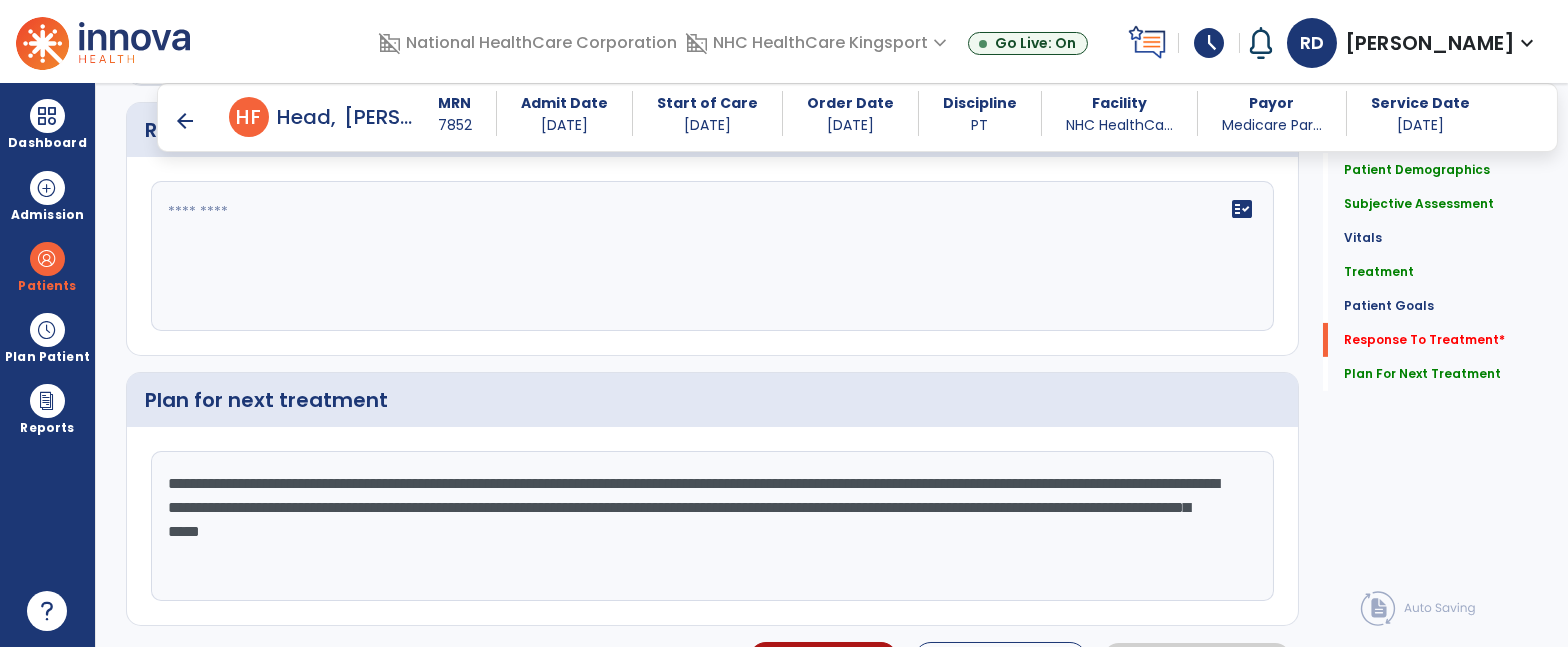 scroll, scrollTop: 3559, scrollLeft: 0, axis: vertical 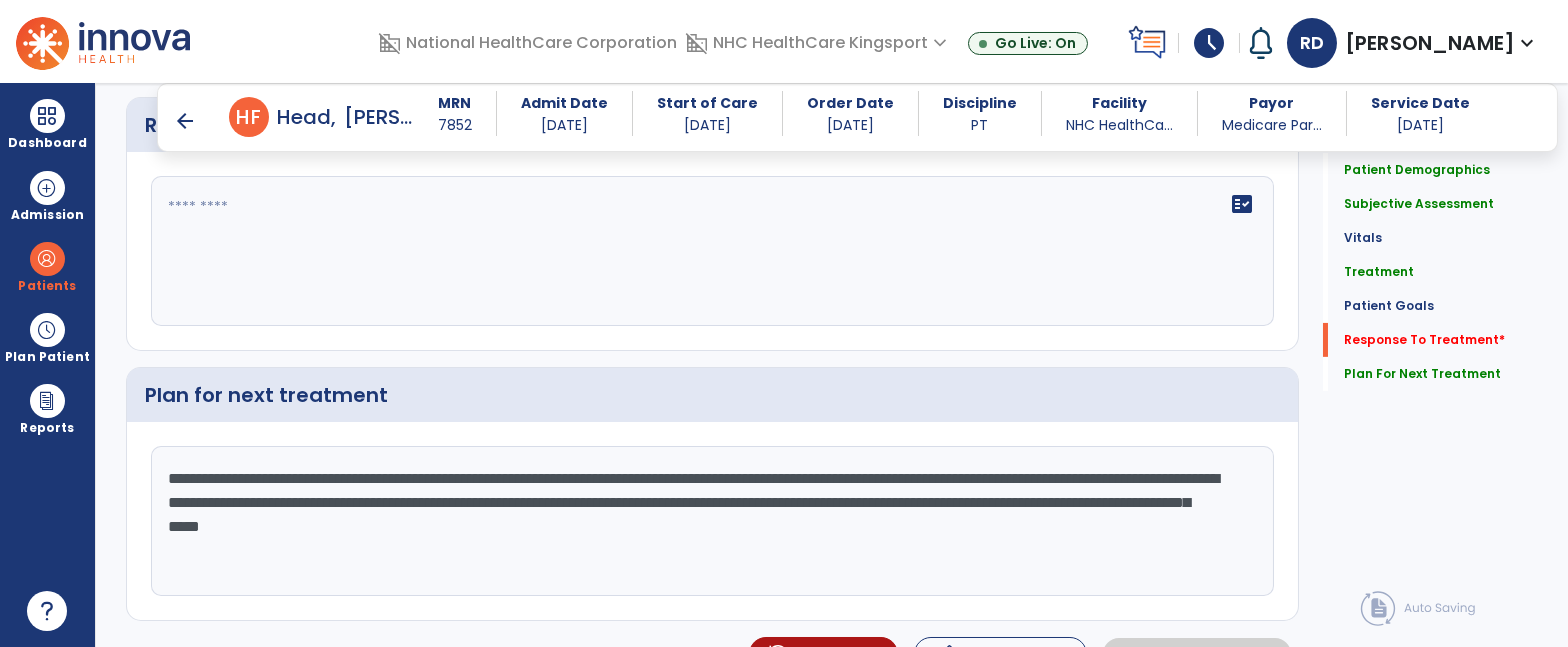click on "fact_check" 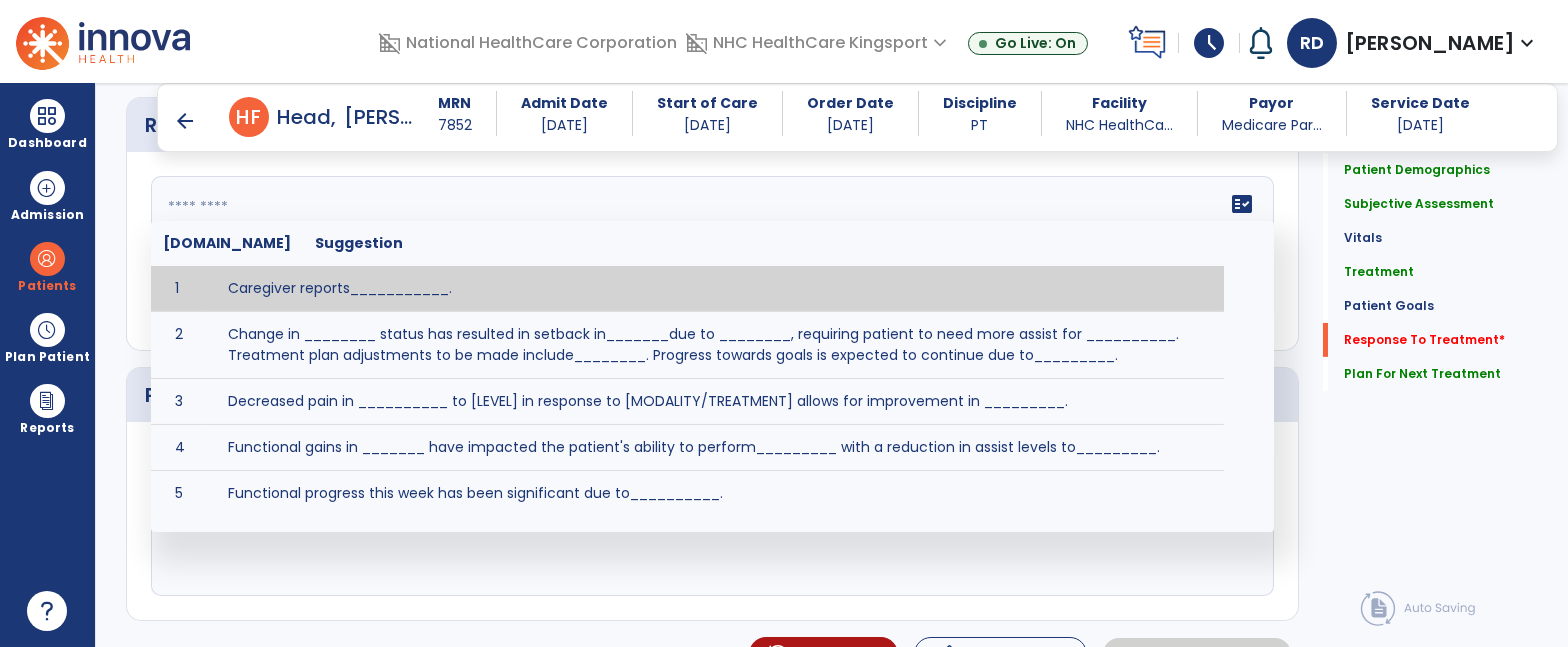 scroll, scrollTop: 3591, scrollLeft: 0, axis: vertical 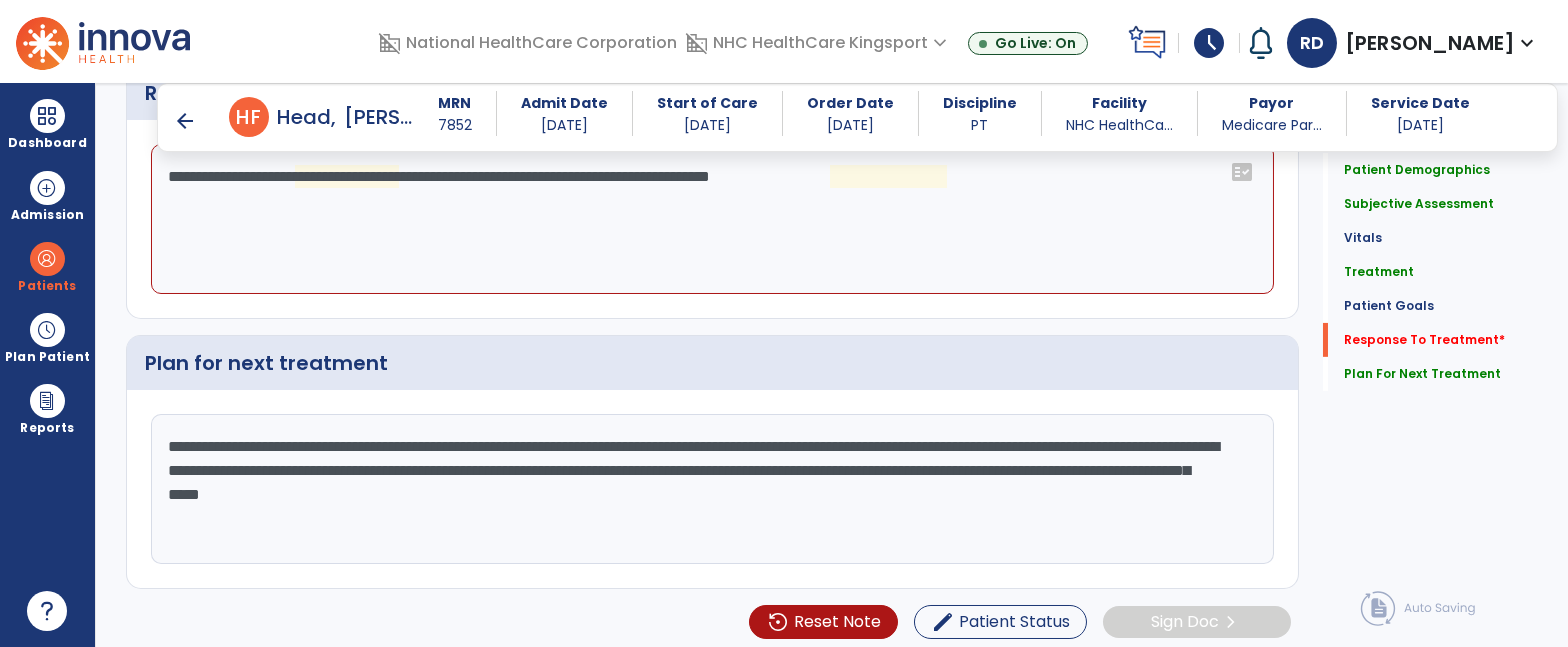 click on "**********" 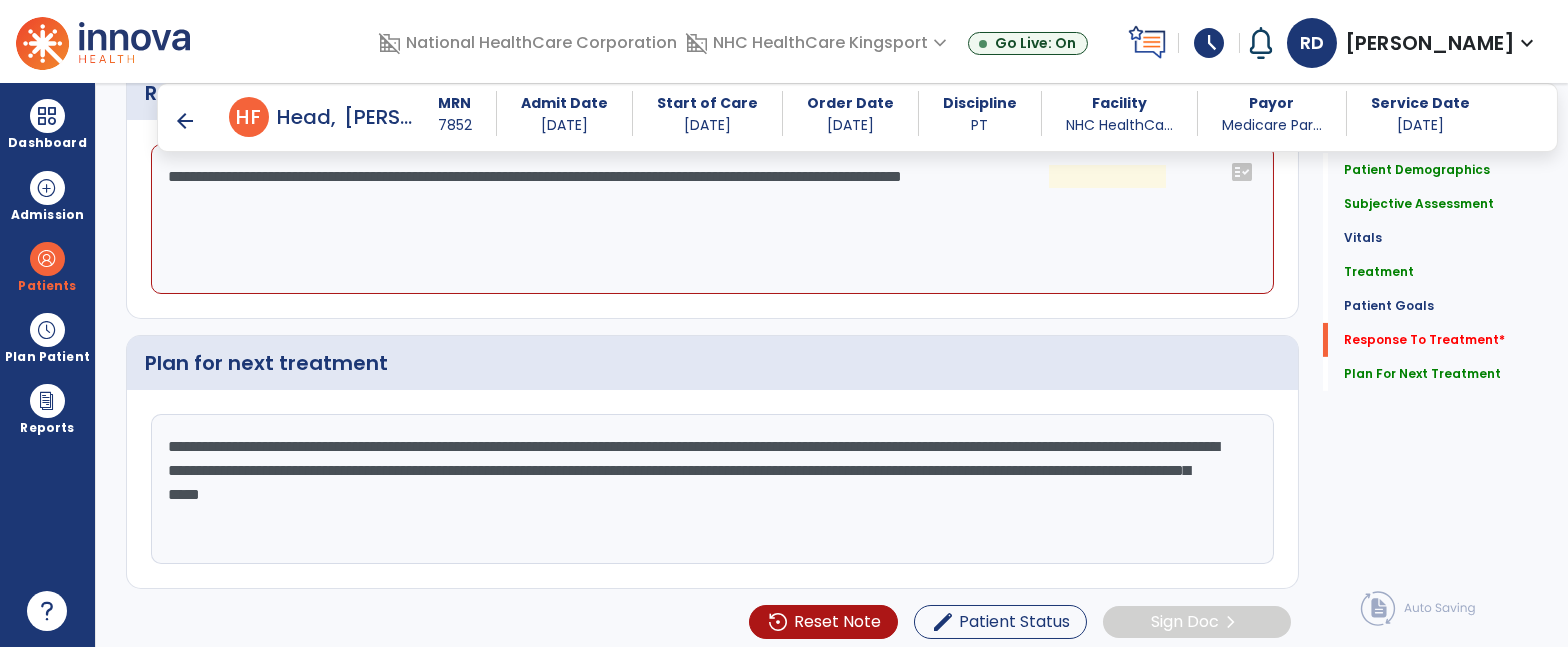 click on "**********" 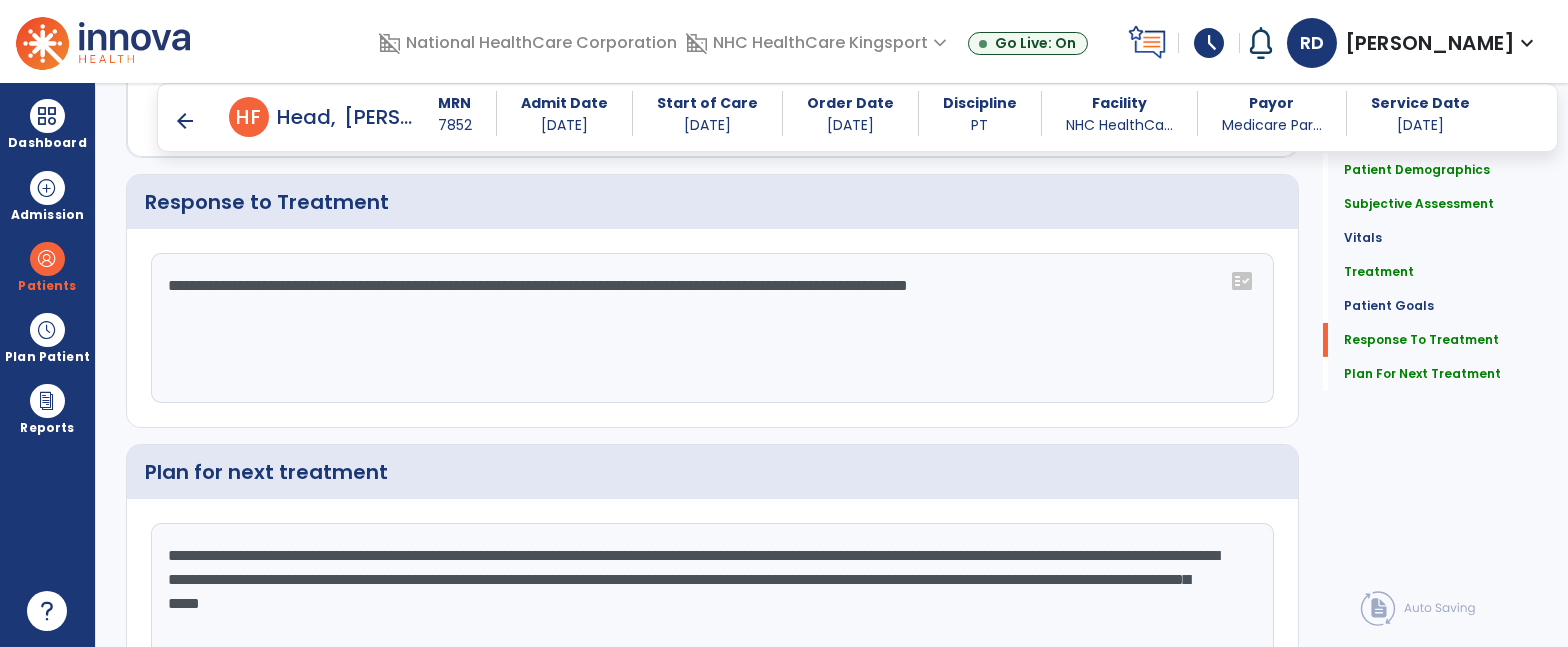 scroll, scrollTop: 3591, scrollLeft: 0, axis: vertical 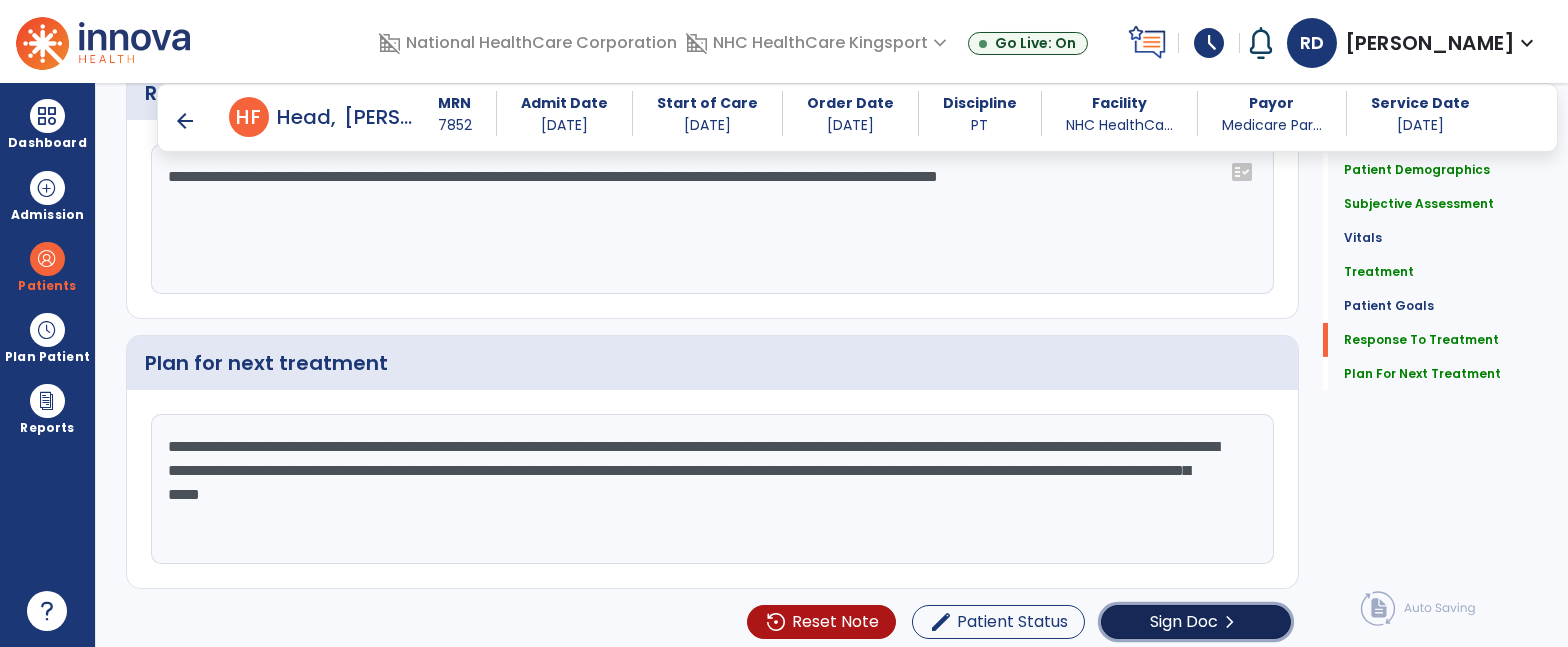 click on "Sign Doc" 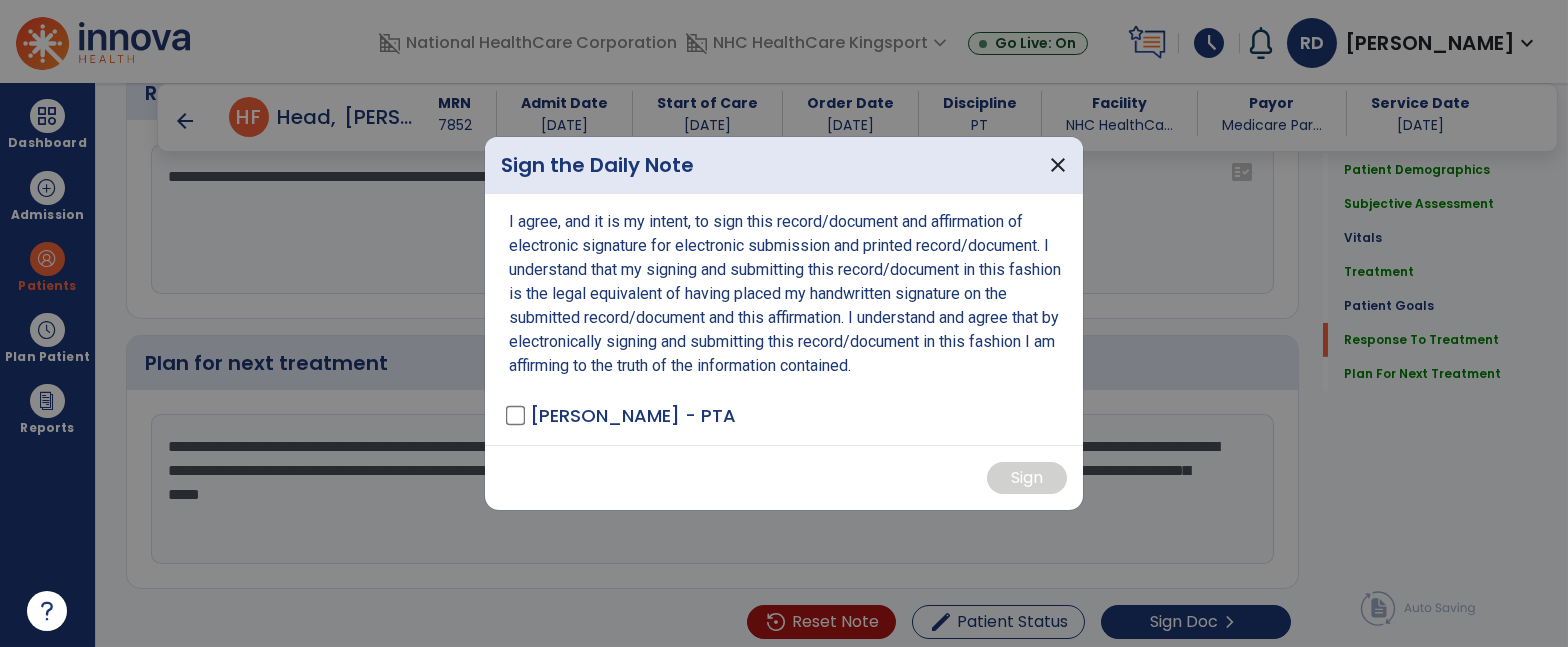 click on "I agree, and it is my intent, to sign this record/document and affirmation of electronic signature for electronic submission and printed record/document. I understand that my signing and submitting this record/document in this fashion is the legal equivalent of having placed my handwritten signature on the submitted record/document and this affirmation. I understand and agree that by electronically signing and submitting this record/document in this fashion I am affirming to the truth of the information contained.  [PERSON_NAME]   - PTA" at bounding box center (784, 319) 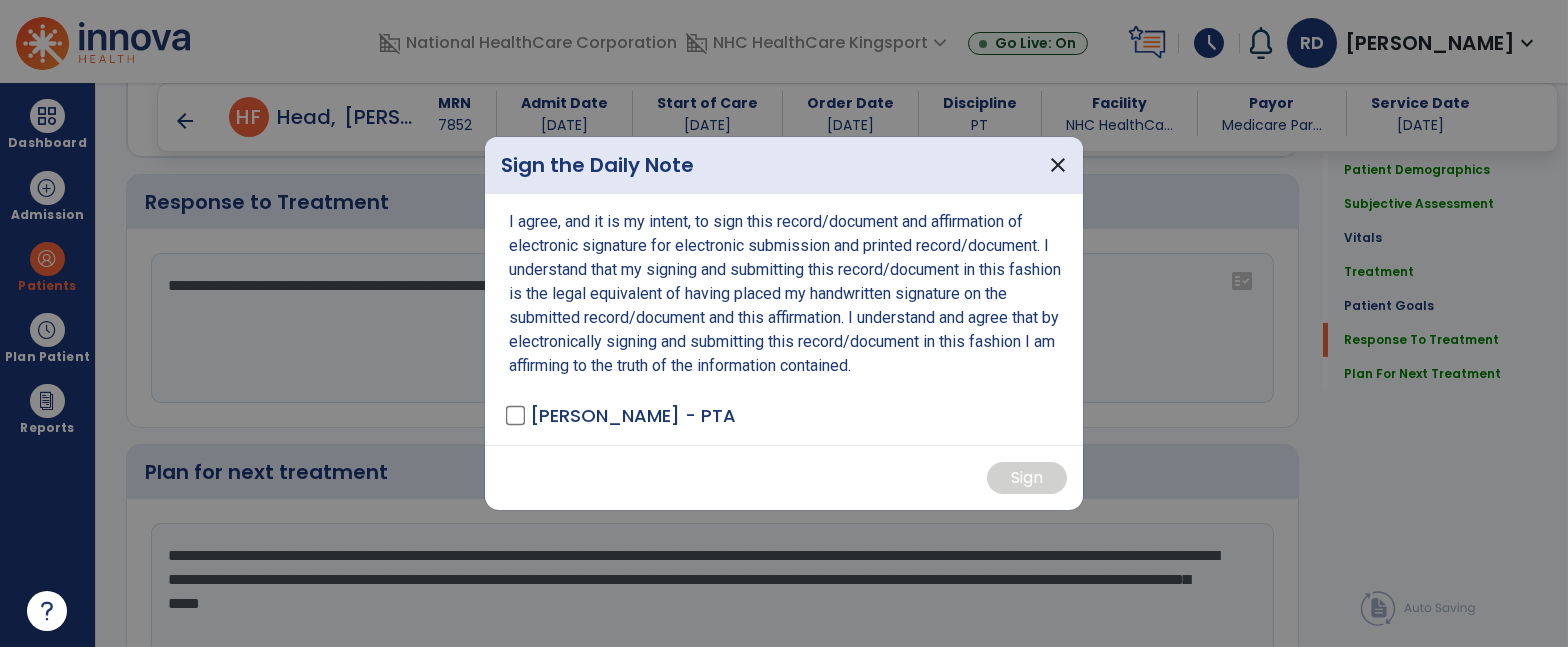 scroll, scrollTop: 3591, scrollLeft: 0, axis: vertical 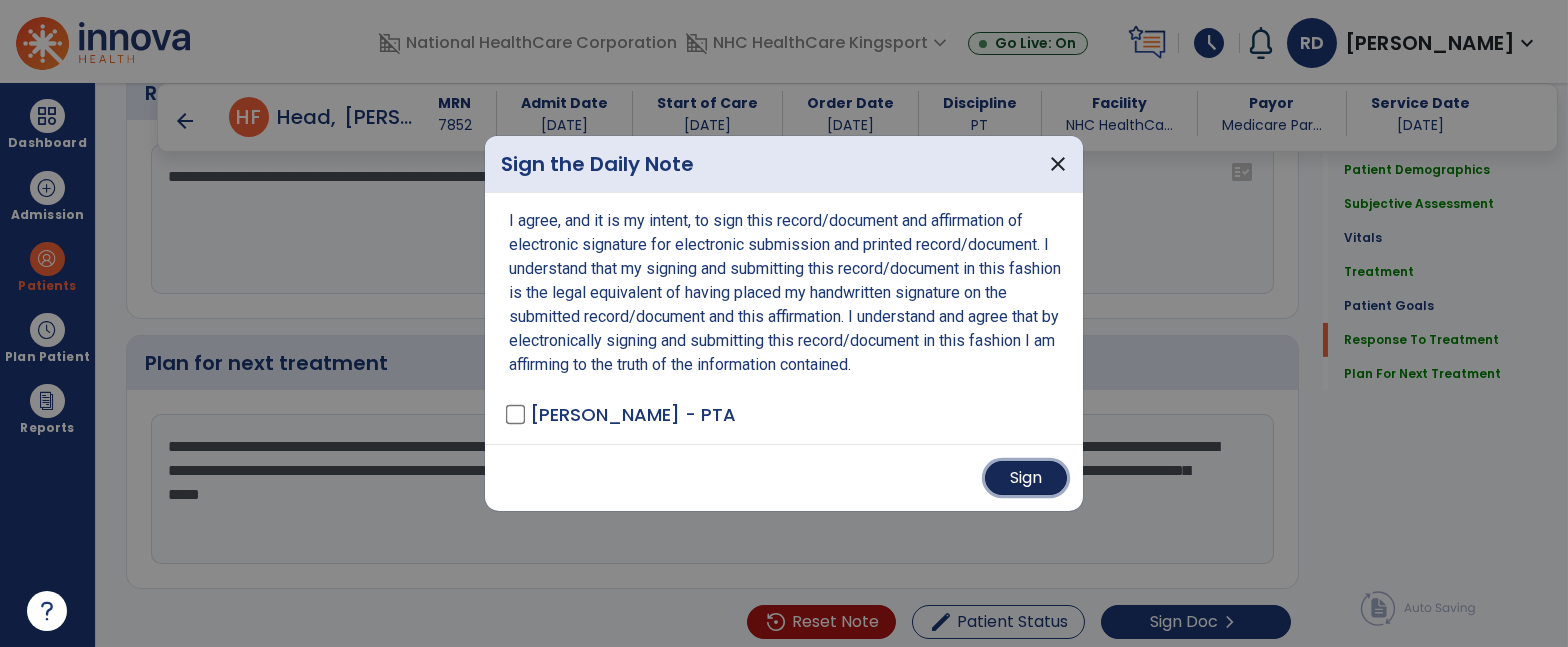 click on "Sign" at bounding box center [1026, 478] 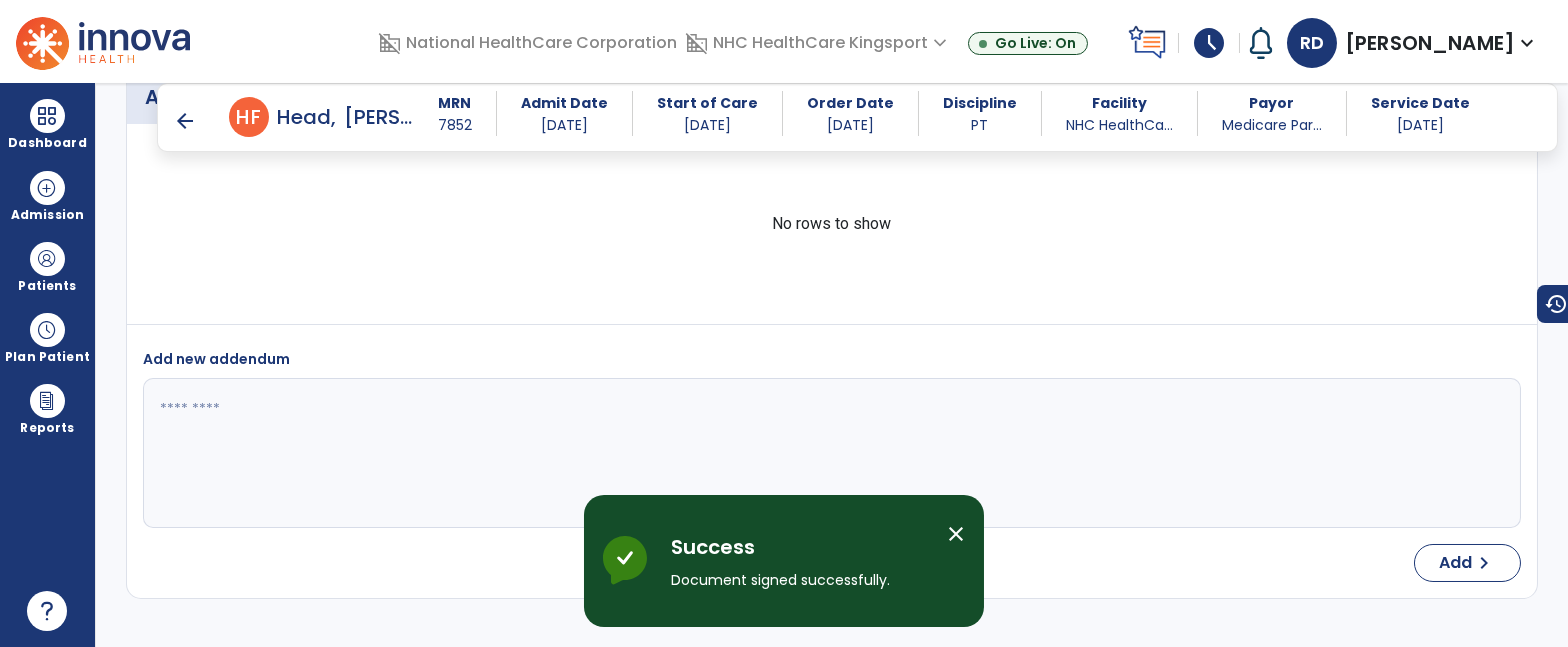 click on "arrow_back" at bounding box center (185, 121) 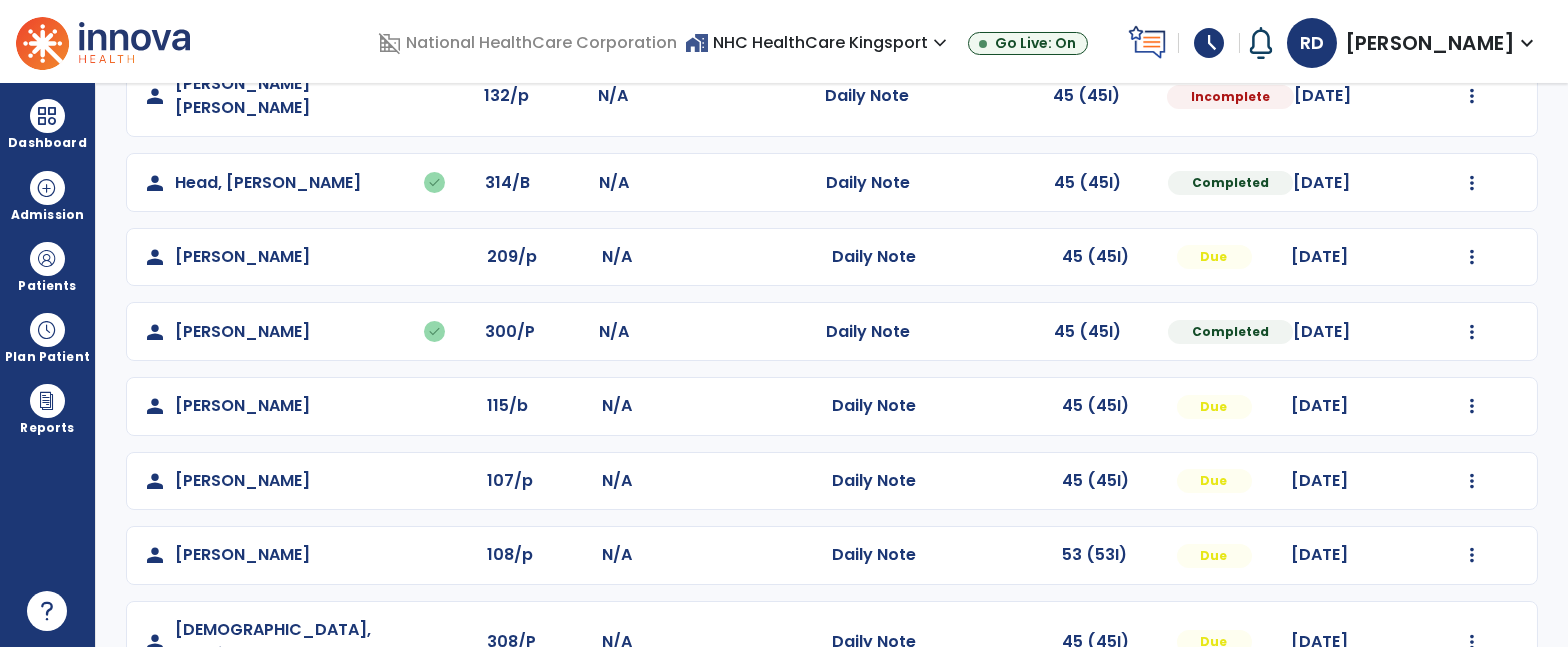 scroll, scrollTop: 300, scrollLeft: 0, axis: vertical 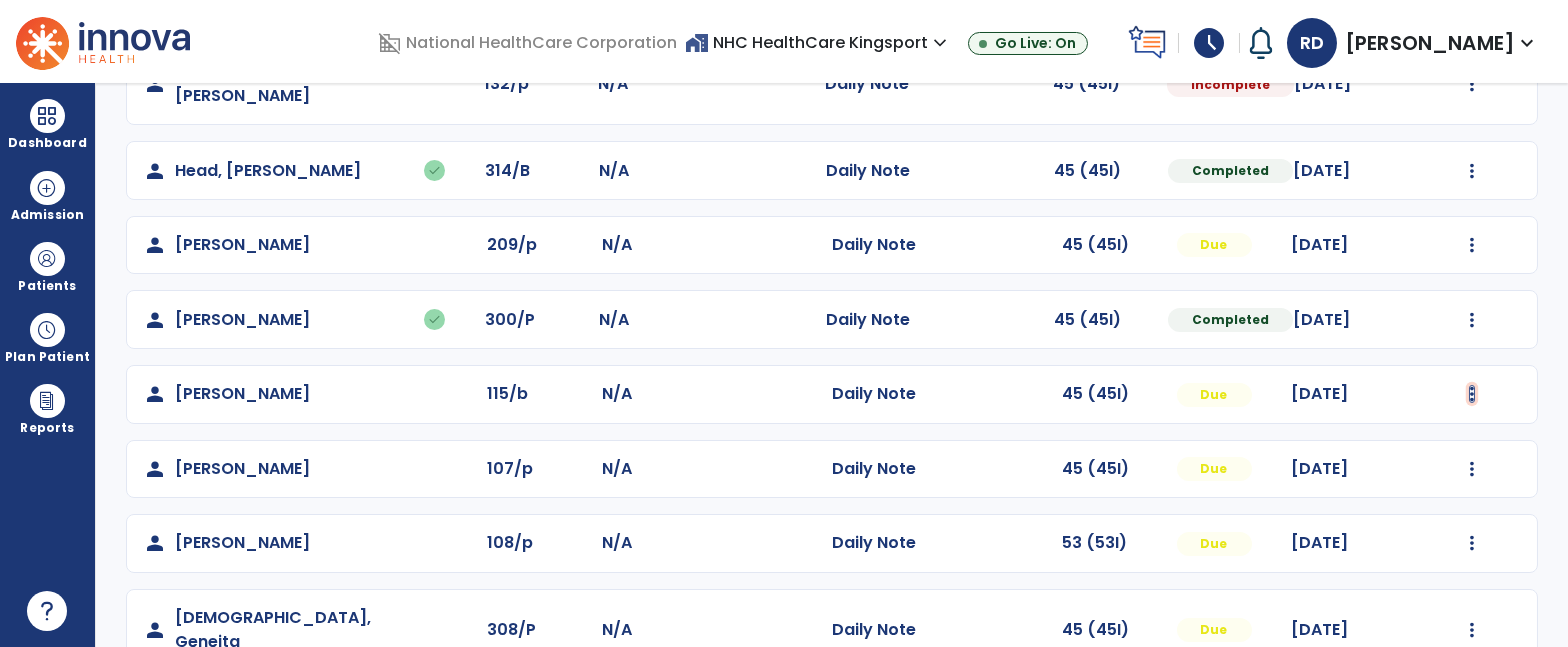 click at bounding box center (1472, -2) 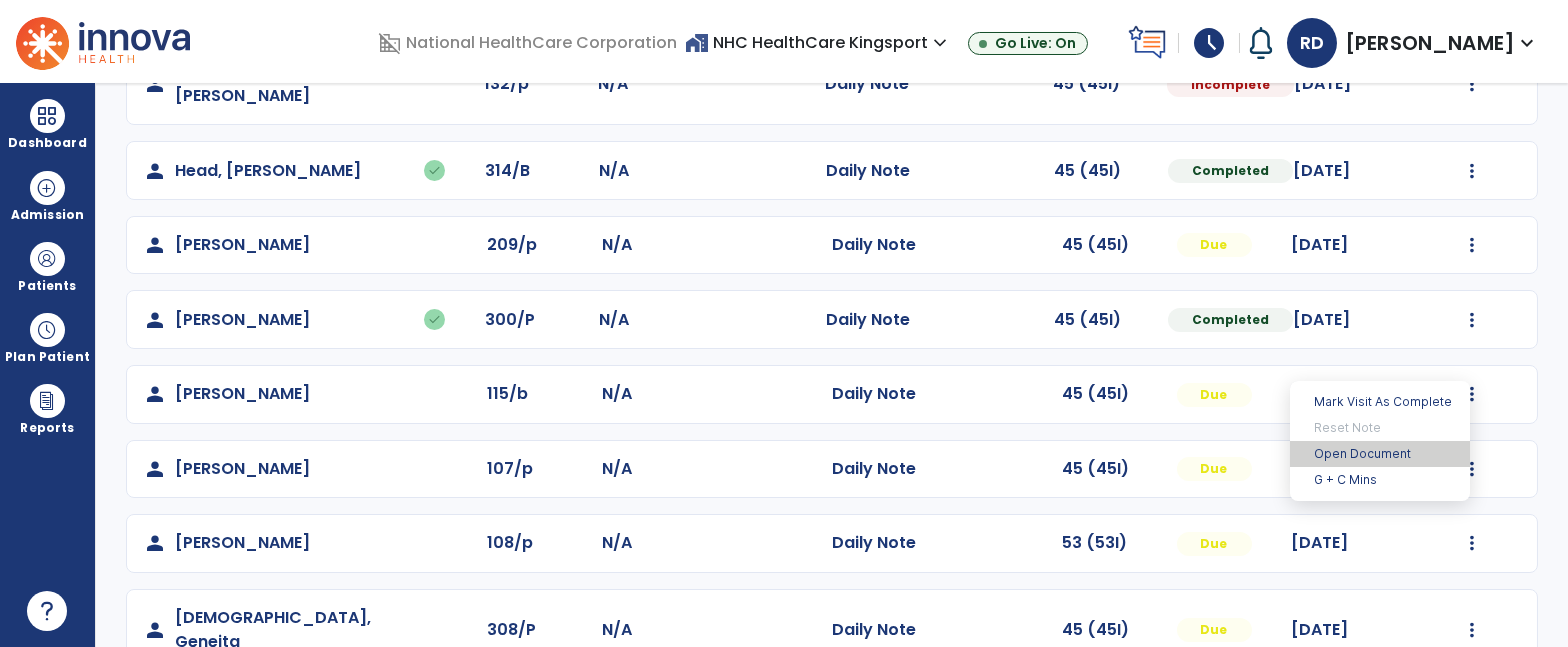 click on "Open Document" at bounding box center [1380, 454] 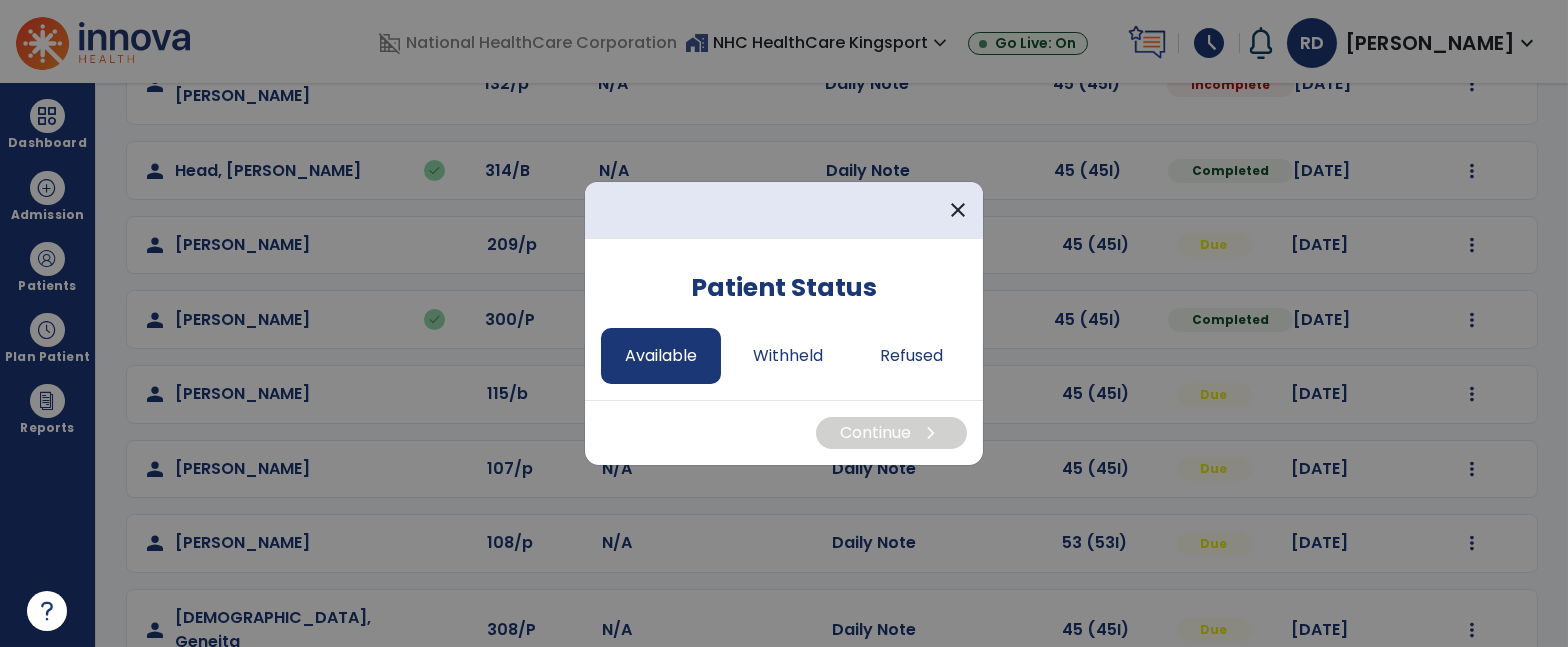 click on "Available" at bounding box center [661, 356] 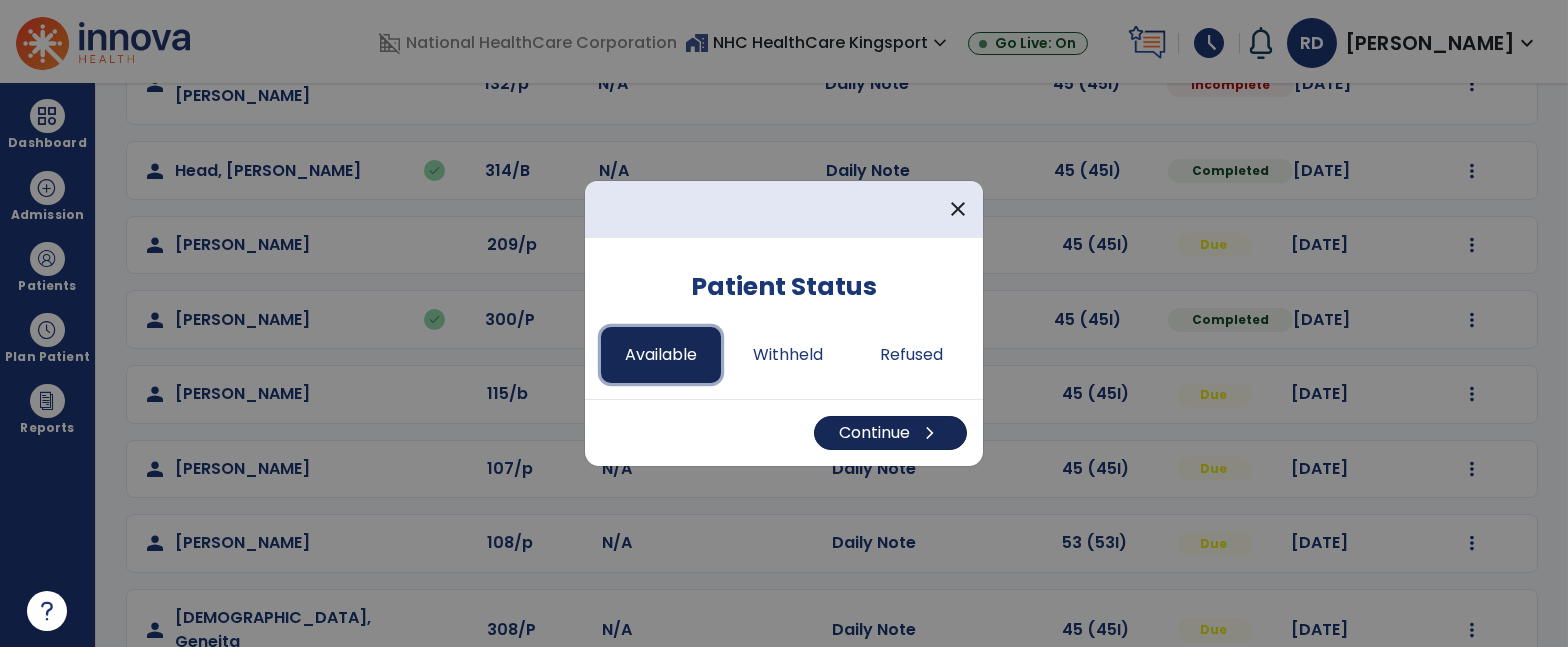 click on "Continue   chevron_right" at bounding box center [890, 433] 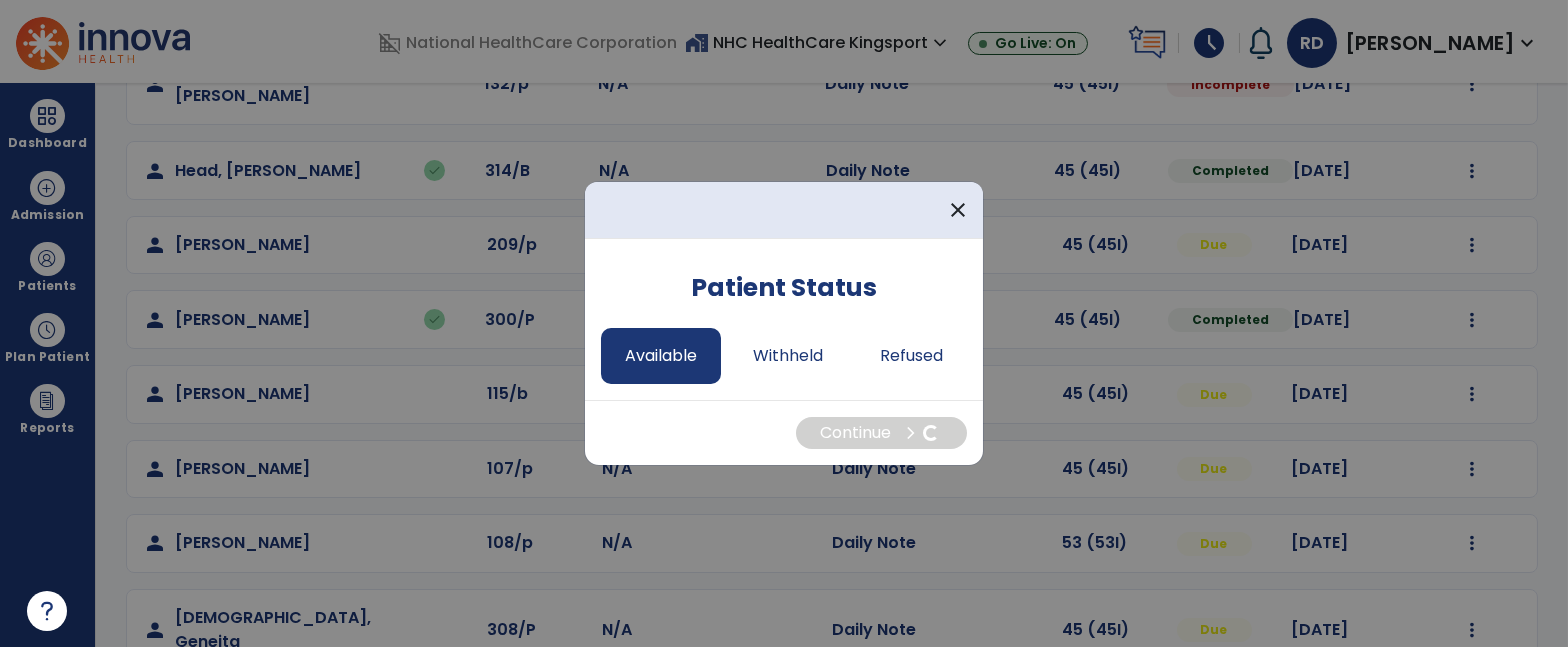 select on "*" 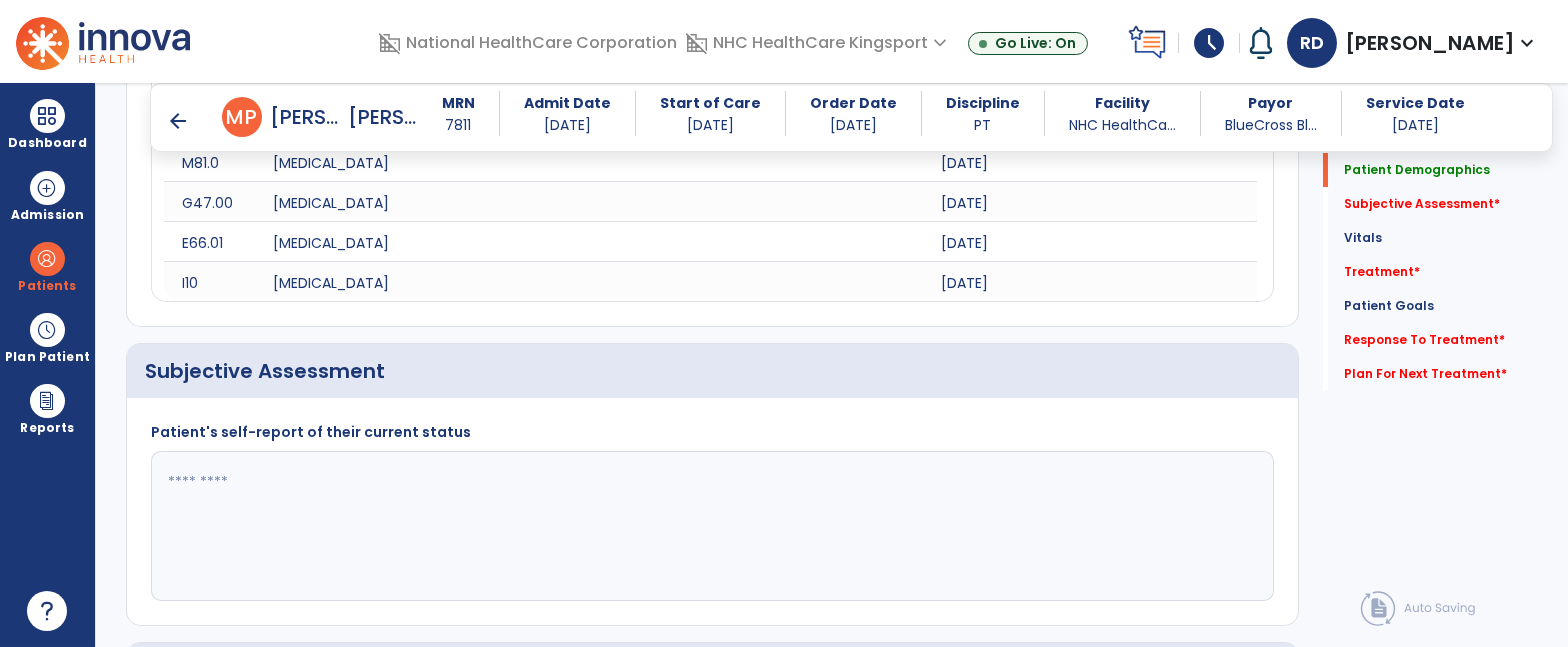 scroll, scrollTop: 563, scrollLeft: 0, axis: vertical 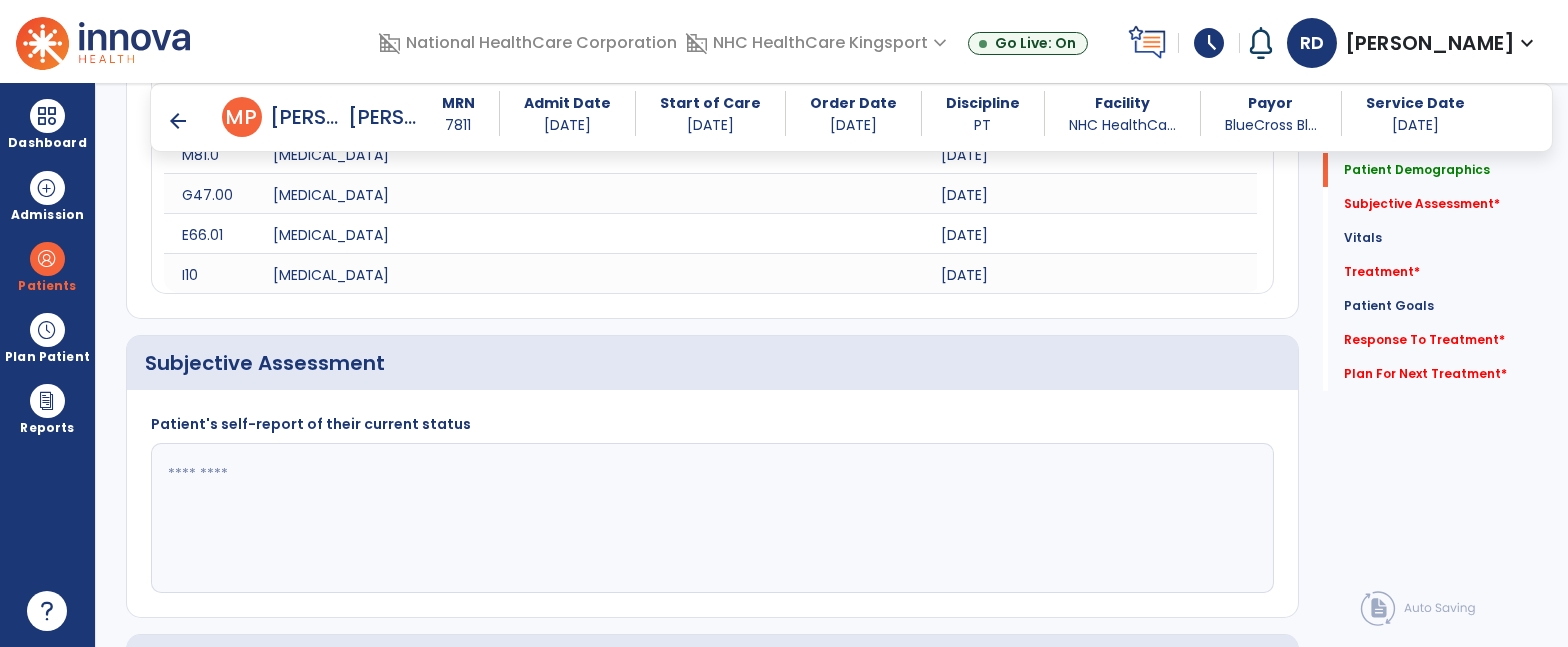 click 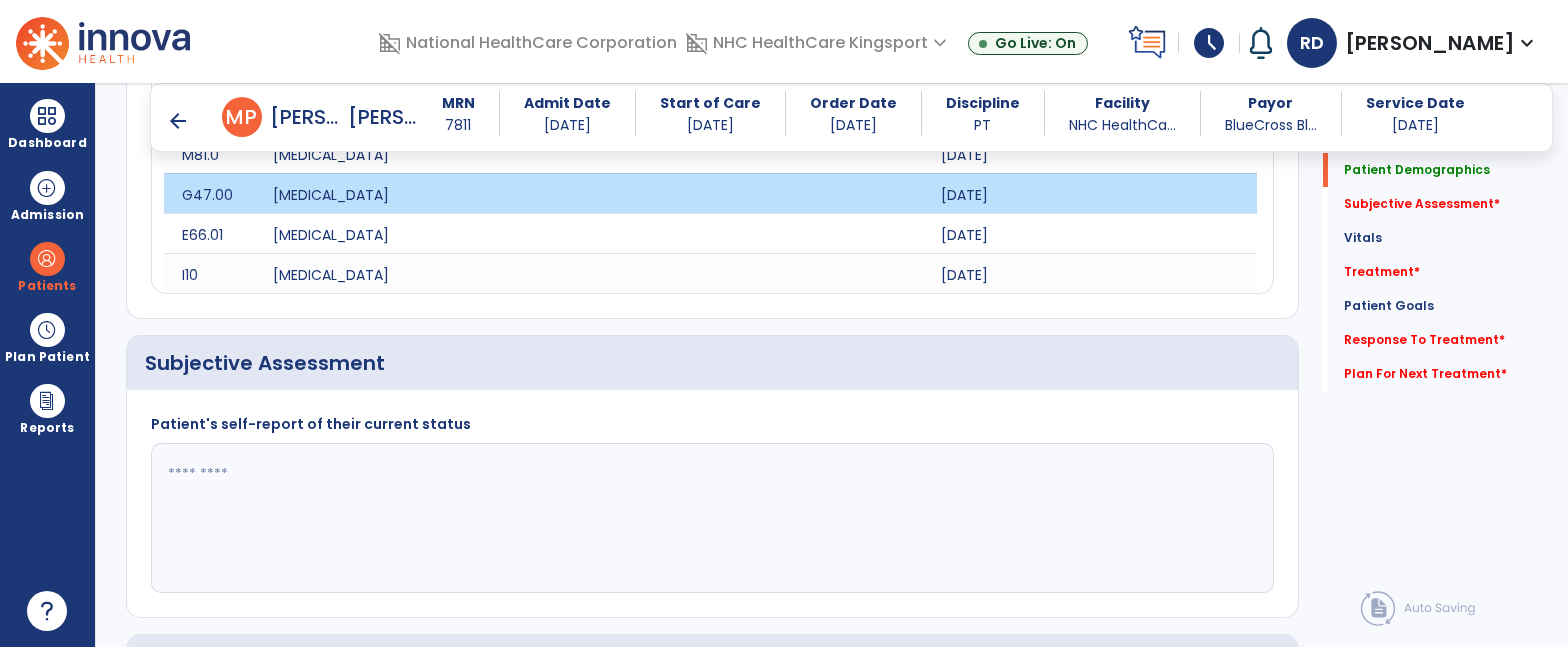 click 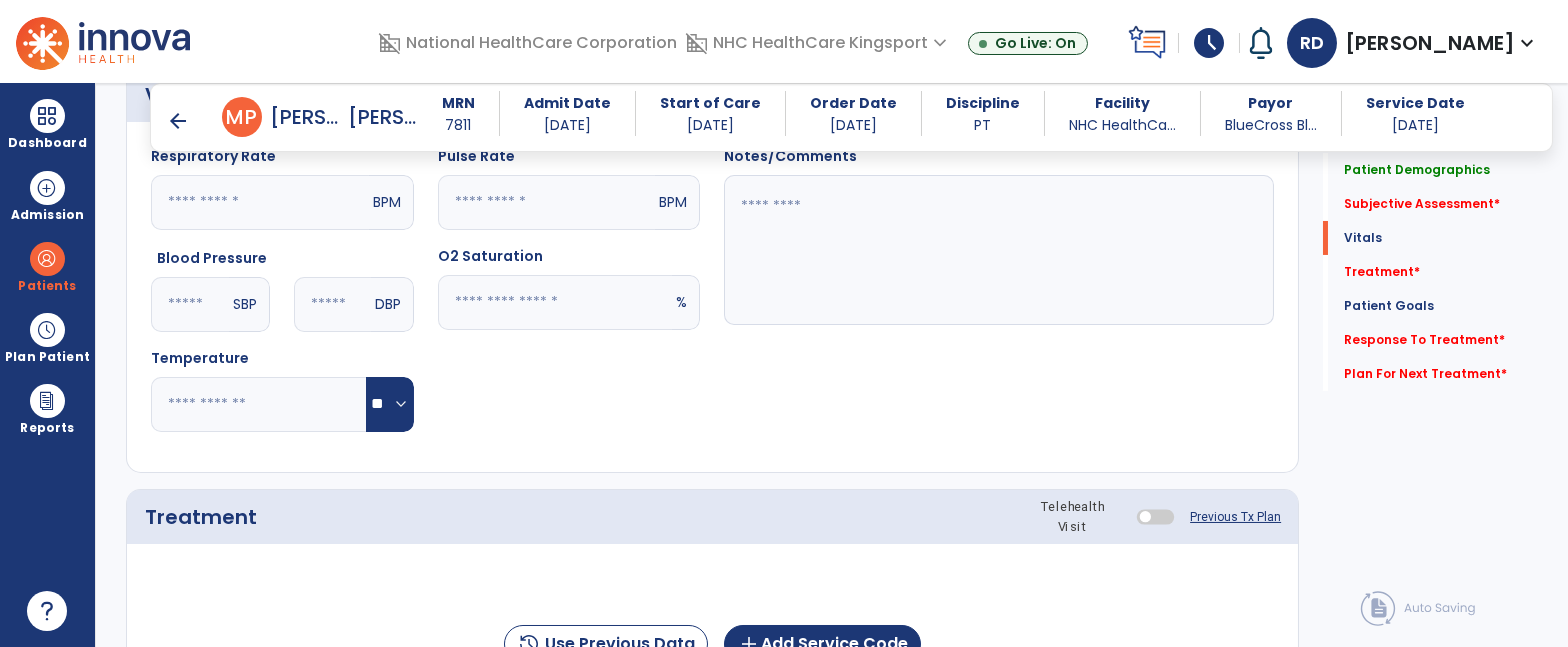 scroll, scrollTop: 1262, scrollLeft: 0, axis: vertical 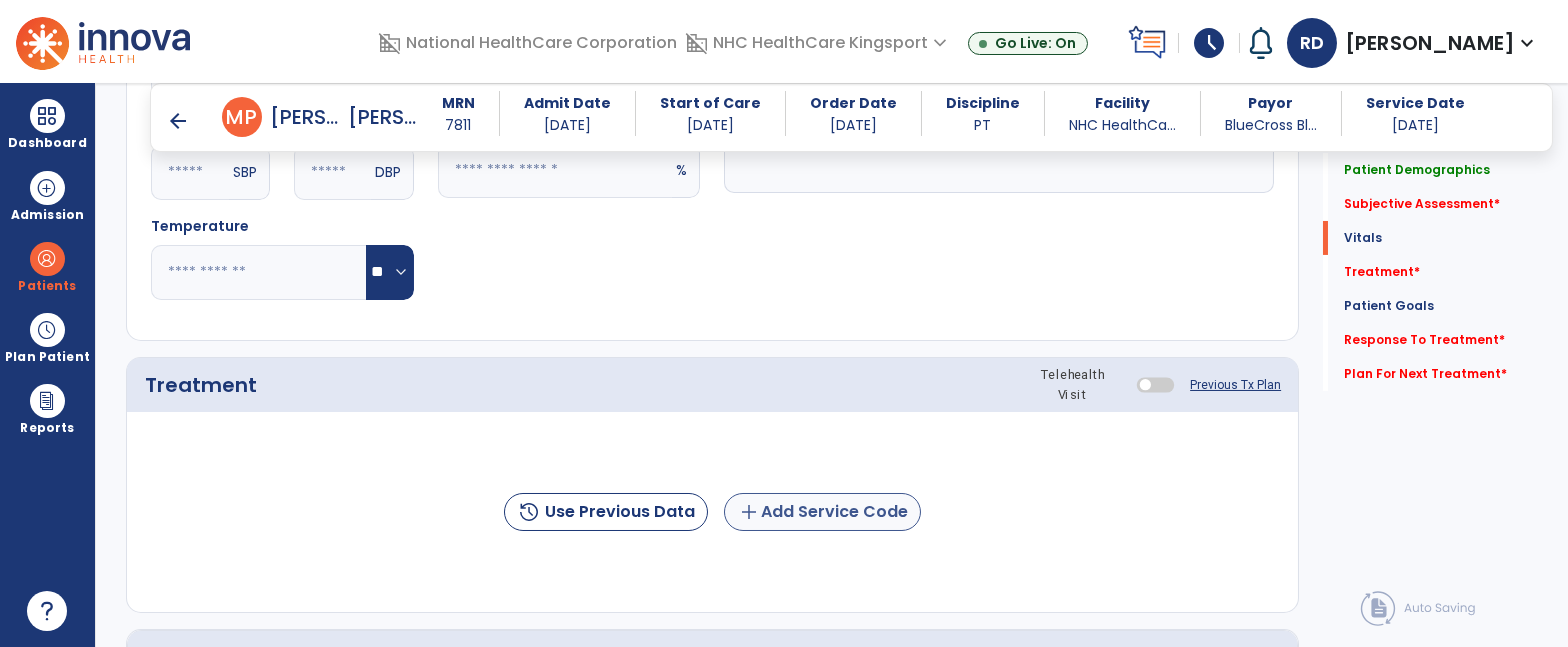 type on "**********" 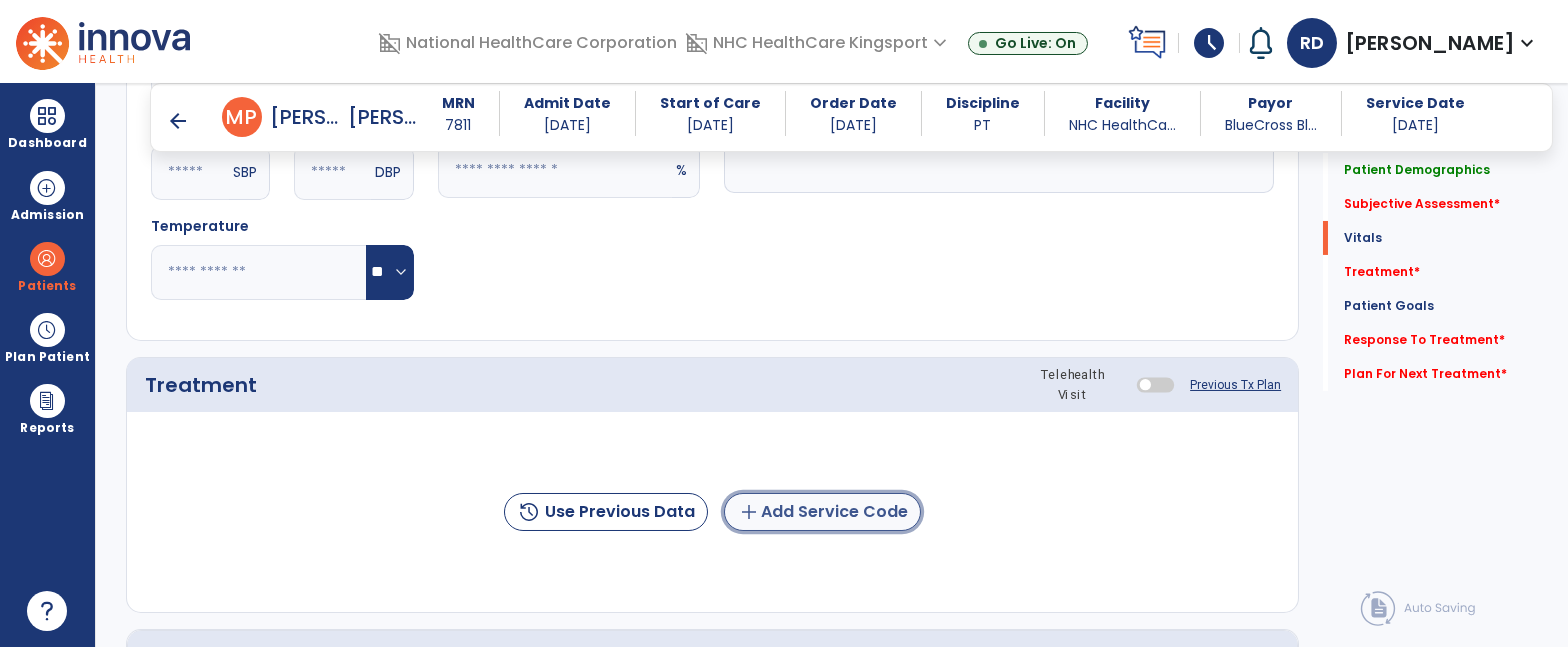 click on "add  Add Service Code" 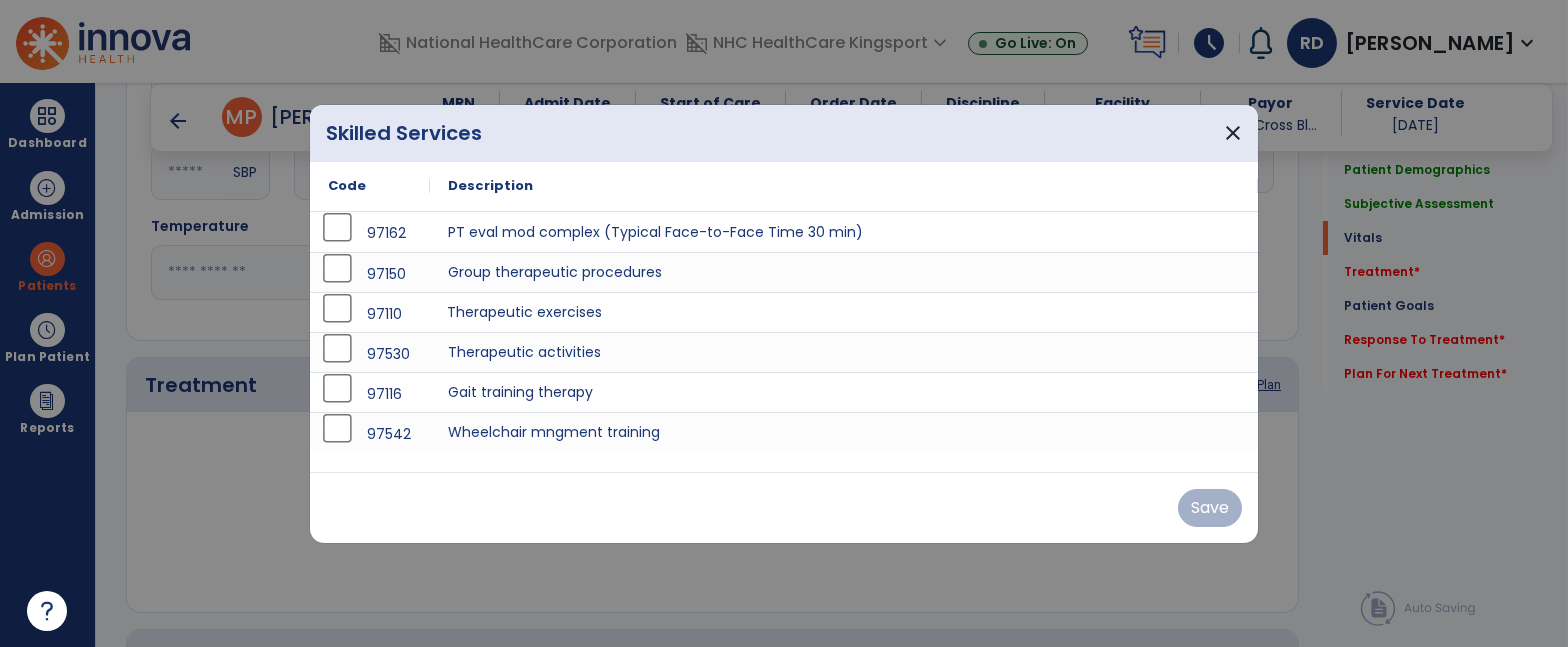 click on "Therapeutic exercises" at bounding box center (844, 312) 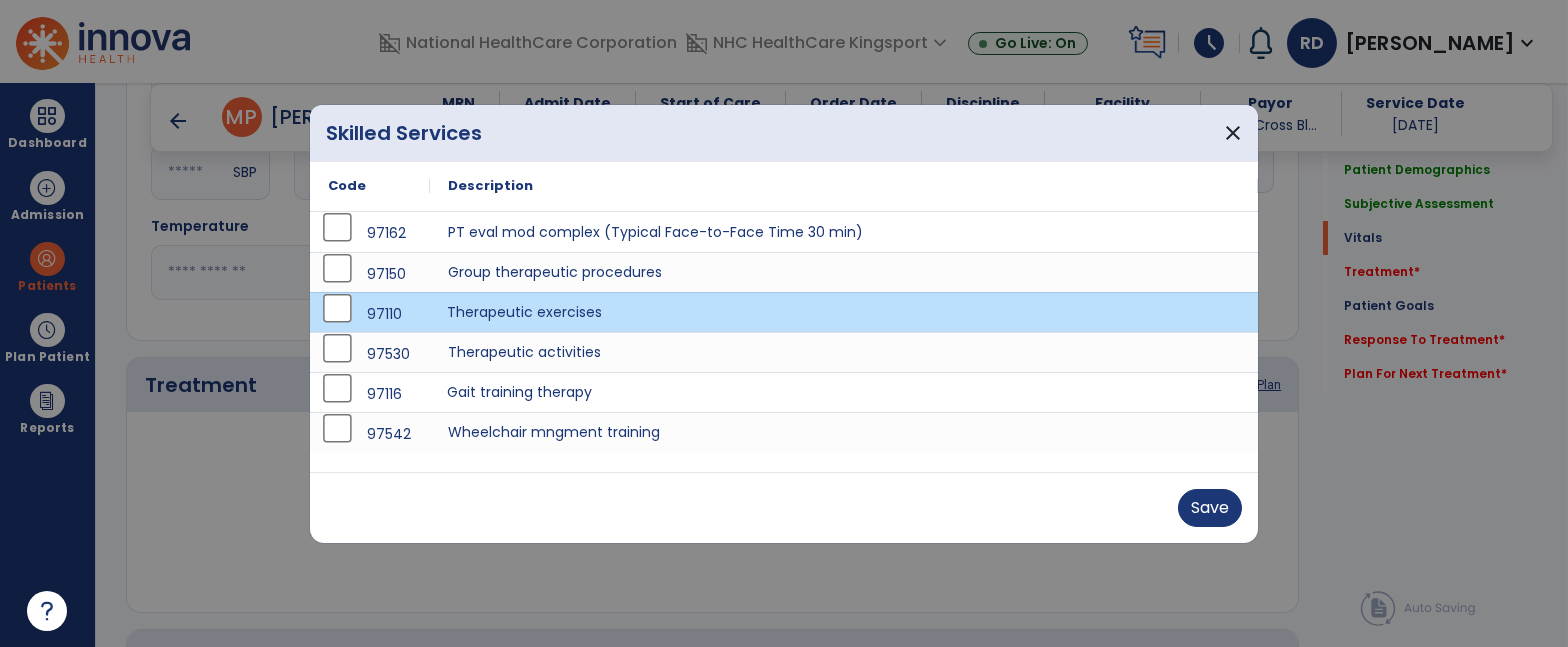 click on "Gait training therapy" at bounding box center [844, 392] 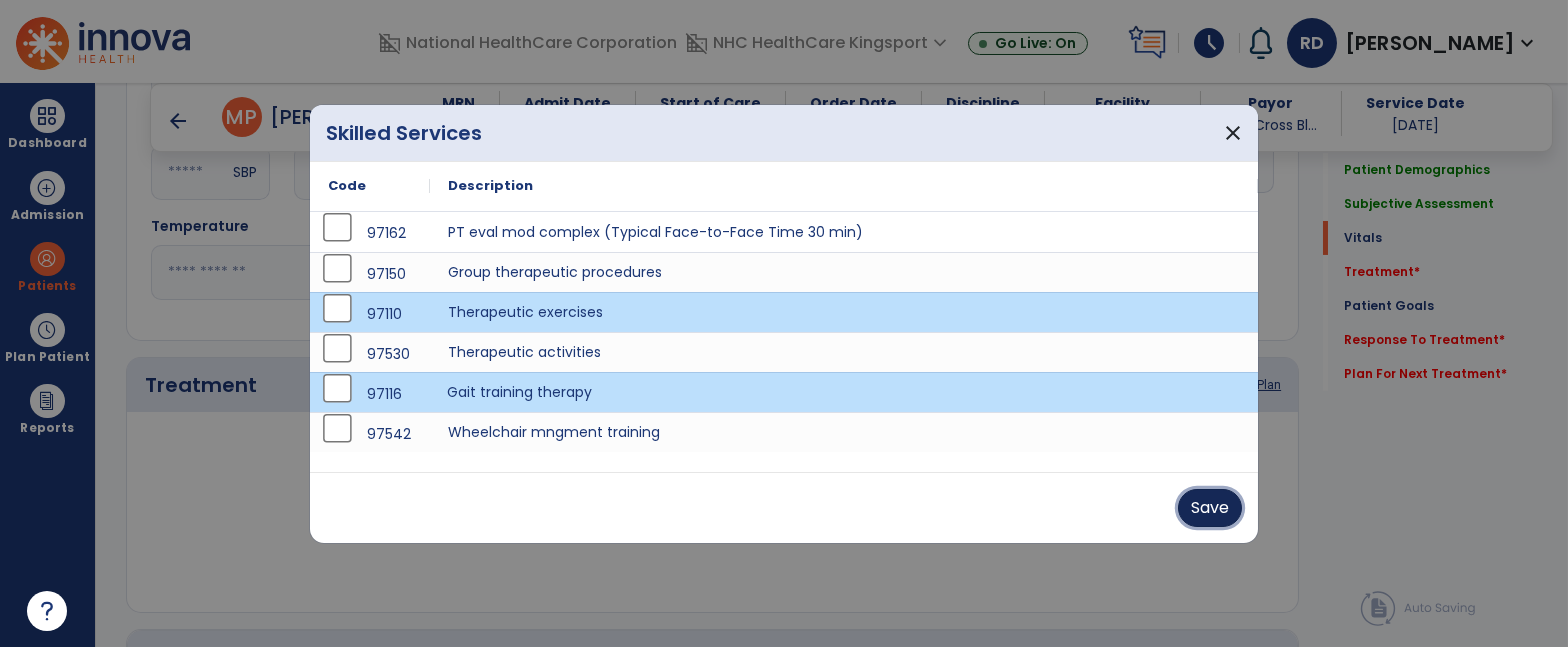 click on "Save" at bounding box center [1210, 508] 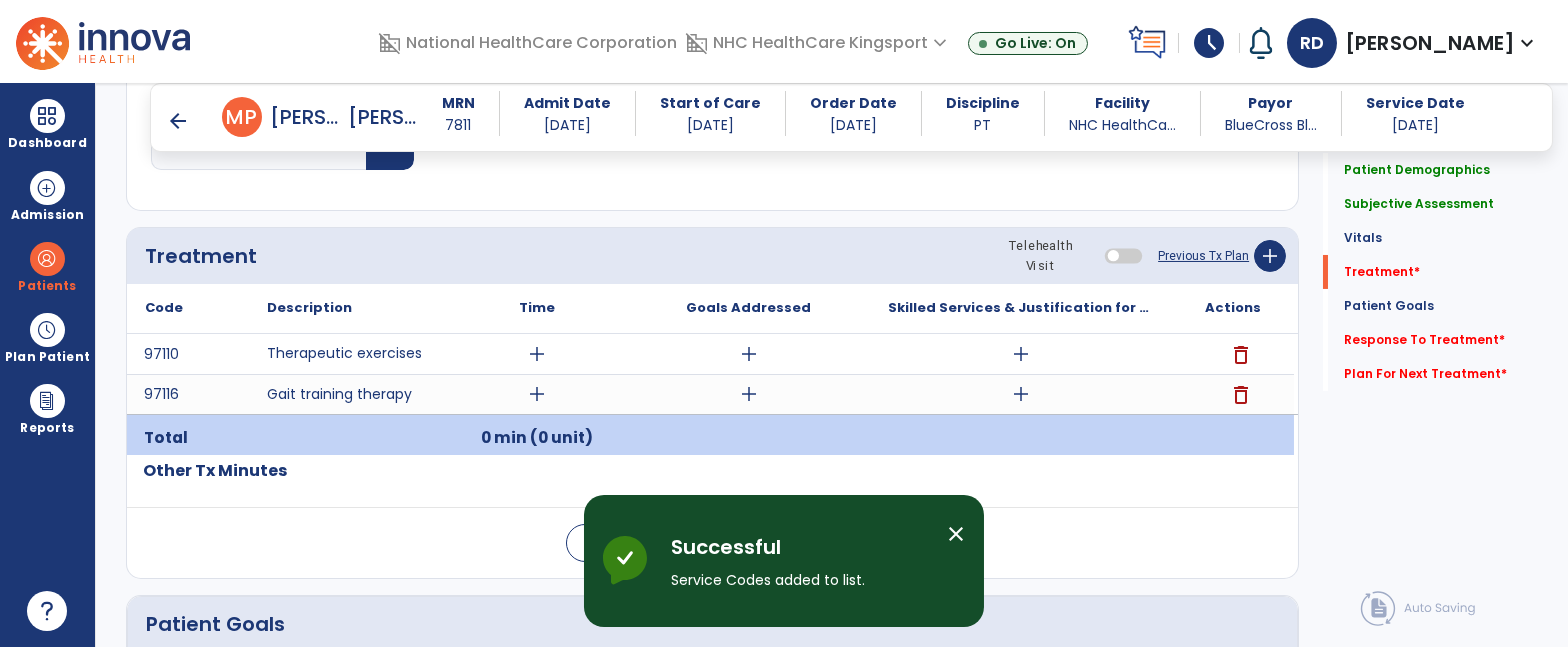 scroll, scrollTop: 1413, scrollLeft: 0, axis: vertical 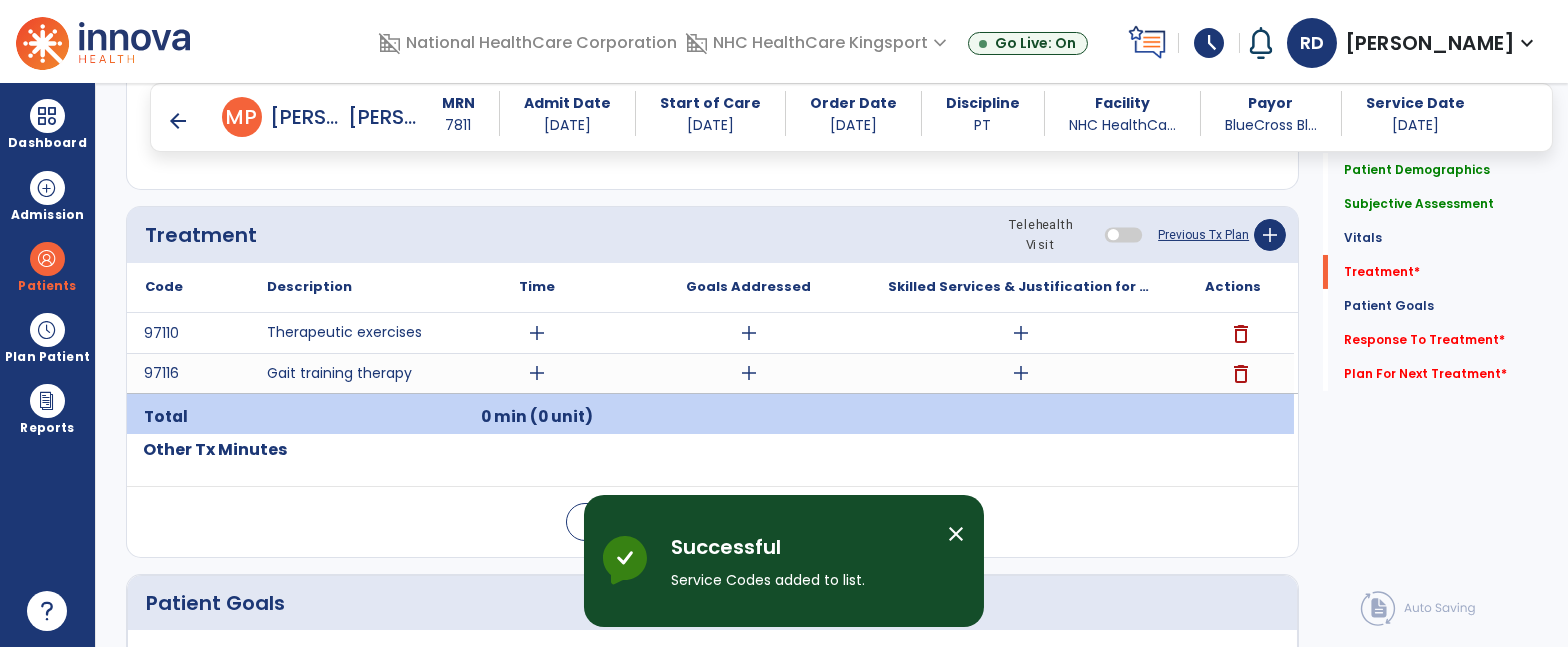 click on "add" at bounding box center (1021, 333) 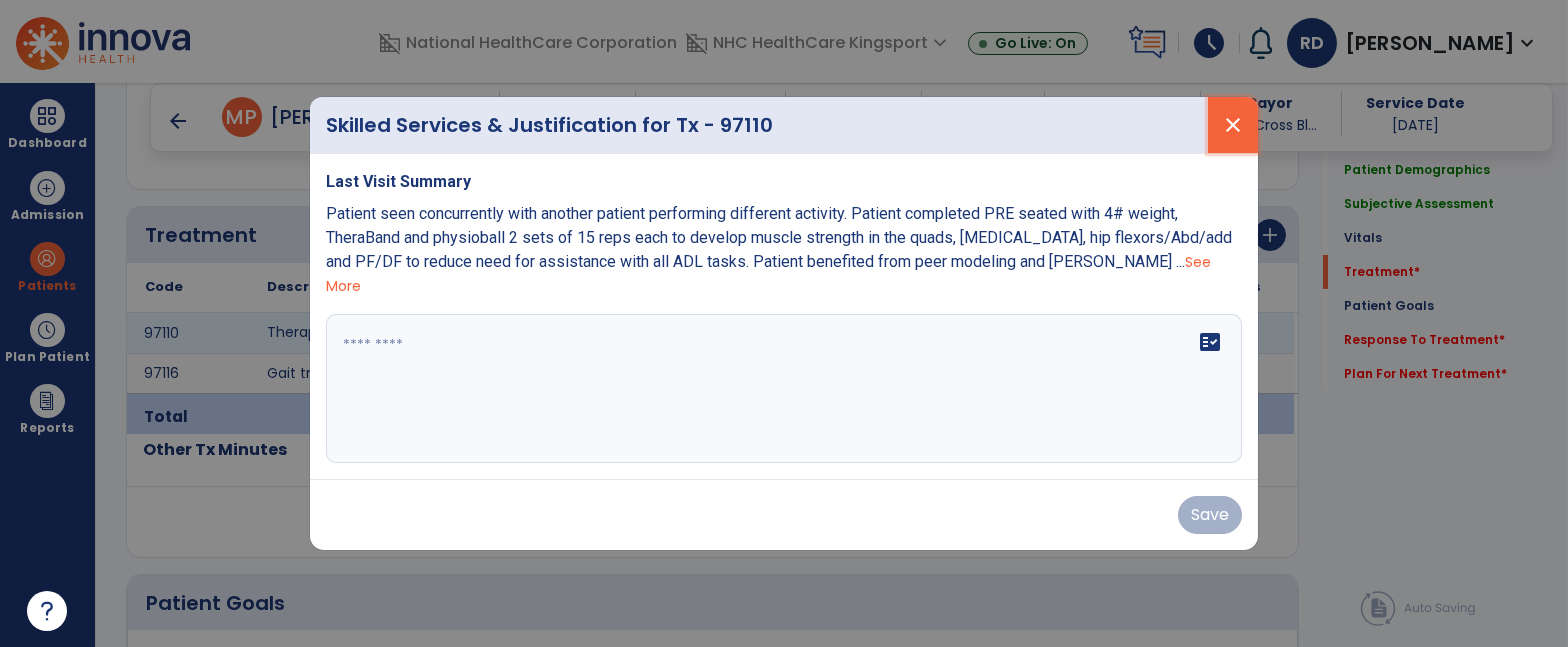 click on "close" at bounding box center (1233, 125) 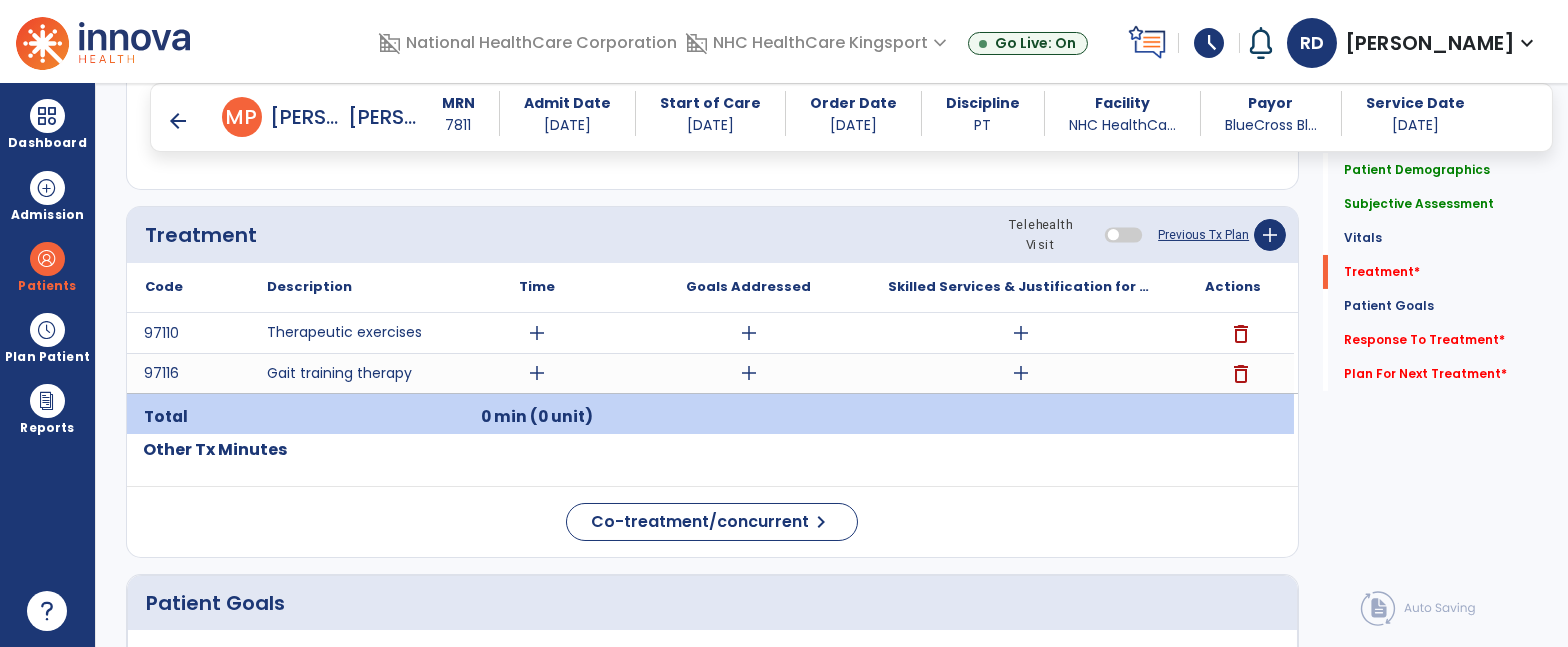click on "add" at bounding box center (1021, 333) 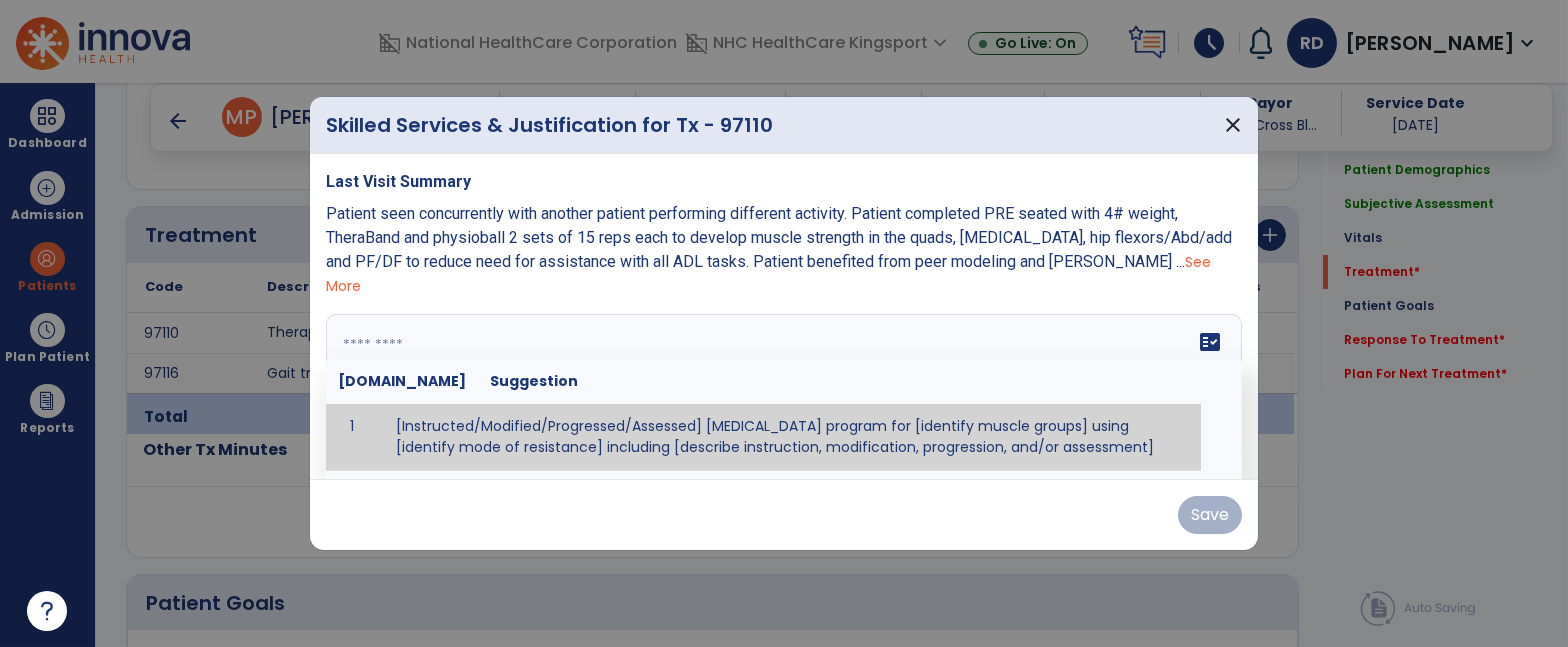 click at bounding box center [782, 389] 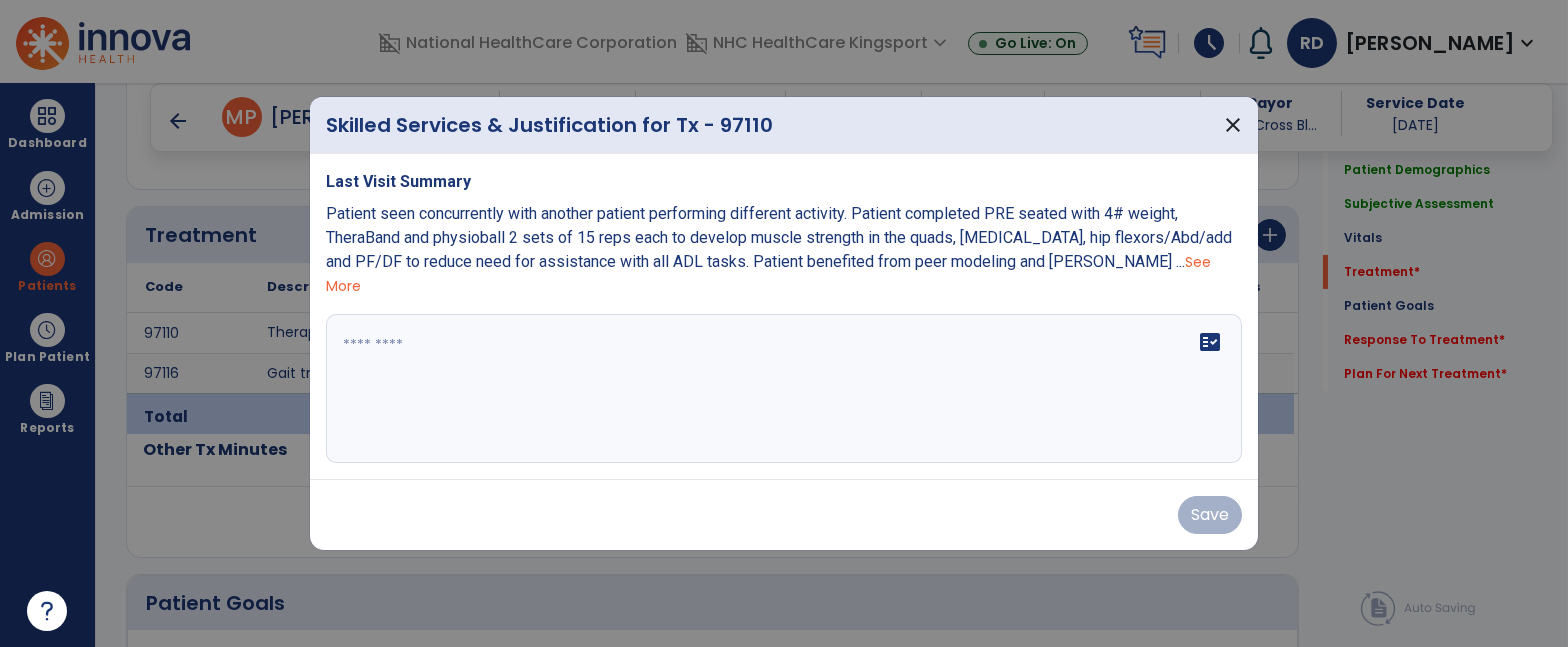 type on "**********" 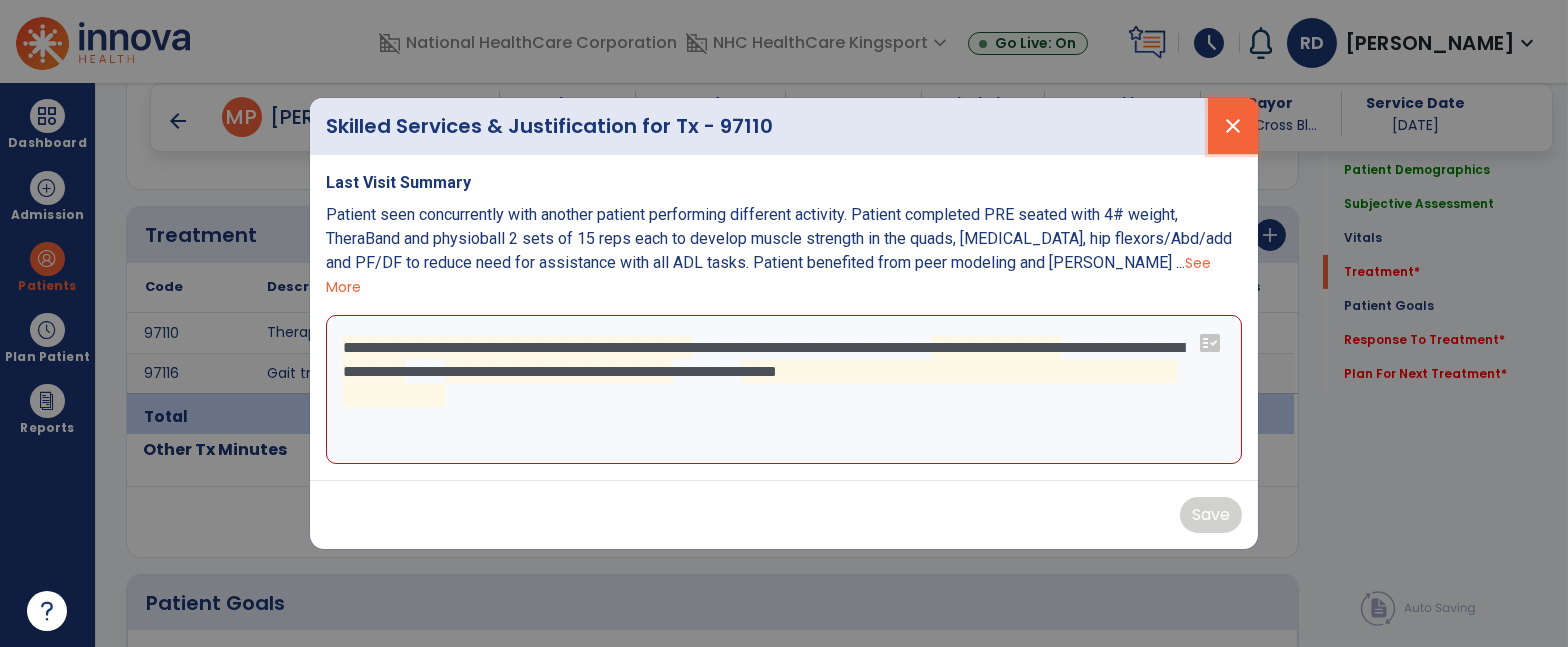 click on "close" at bounding box center [1233, 126] 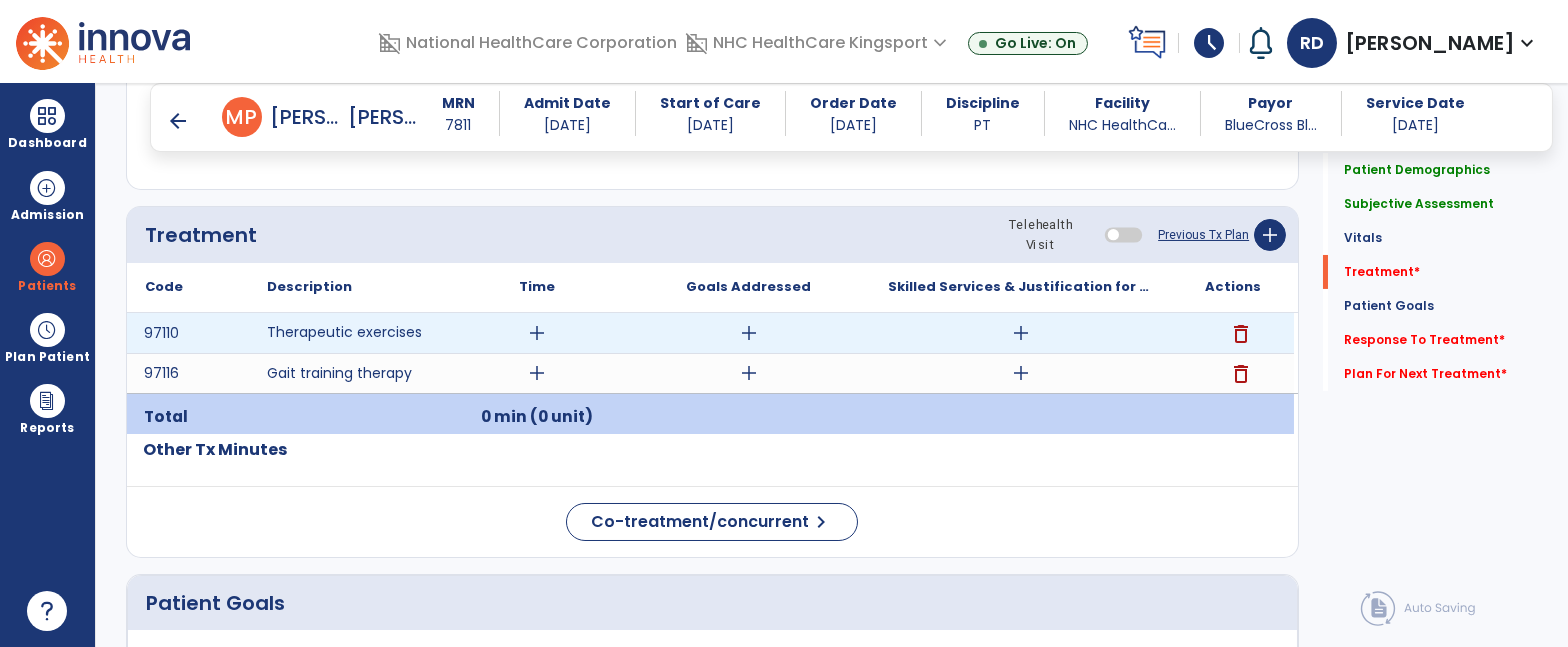 click on "add" at bounding box center (1021, 333) 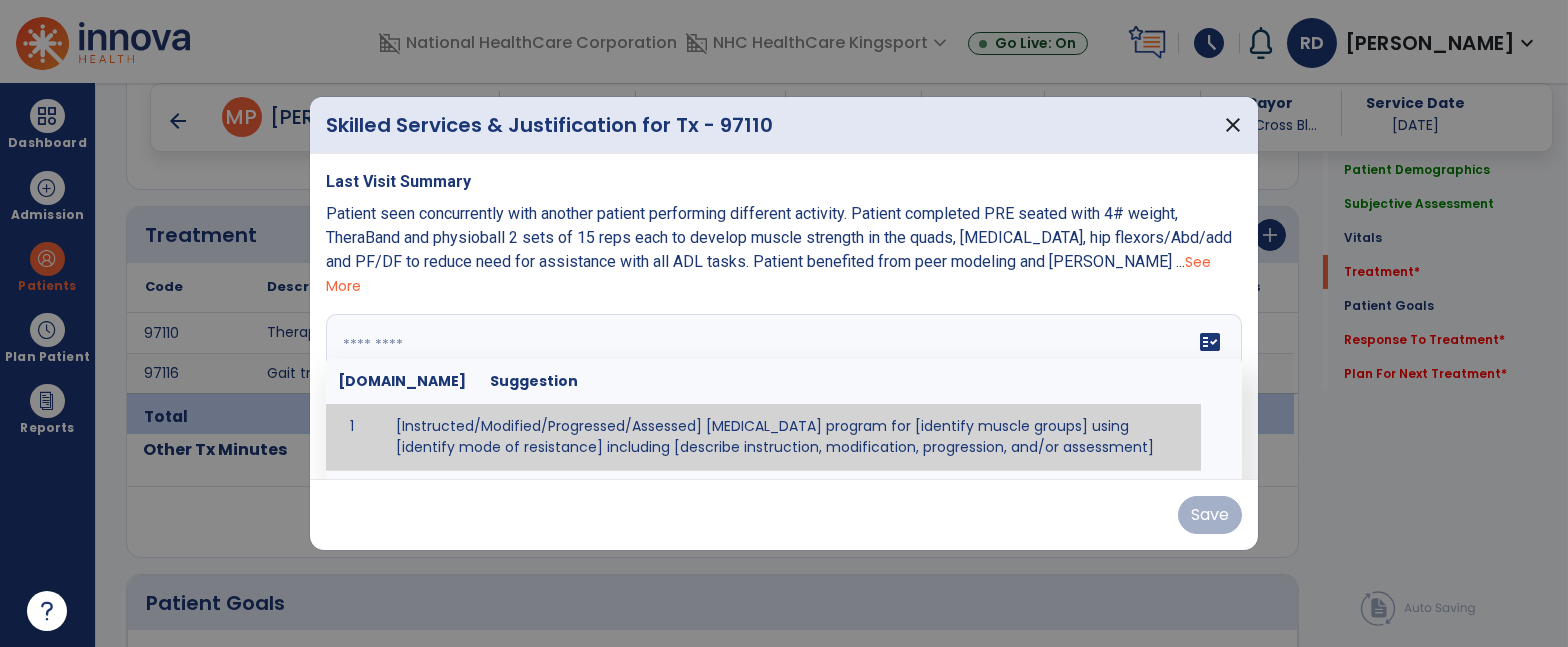 click at bounding box center (782, 389) 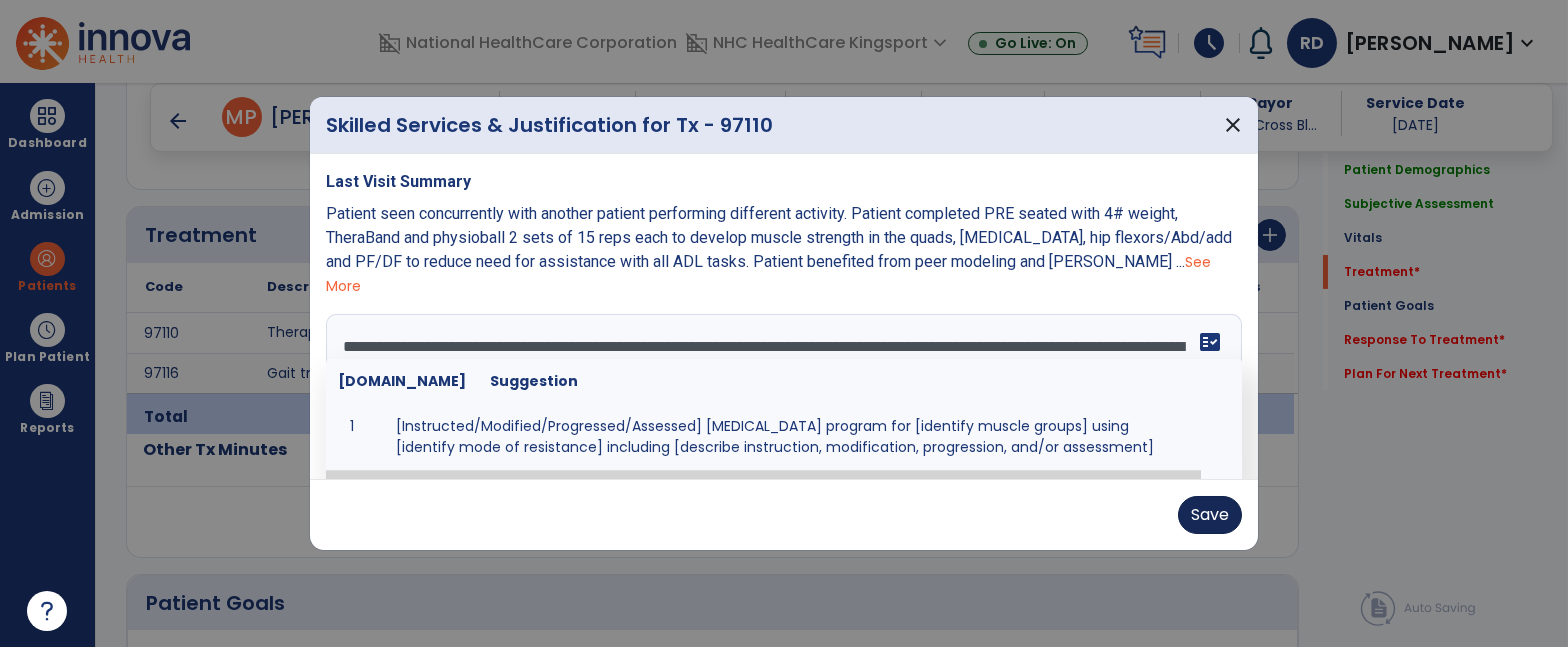 type on "**********" 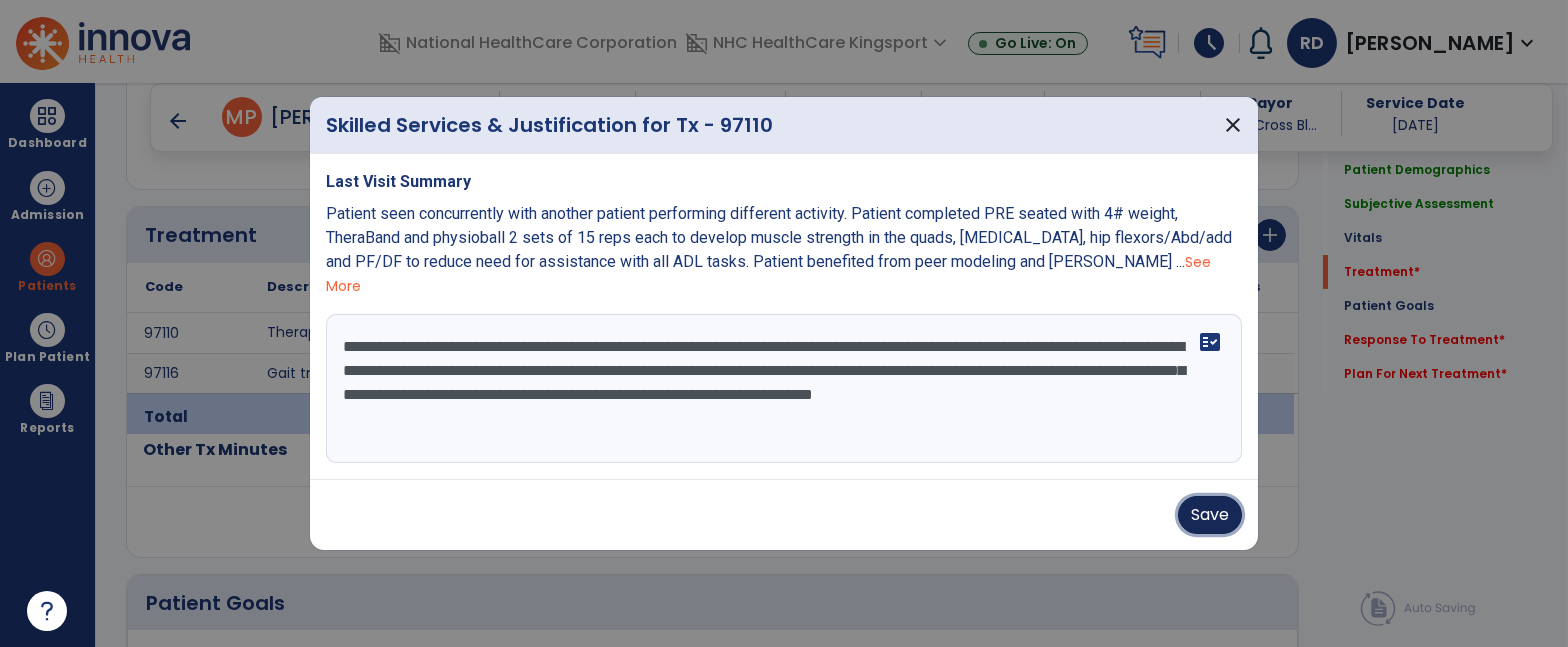 click on "Save" at bounding box center (1210, 515) 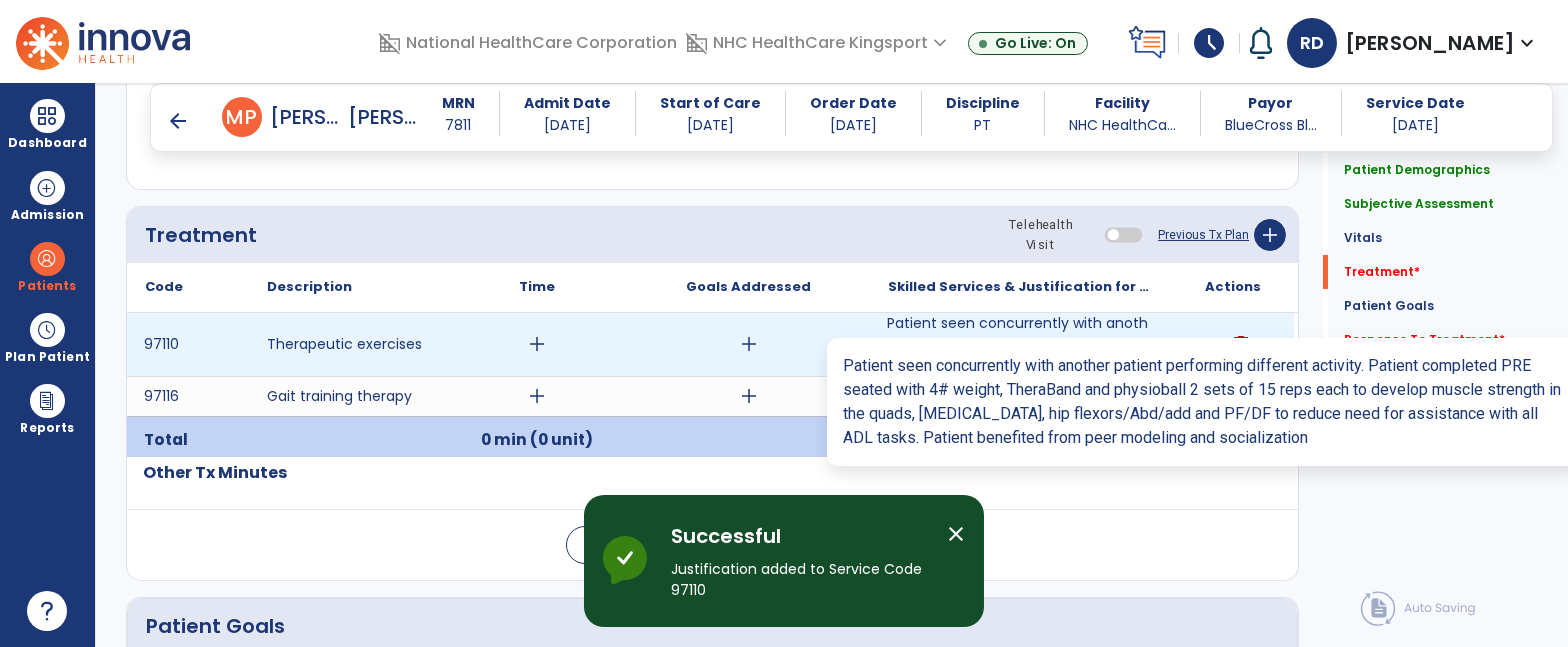 click on "Patient seen concurrently with another patient performing different activity. Patient completed PRE ..." at bounding box center (1021, 344) 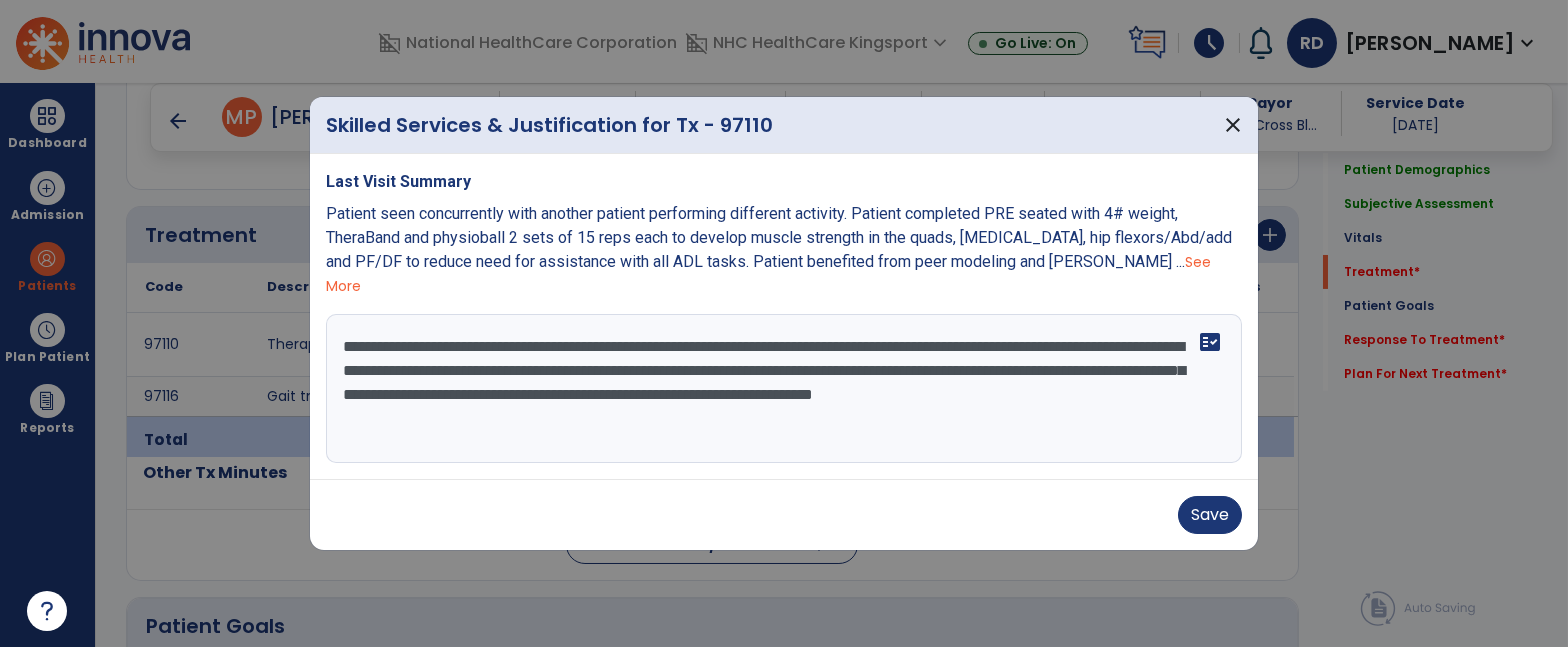 click on "**********" at bounding box center [784, 389] 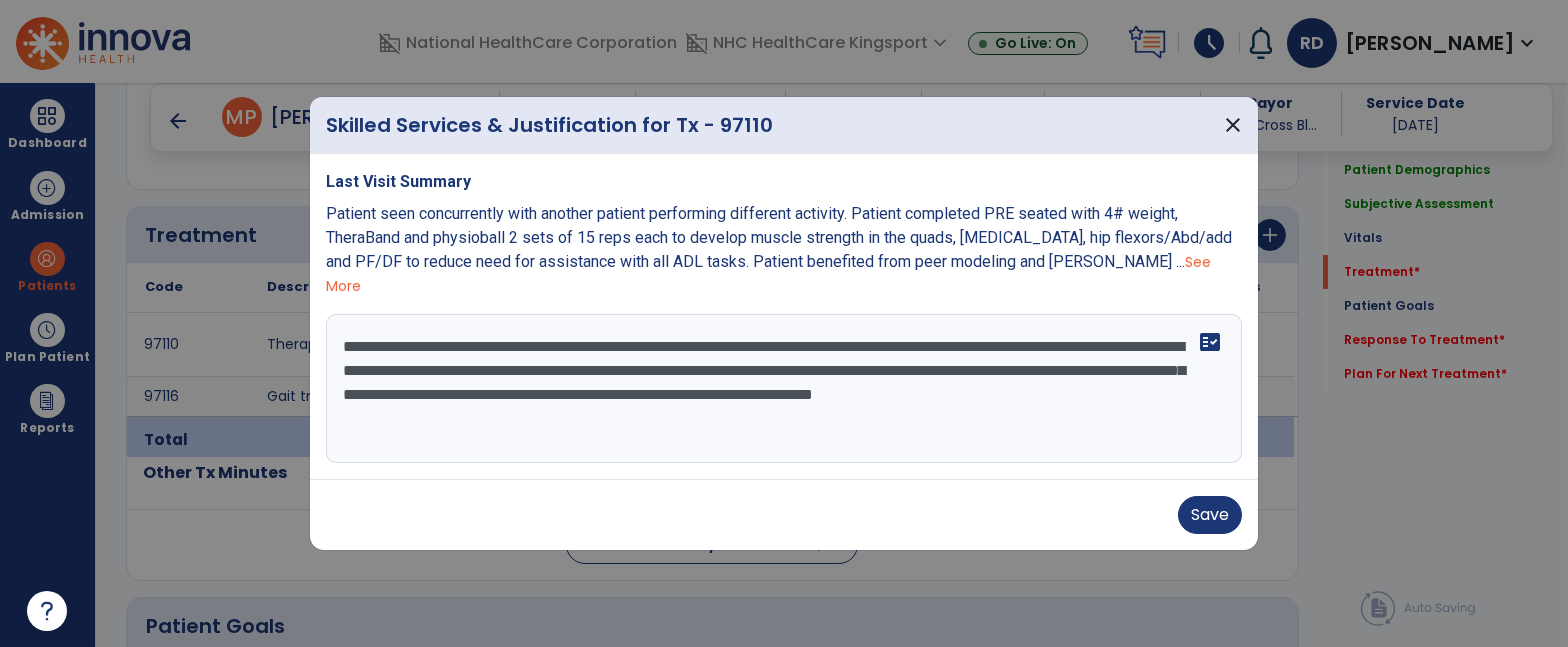 click on "**********" at bounding box center [784, 389] 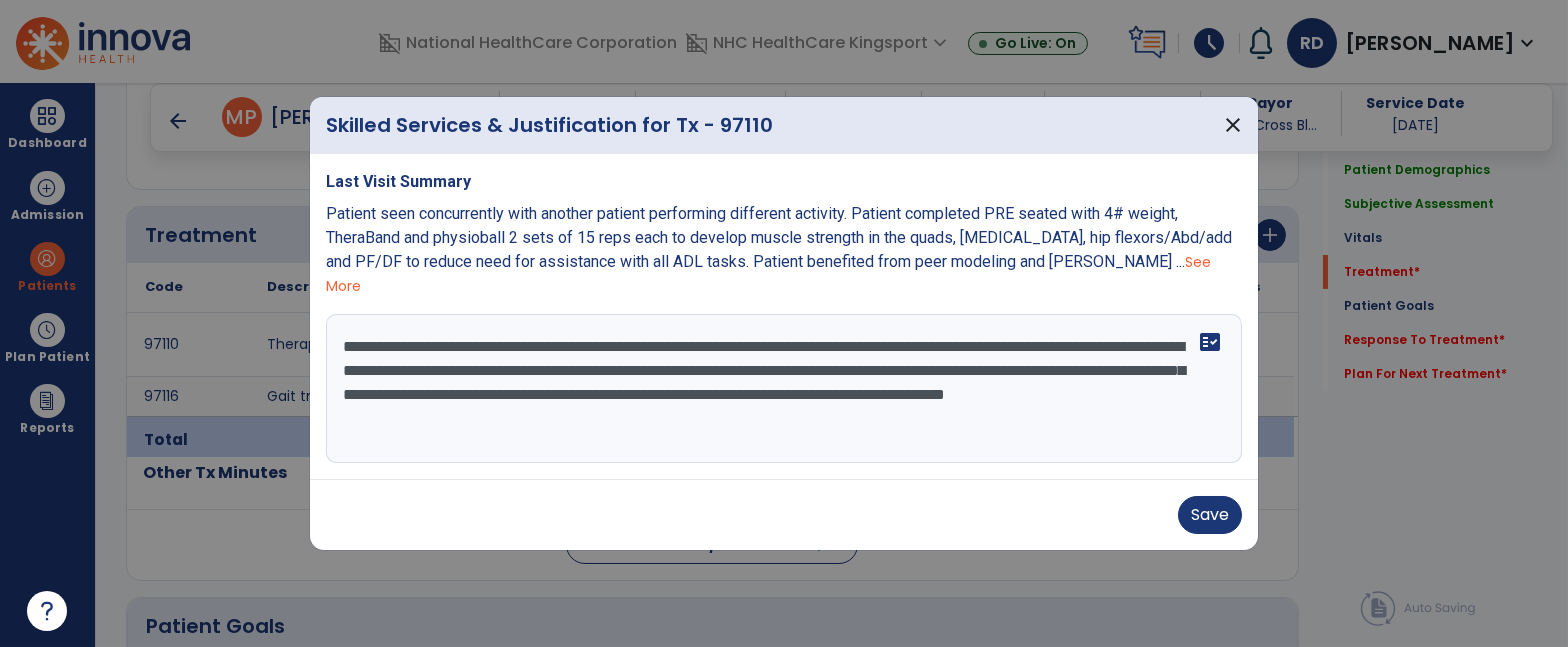 click on "**********" at bounding box center (784, 389) 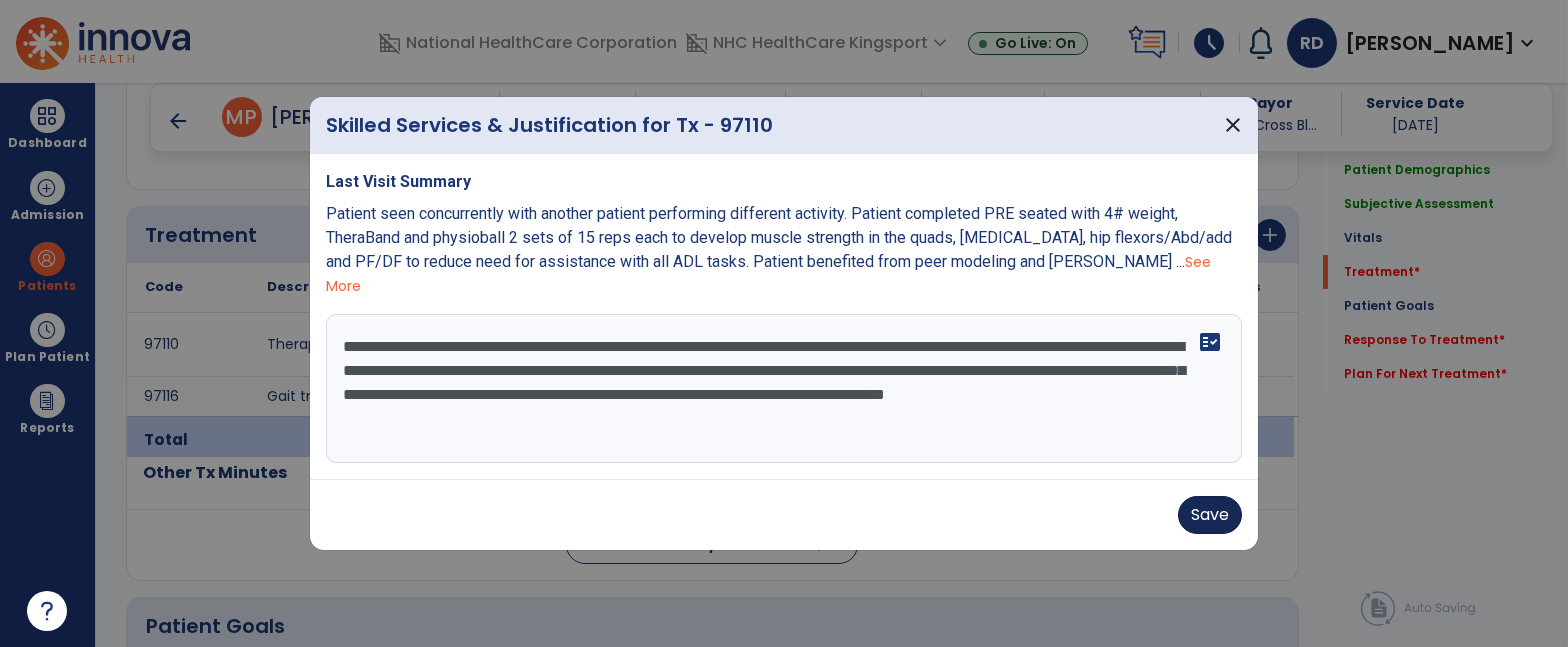 type on "**********" 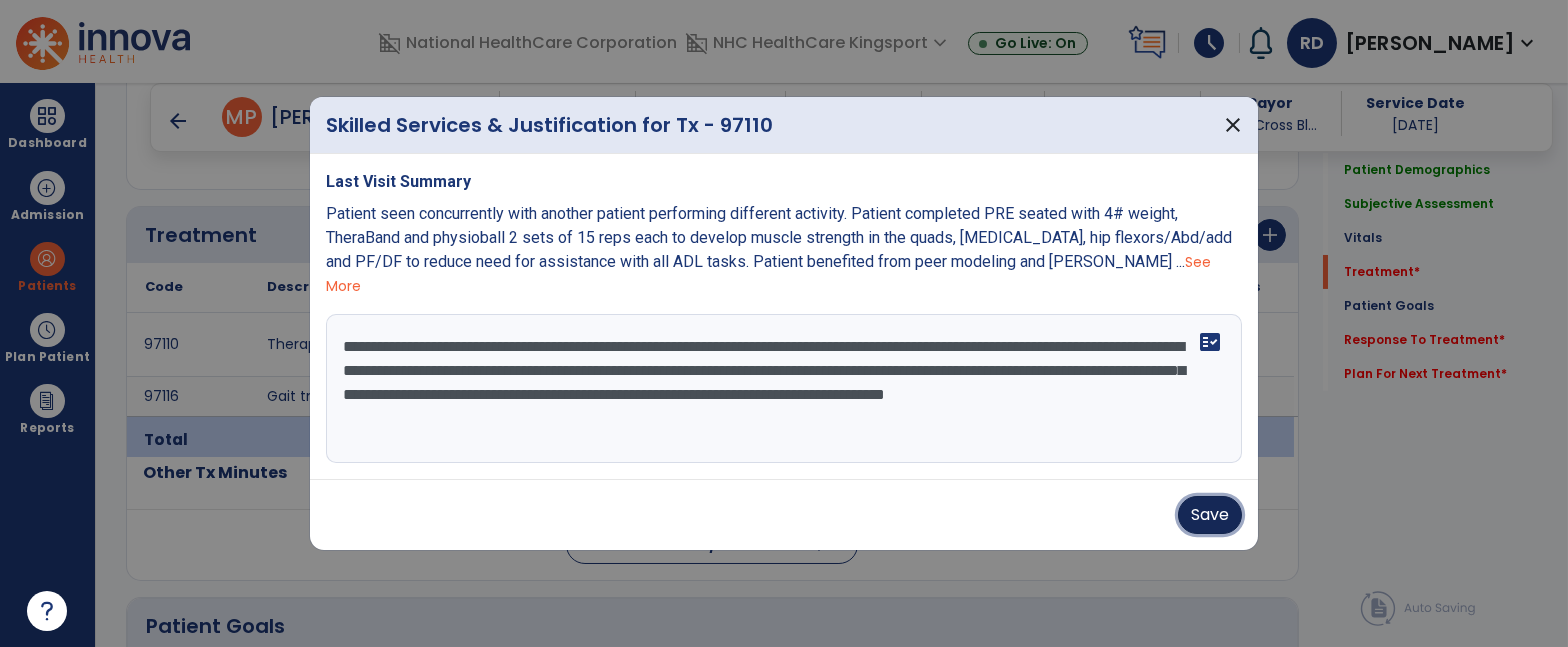 click on "Save" at bounding box center (1210, 515) 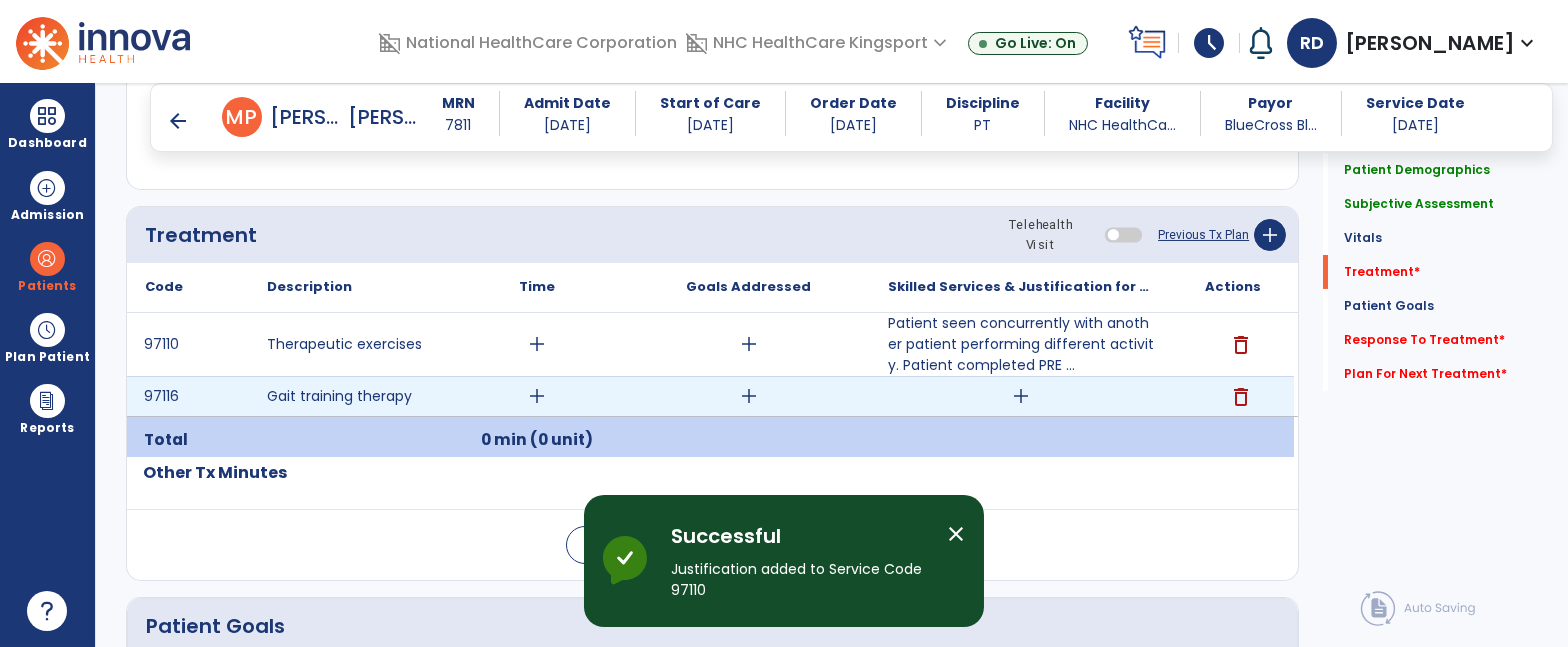 click on "add" at bounding box center (1021, 396) 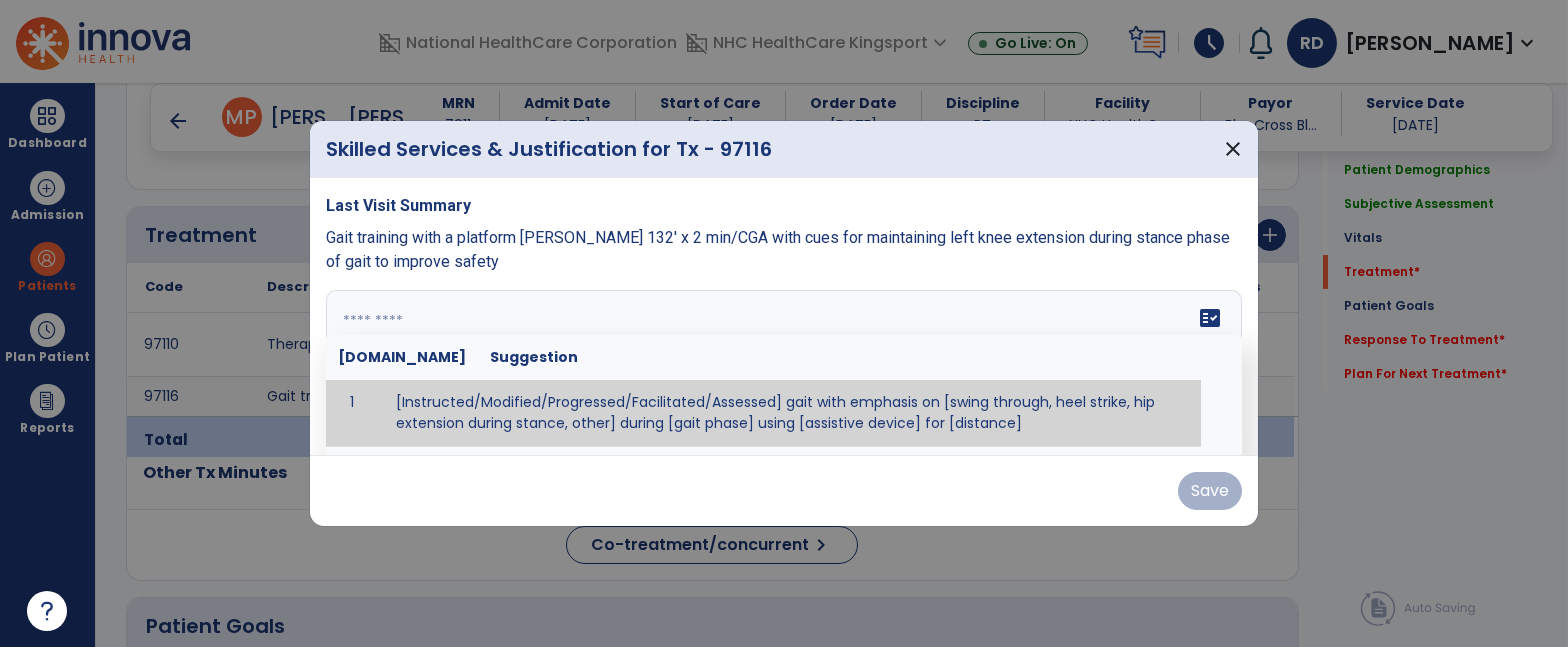 click on "fact_check  [DOMAIN_NAME] Suggestion 1 [Instructed/Modified/Progressed/Facilitated/Assessed] gait with emphasis on [swing through, heel strike, hip extension during stance, other] during [gait phase] using [assistive device] for [distance] 2 [Instructed/Modified/Progressed/Facilitated/Assessed] use of [assistive device] and [NWB, PWB, step-to gait pattern, step through gait pattern] 3 [Instructed/Modified/Progressed/Facilitated/Assessed] patient's ability to [ascend/descend # of steps, perform directional changes, walk on even/uneven surfaces, pick-up objects off floor, velocity changes, other] using [assistive device]. 4 [Instructed/Modified/Progressed/Facilitated/Assessed] pre-gait activities including [identify exercise] in order to prepare for gait training. 5" at bounding box center (784, 365) 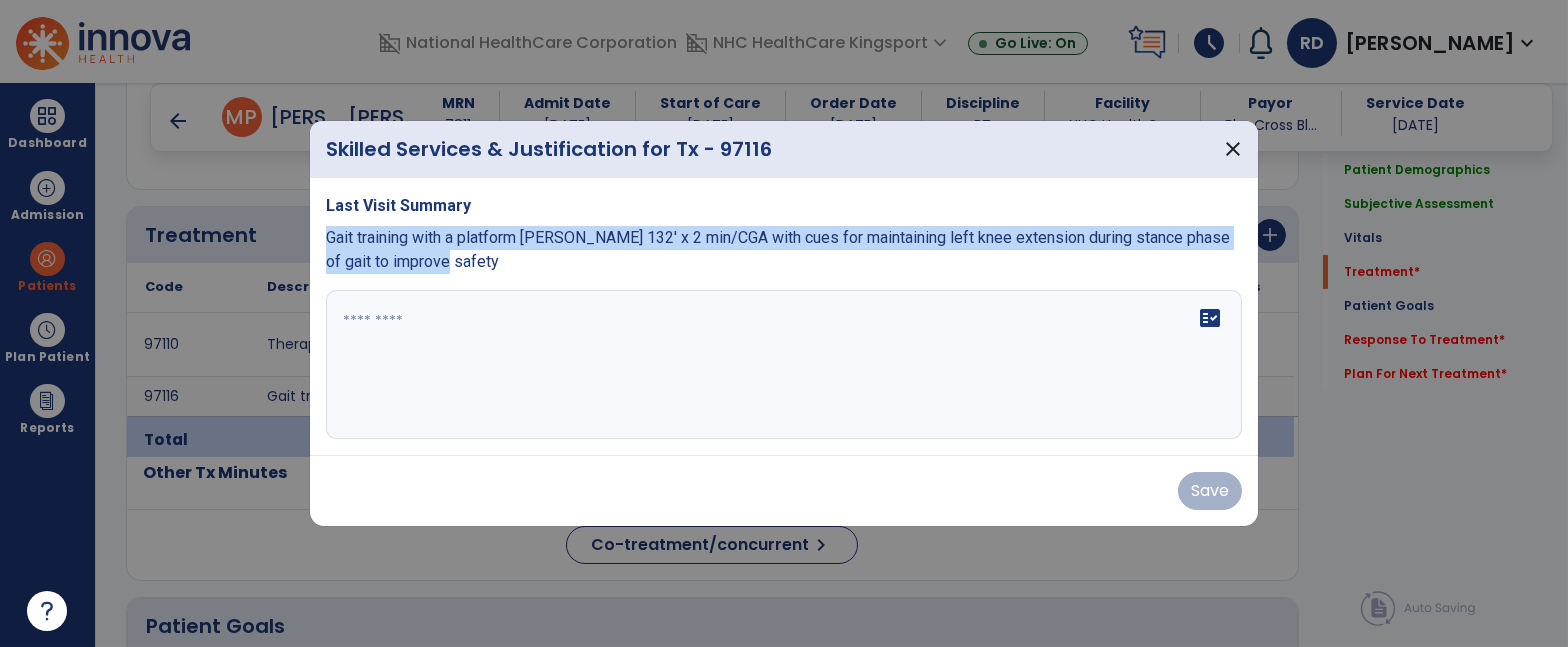 drag, startPoint x: 428, startPoint y: 253, endPoint x: 318, endPoint y: 225, distance: 113.507706 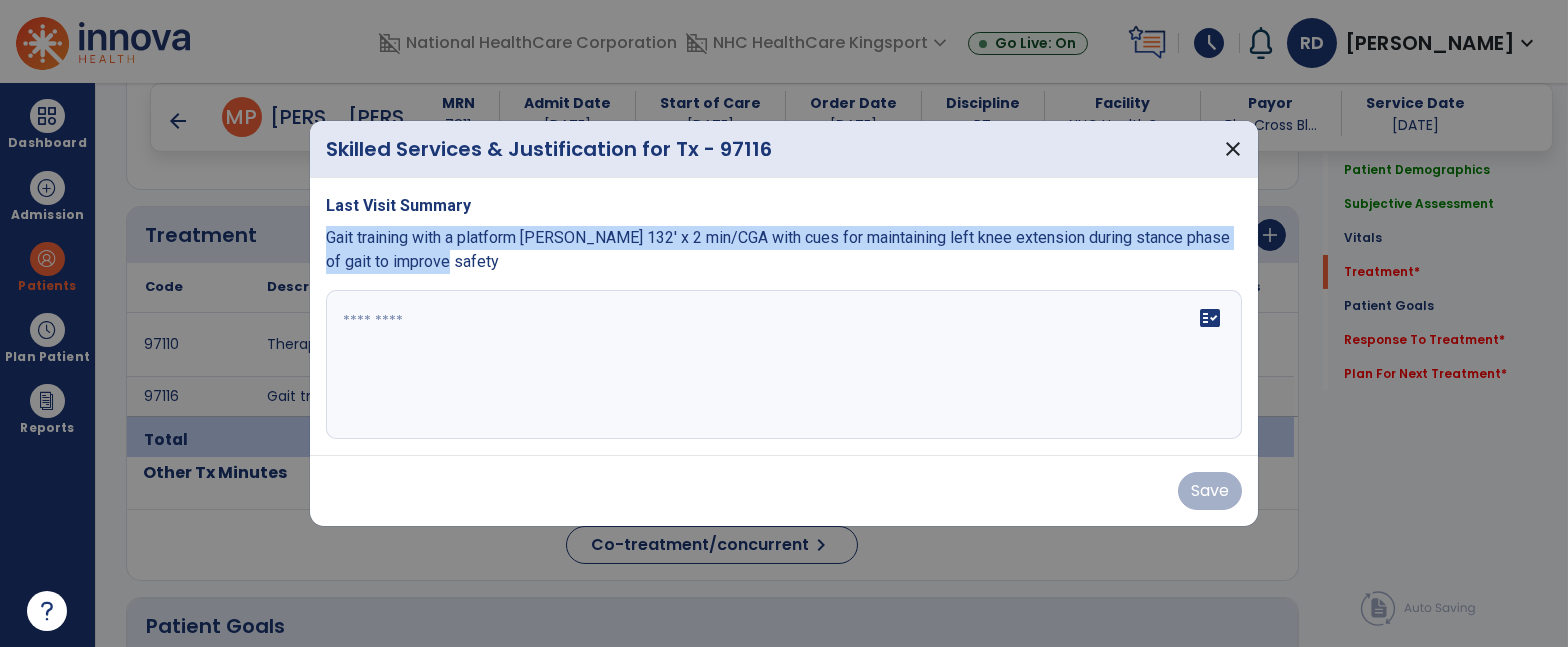 click on "Last Visit Summary Gait training with a platform [PERSON_NAME] 132' x 2 min/CGA with cues for maintaining left knee extension during stance phase of gait to improve safety   fact_check" at bounding box center (784, 317) 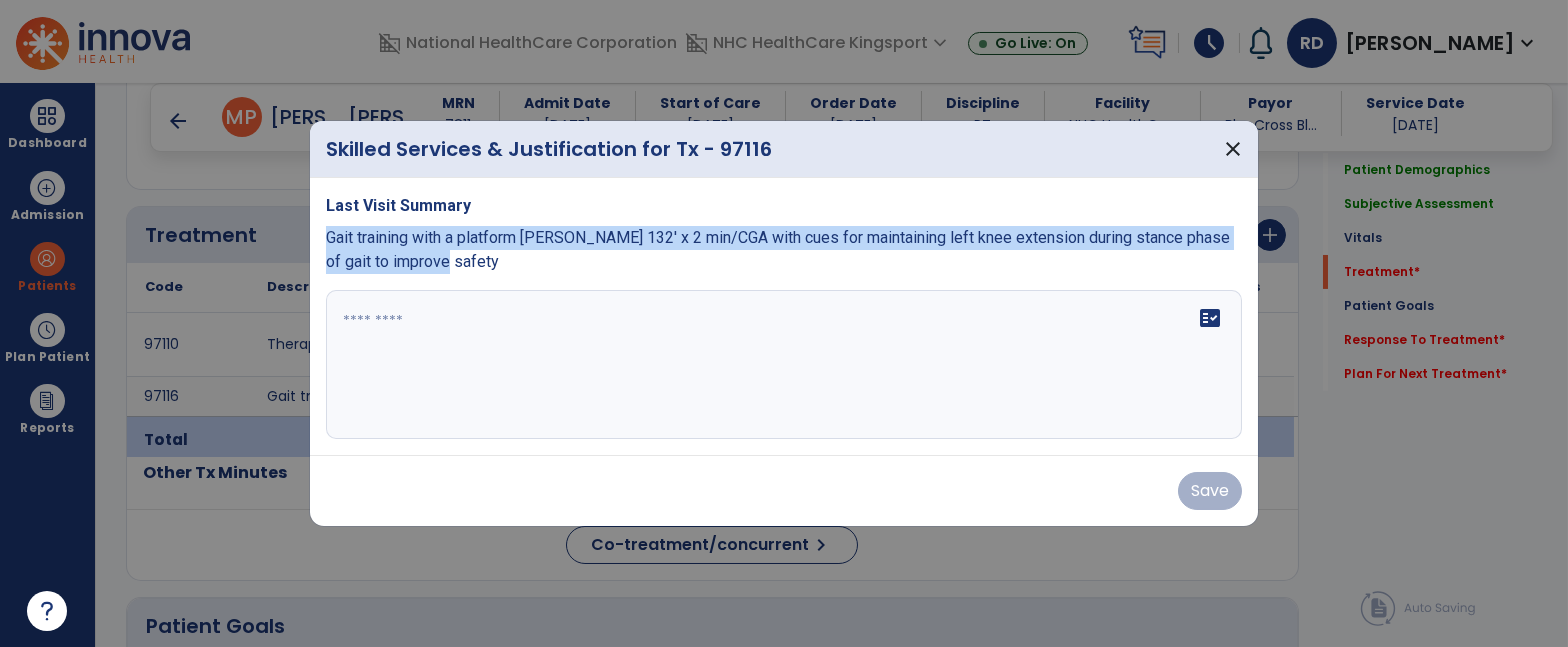 copy on "Gait training with a platform [PERSON_NAME] 132' x 2 min/CGA with cues for maintaining left knee extension during stance phase of gait to improve safety" 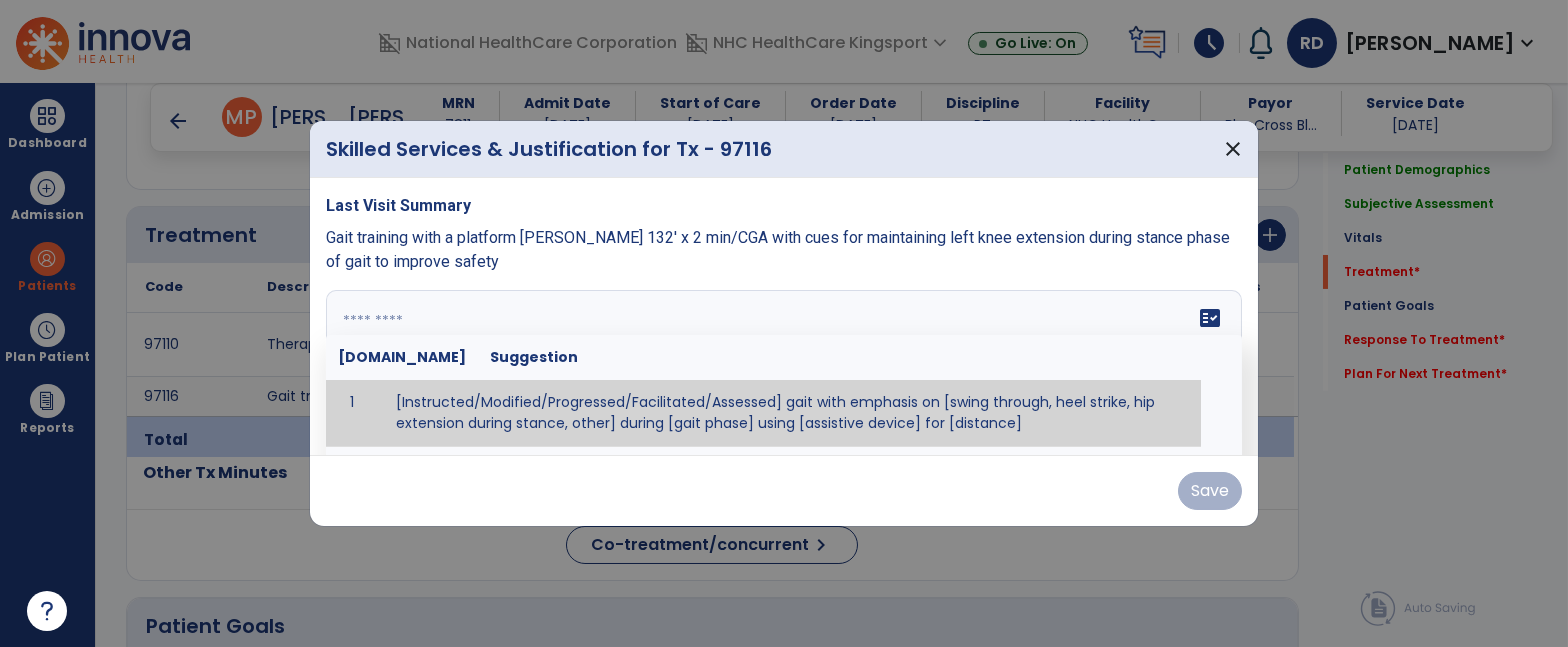 click at bounding box center (784, 365) 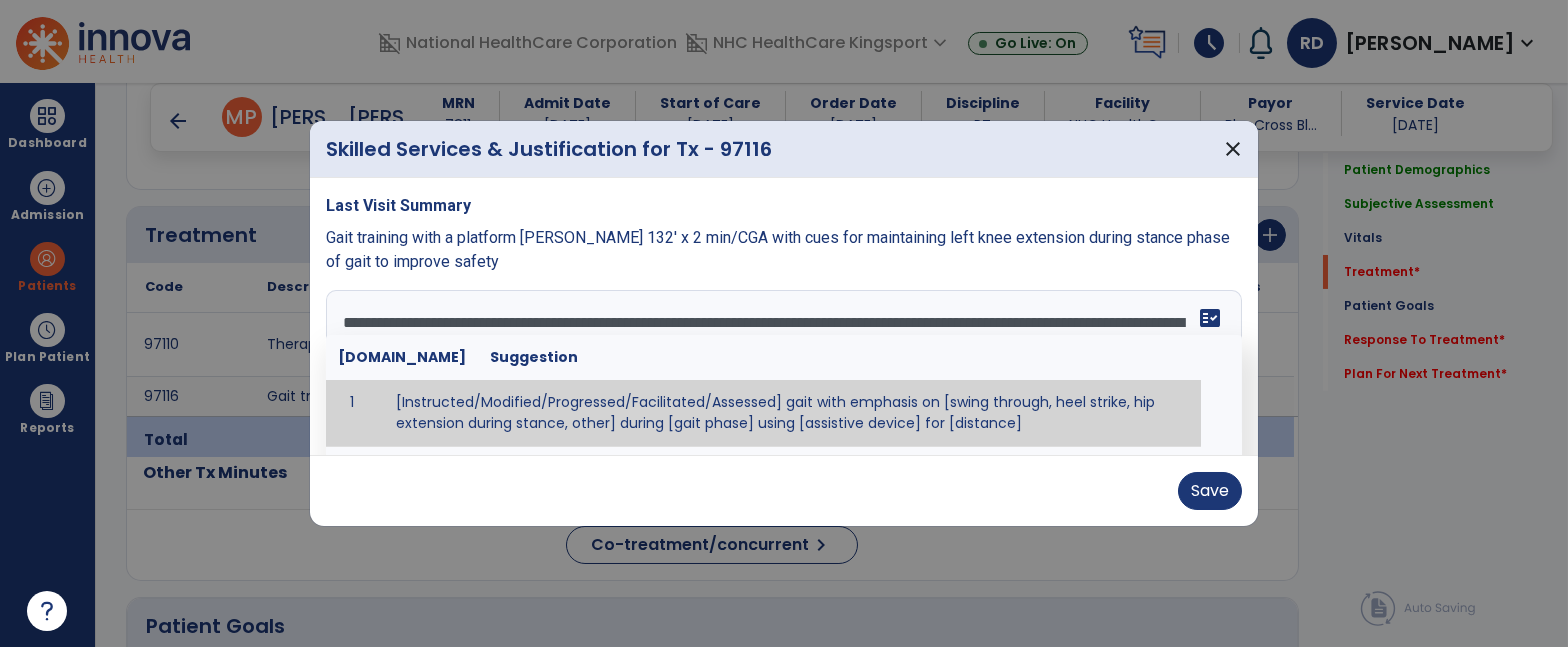 click on "**********" at bounding box center (782, 365) 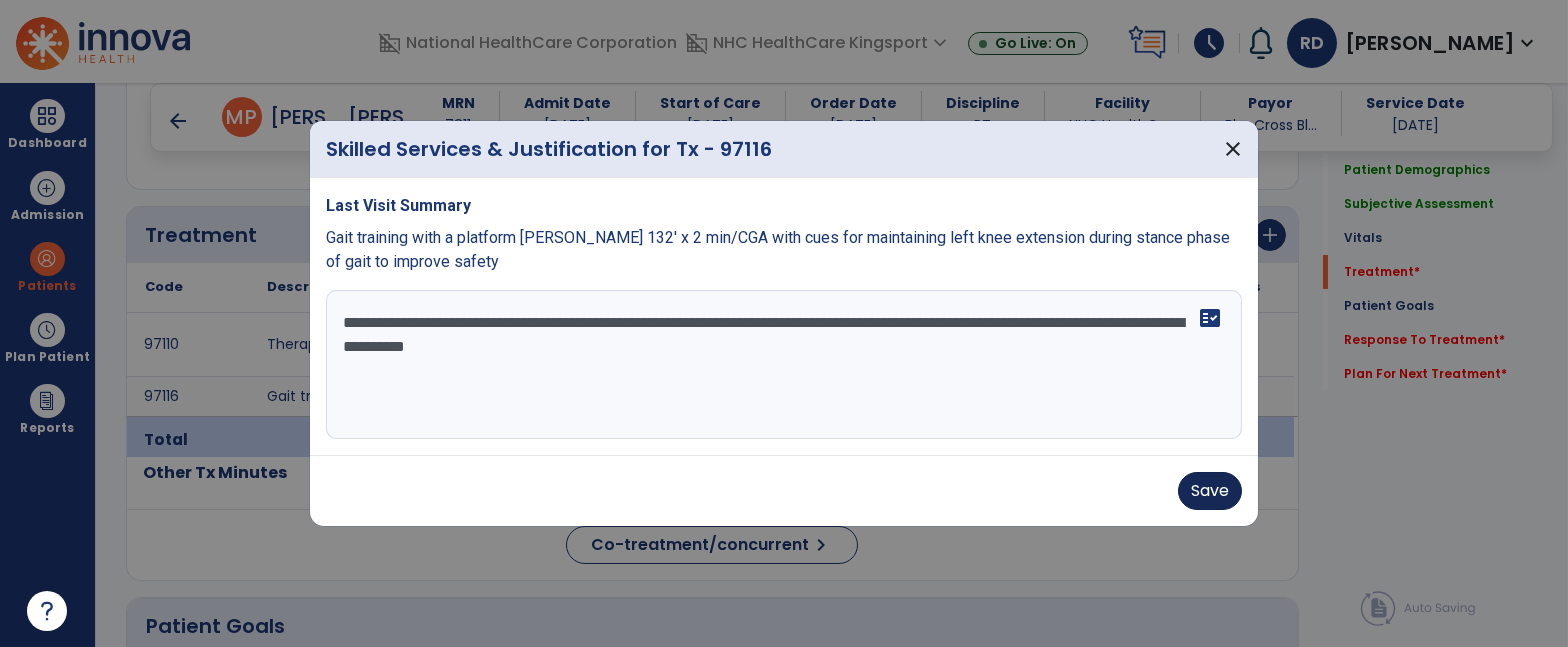 type on "**********" 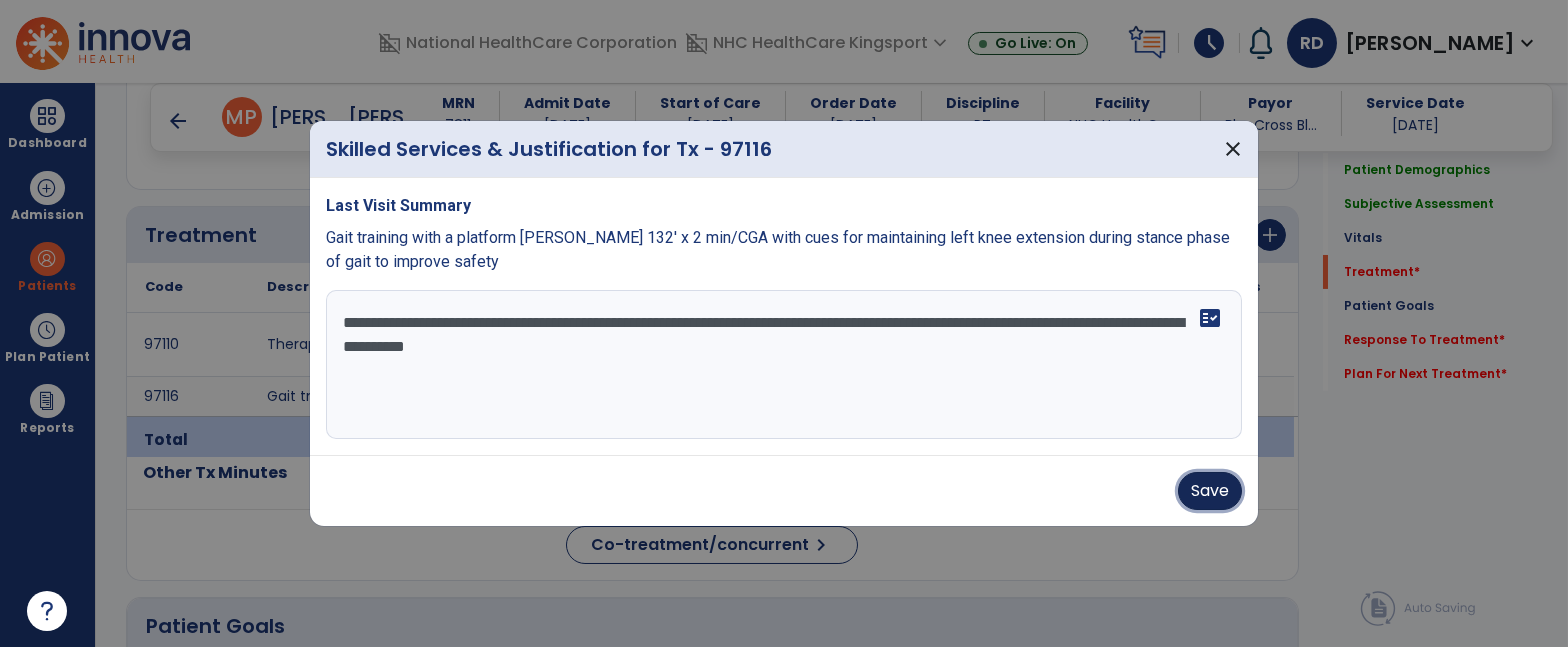 click on "Save" at bounding box center (1210, 491) 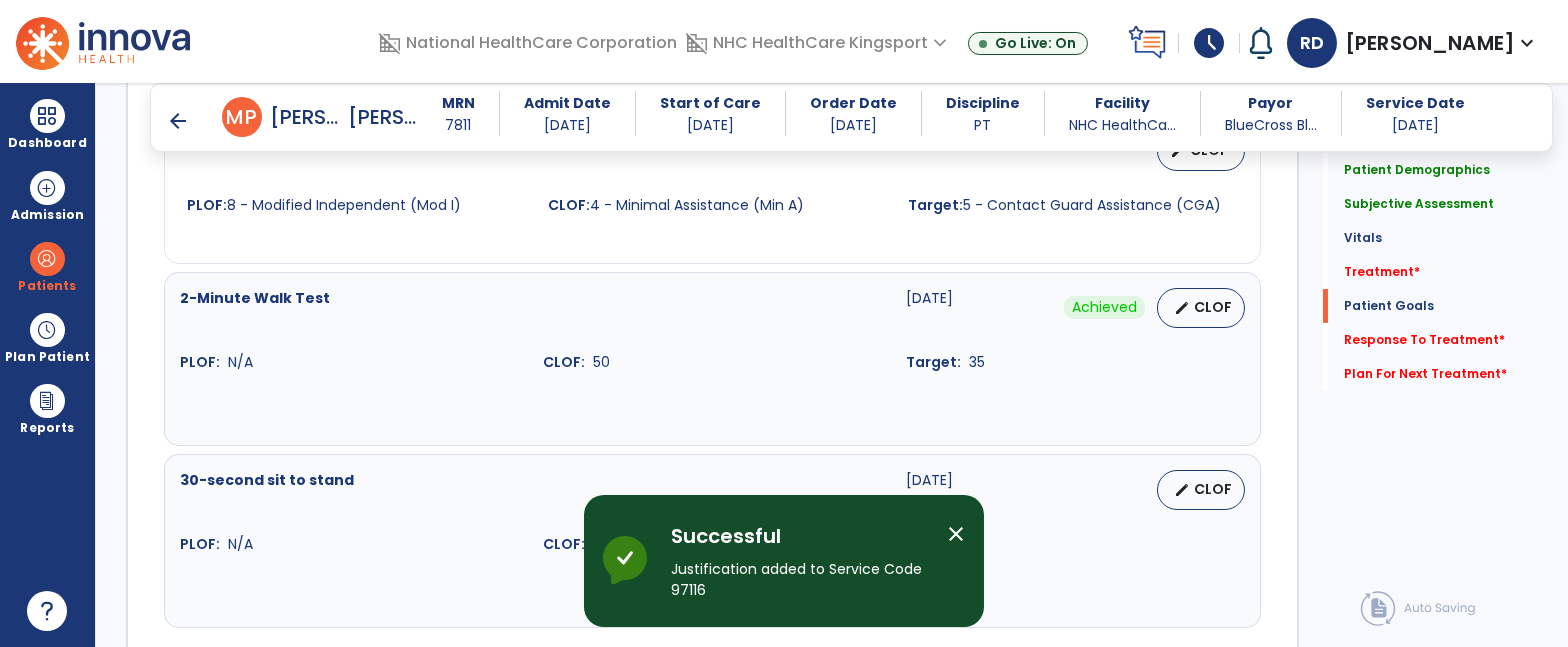 scroll, scrollTop: 3477, scrollLeft: 0, axis: vertical 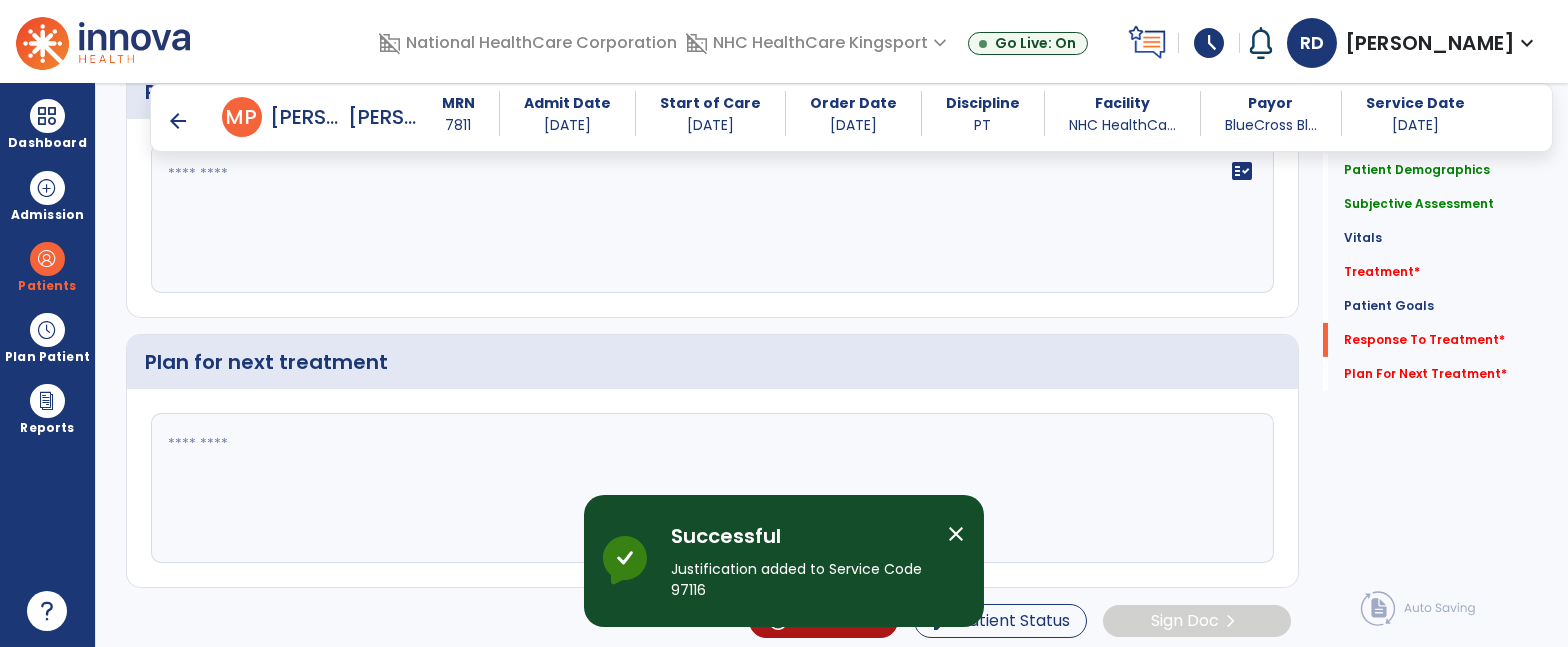 click 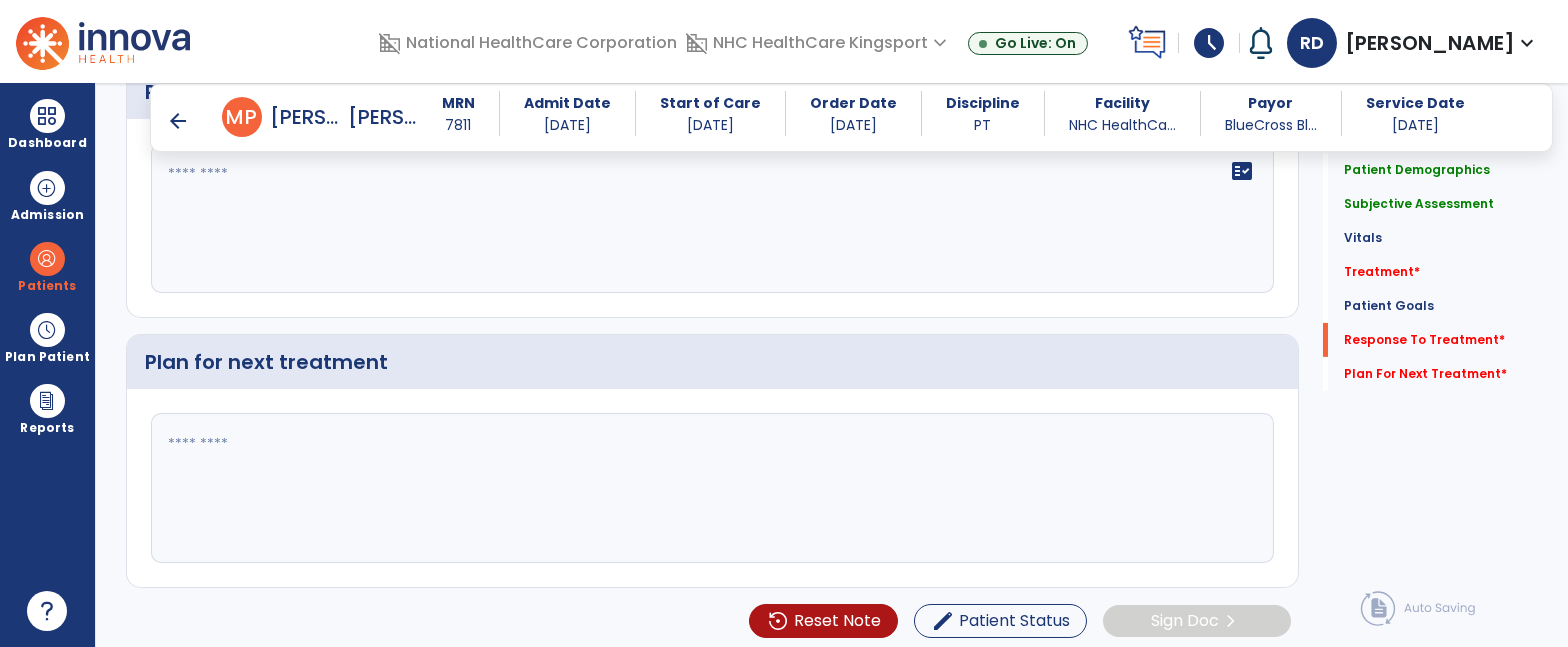 click 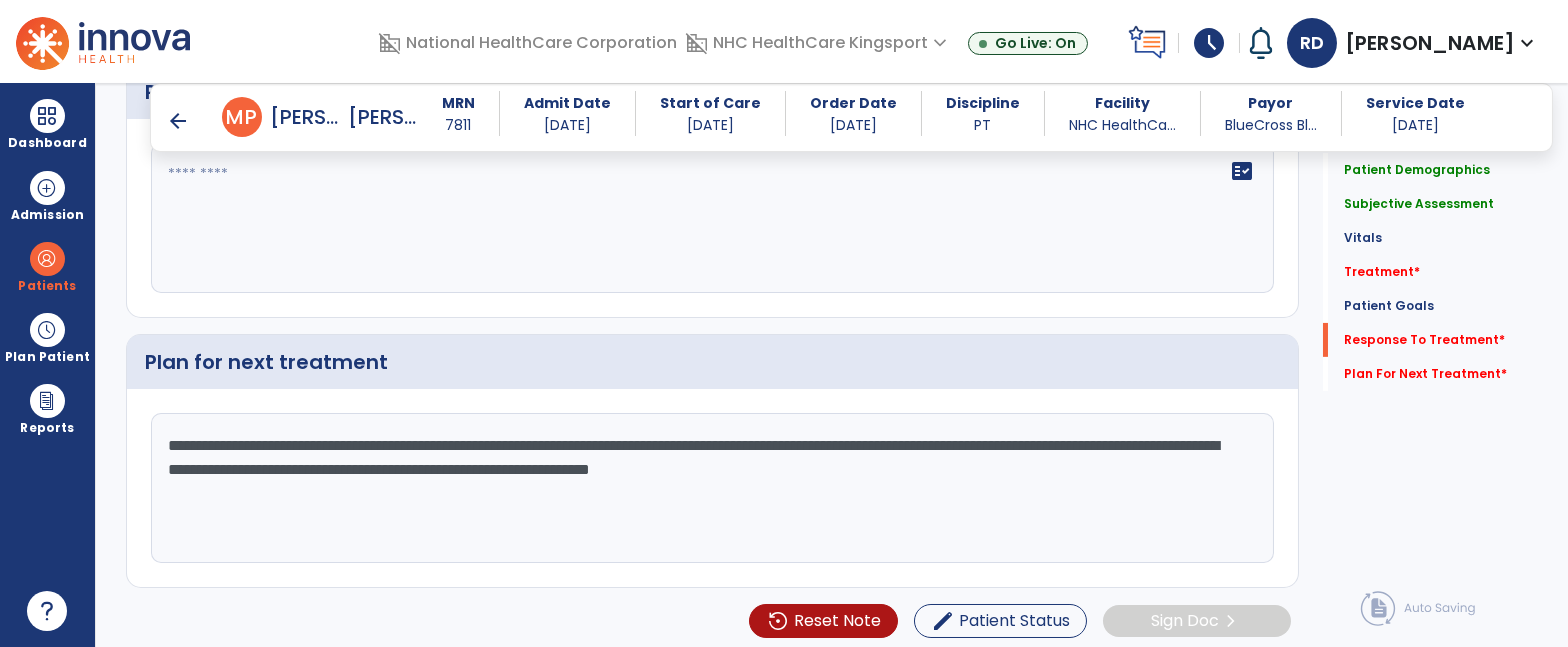 click on "**********" 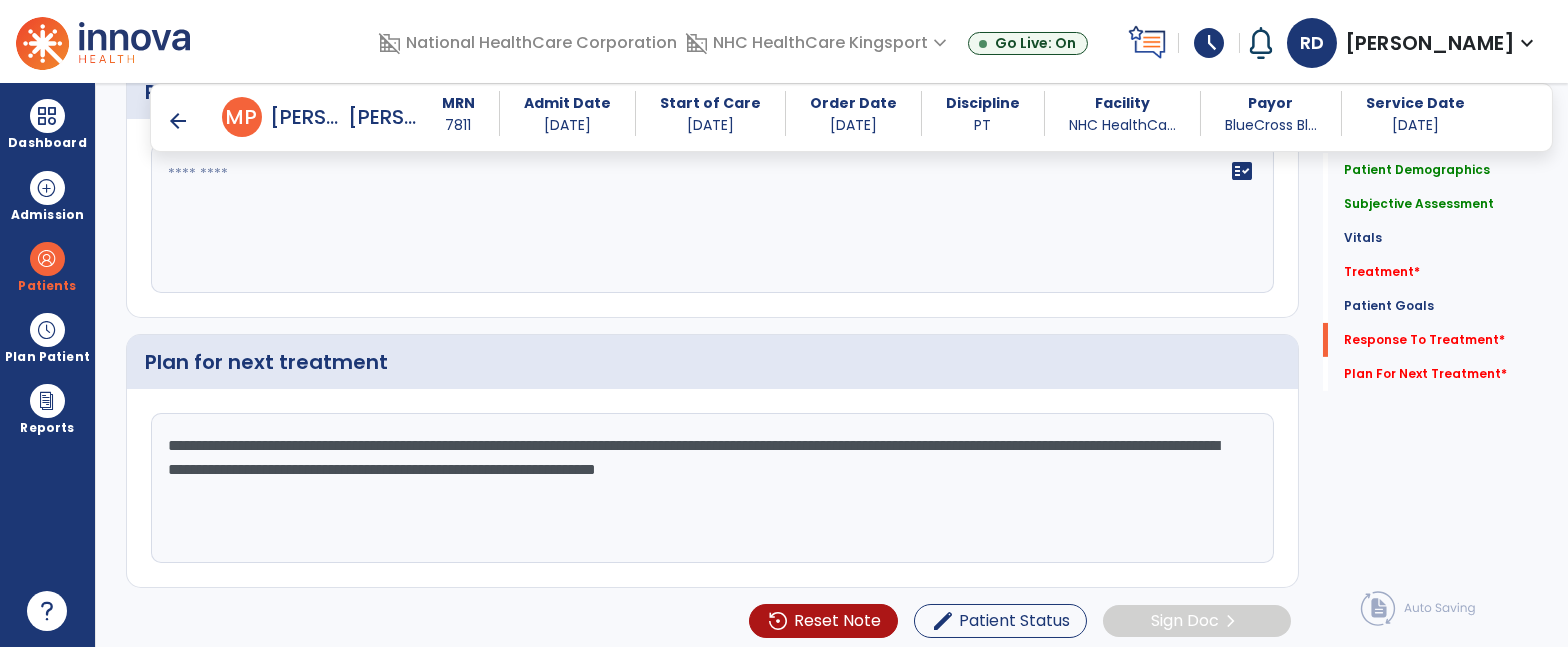 click on "**********" 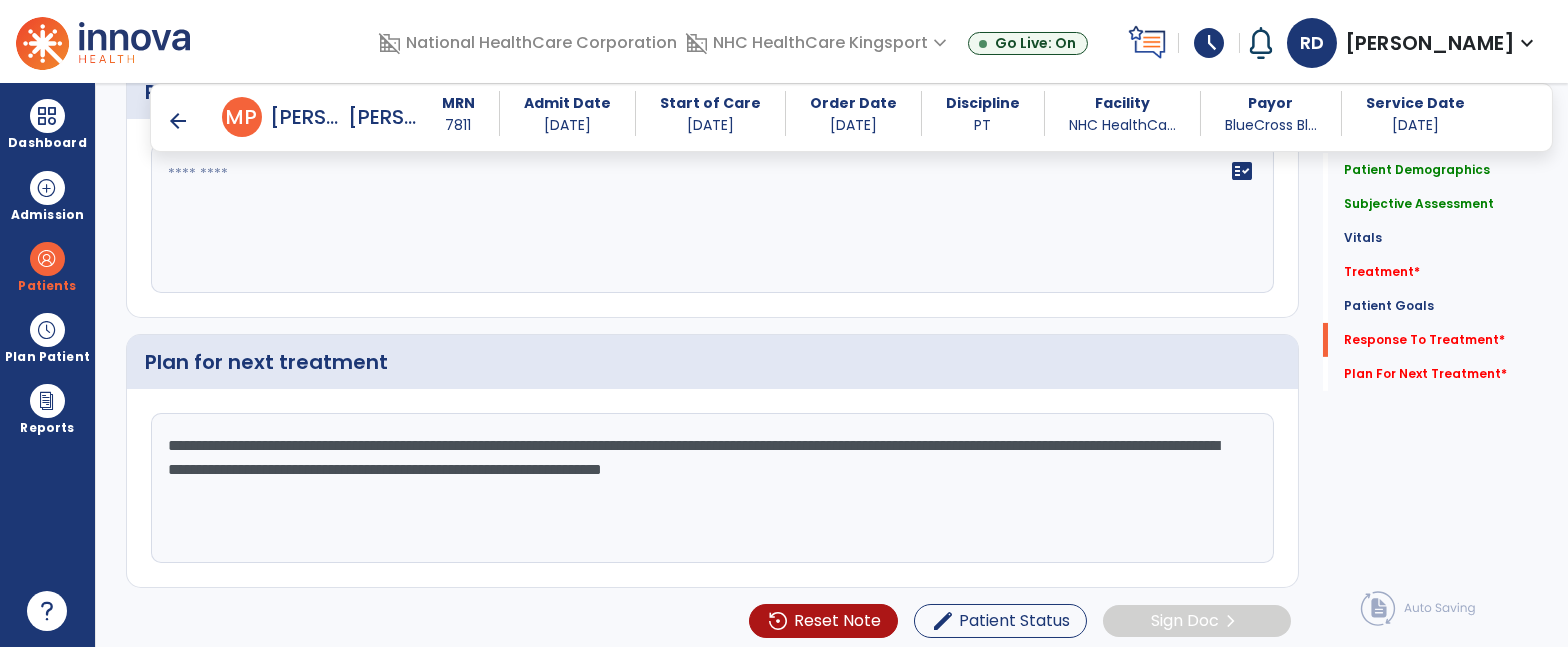 click on "**********" 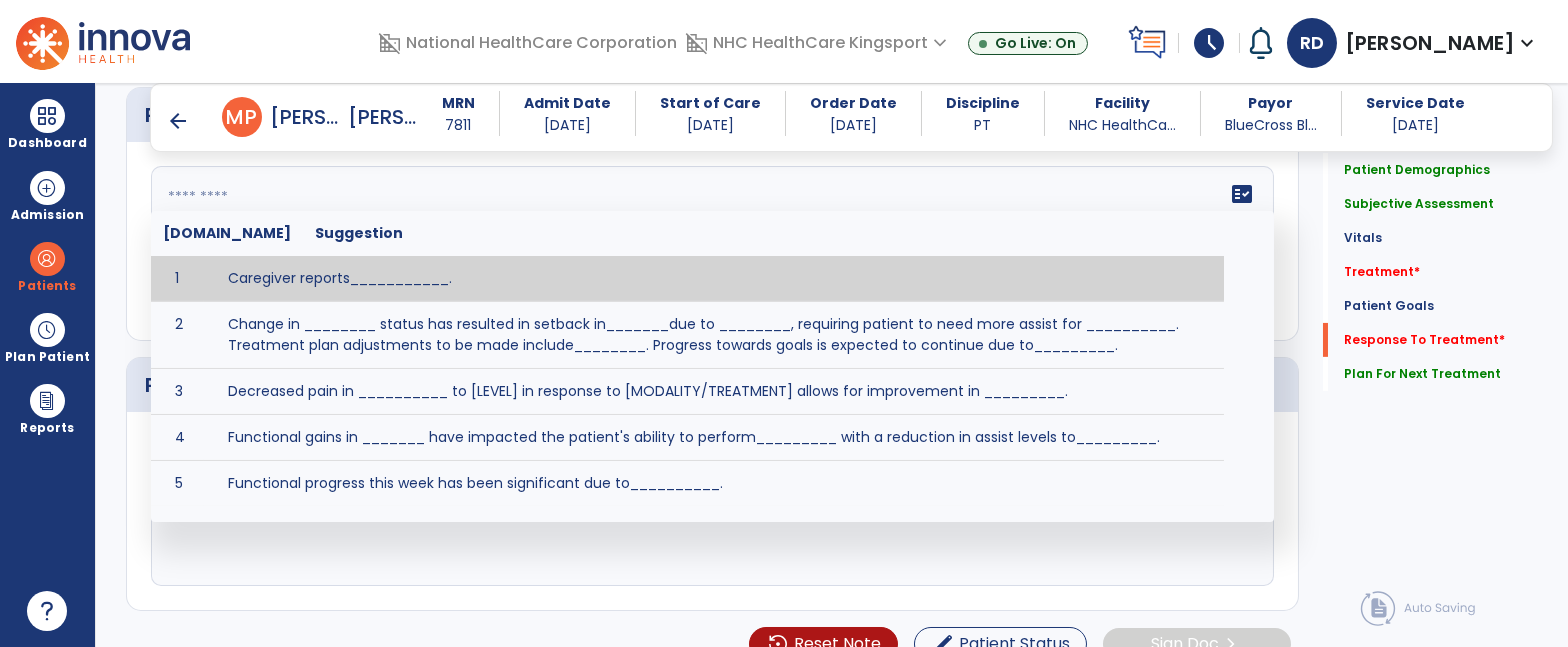 scroll, scrollTop: 3477, scrollLeft: 0, axis: vertical 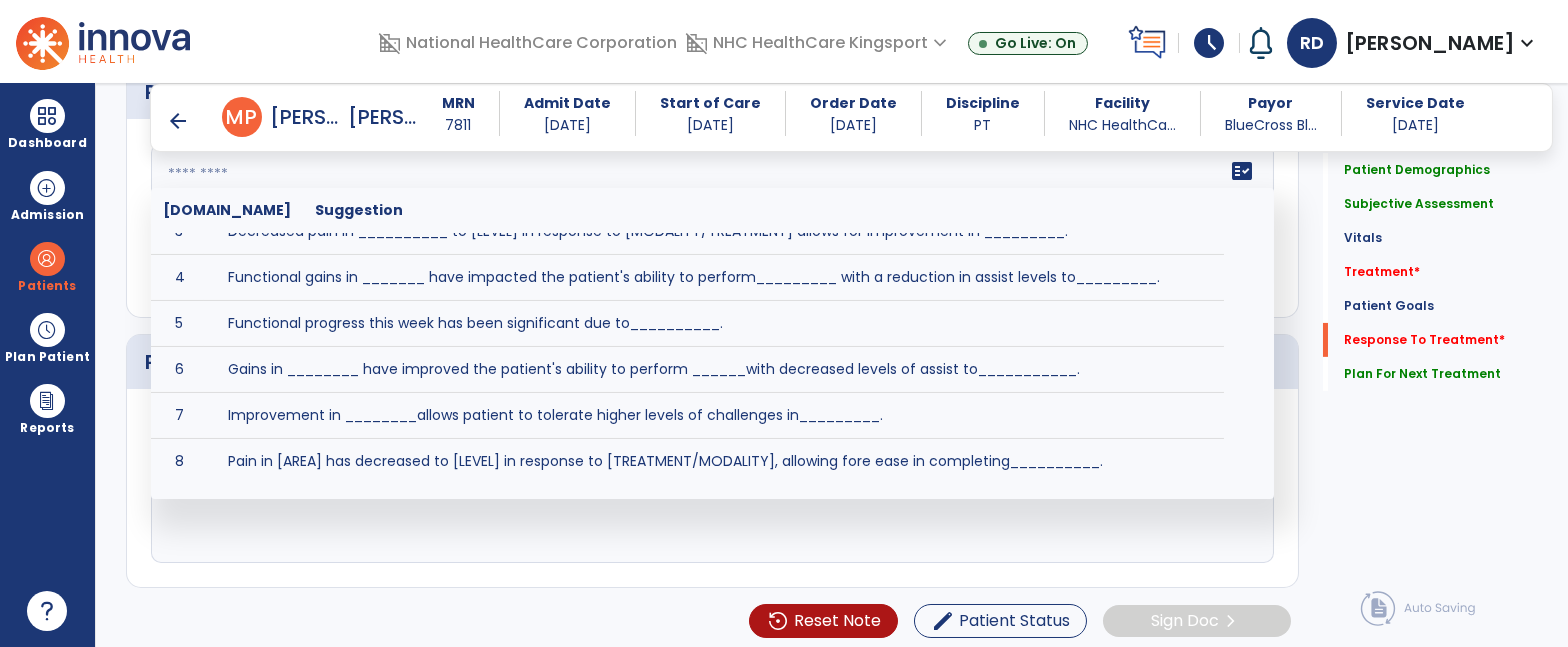 click on "**********" 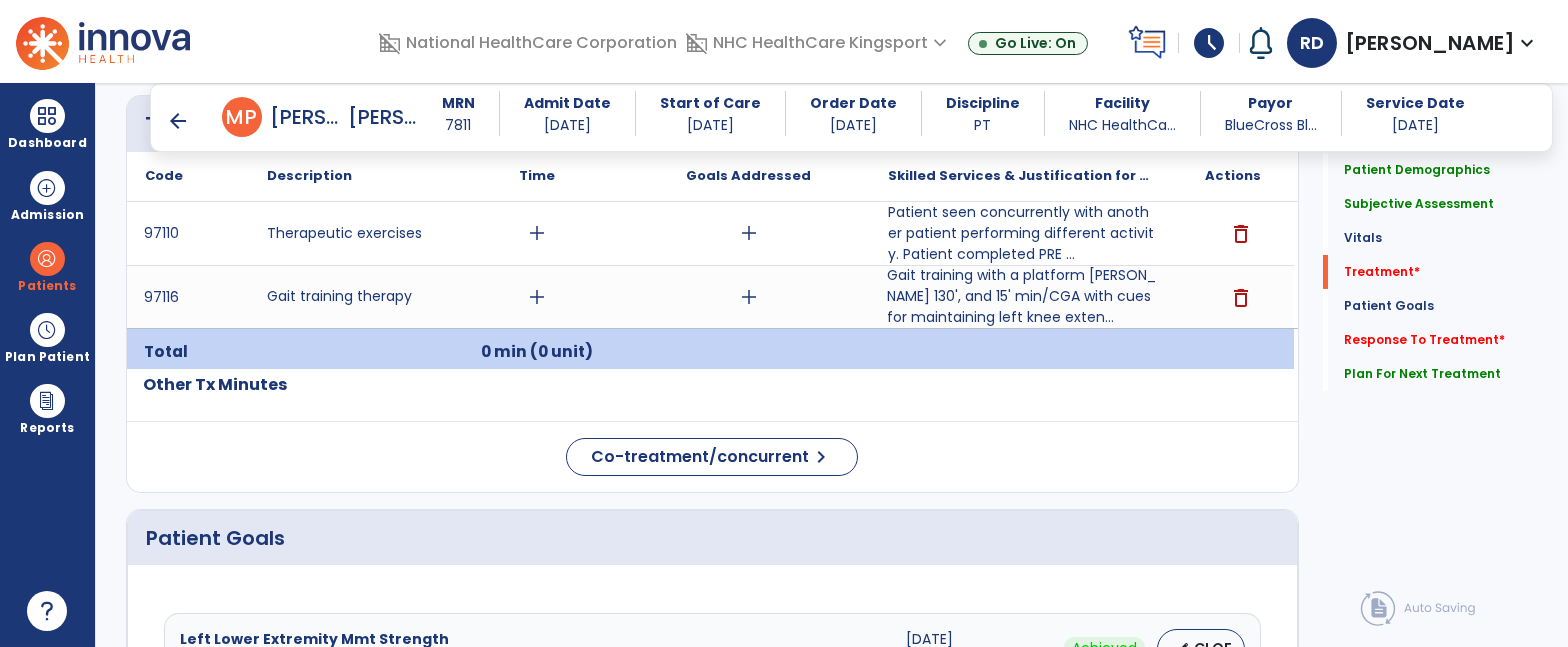 scroll, scrollTop: 1521, scrollLeft: 0, axis: vertical 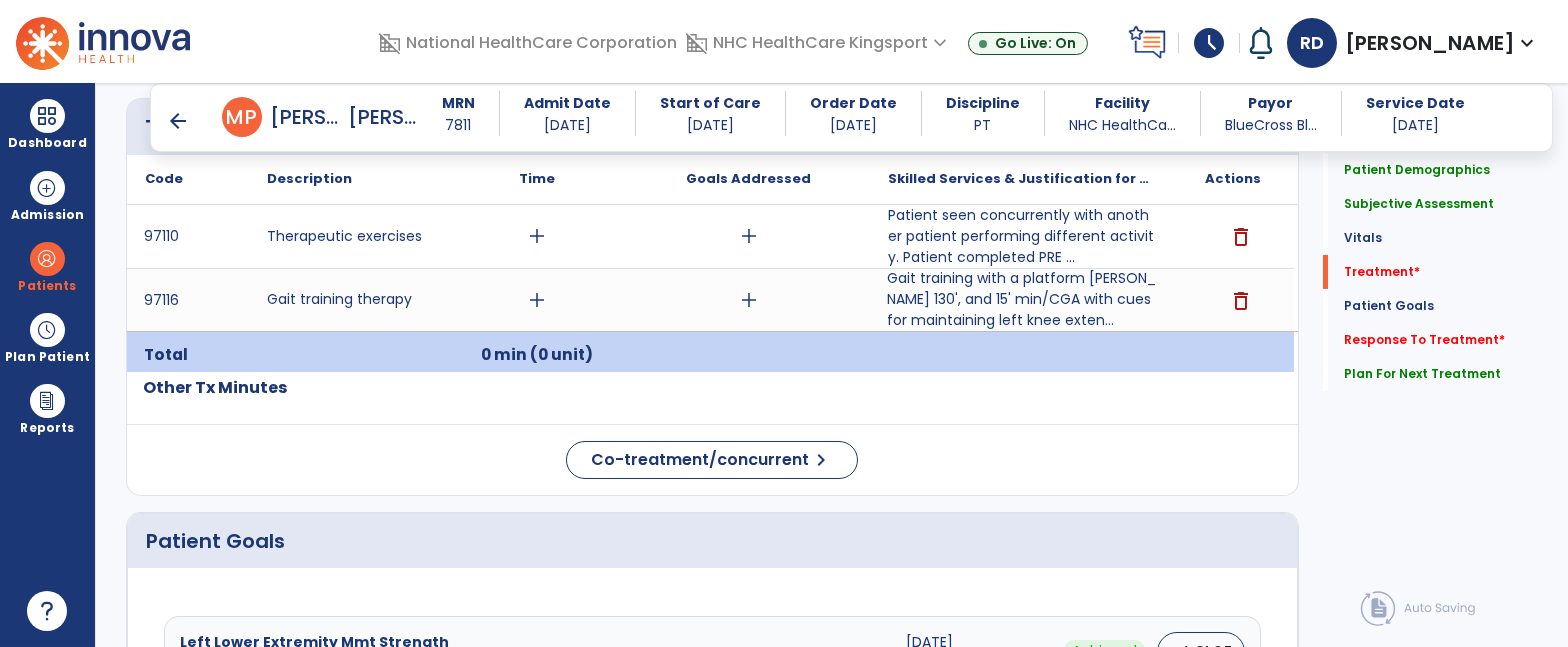 click on "add" at bounding box center [537, 236] 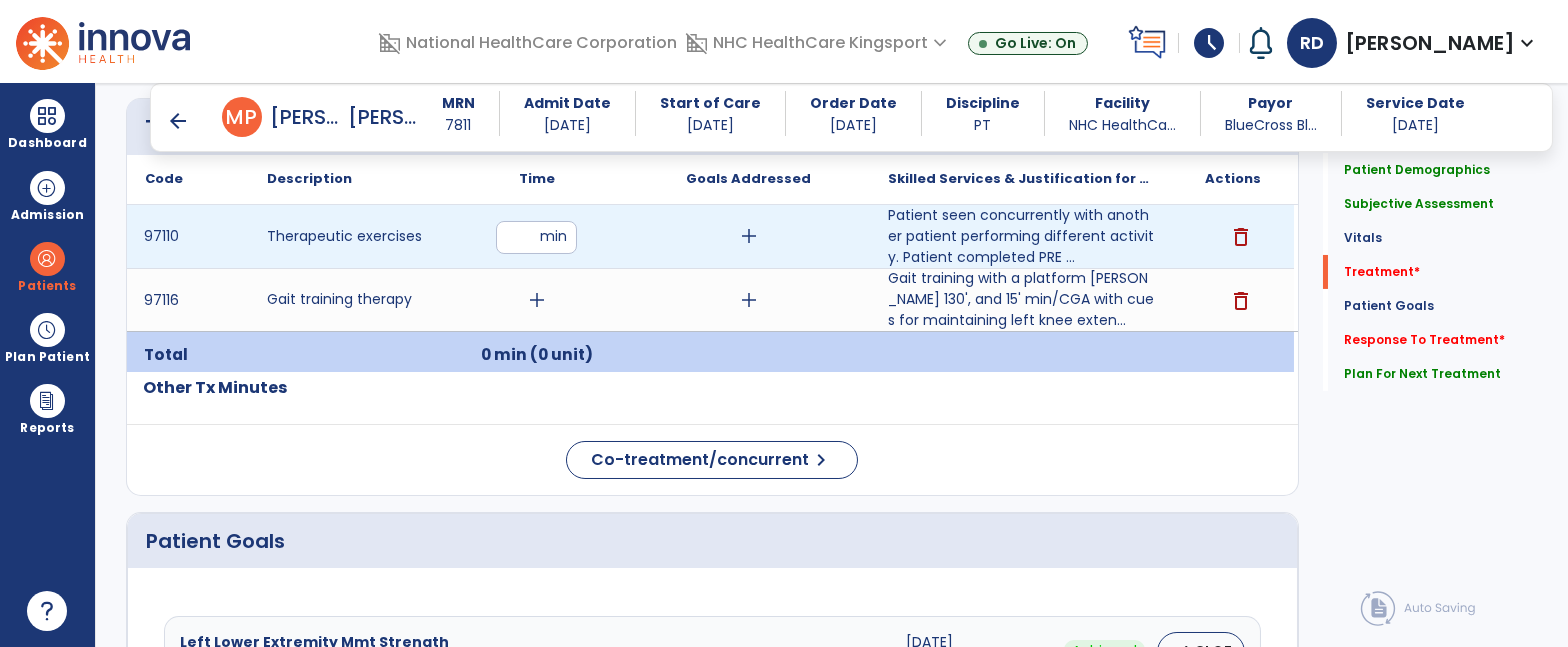 type on "**" 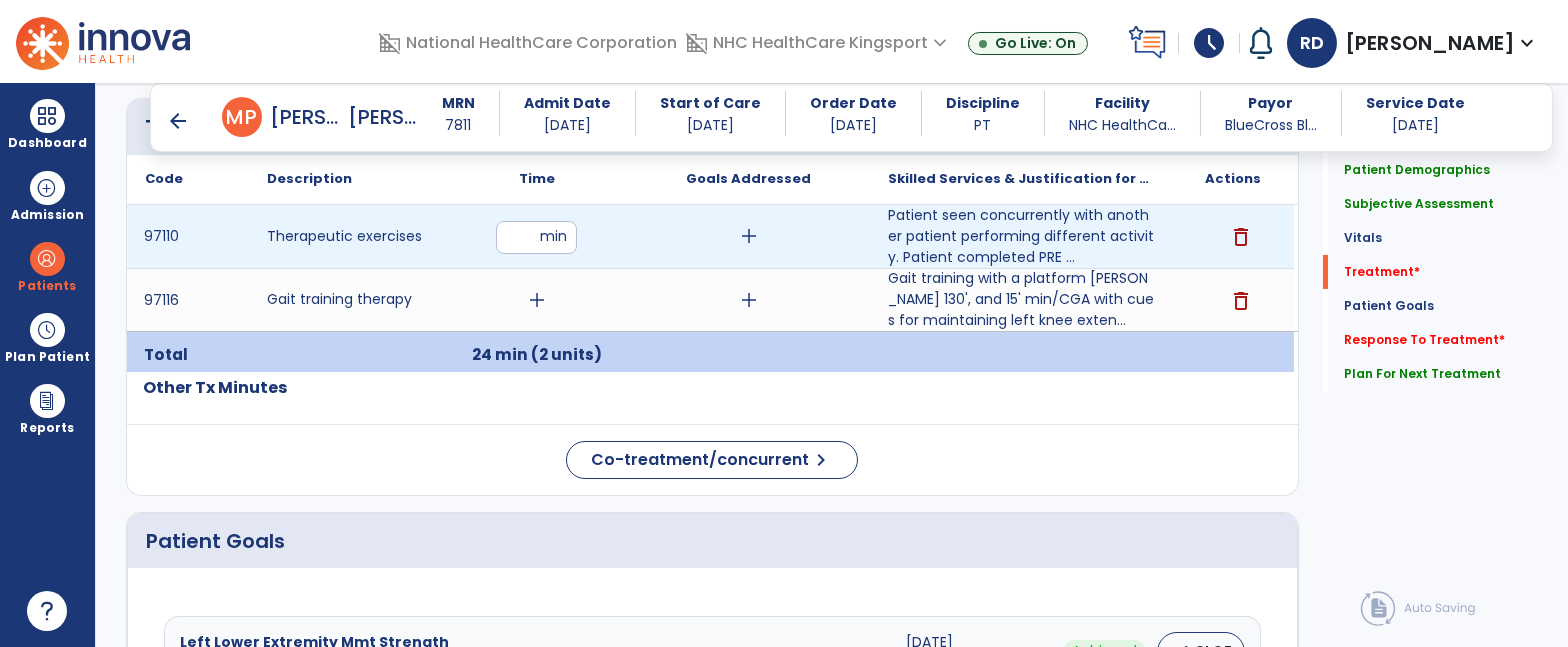 click on "**" at bounding box center (536, 237) 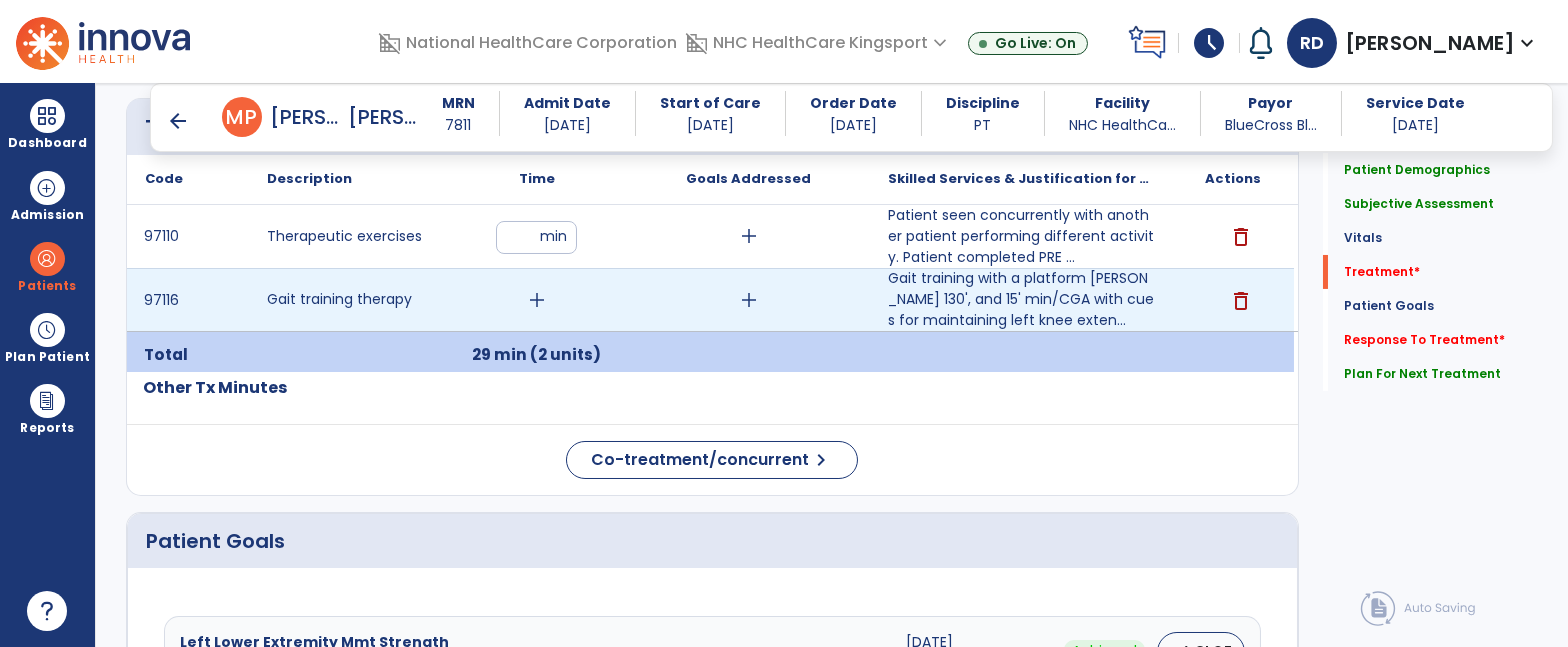click on "add" at bounding box center [537, 300] 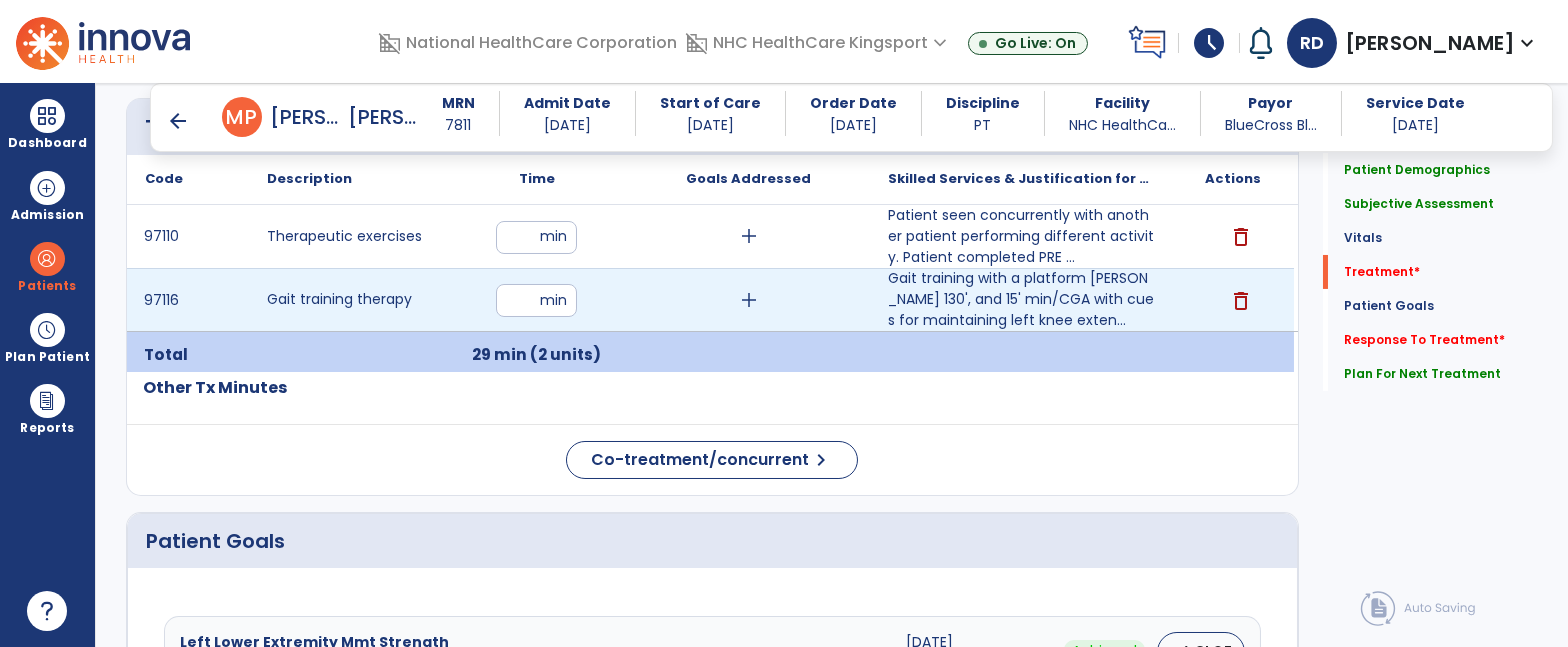 type on "**" 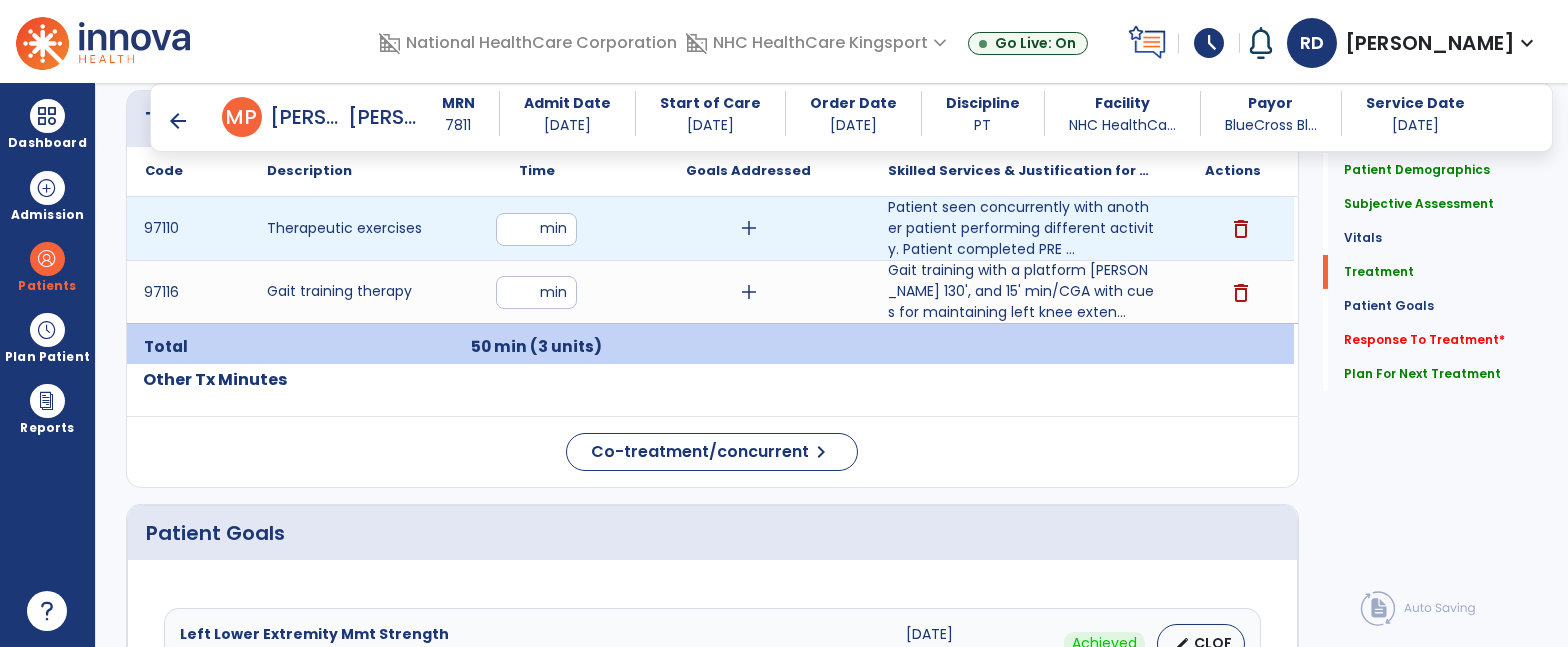 scroll, scrollTop: 1520, scrollLeft: 0, axis: vertical 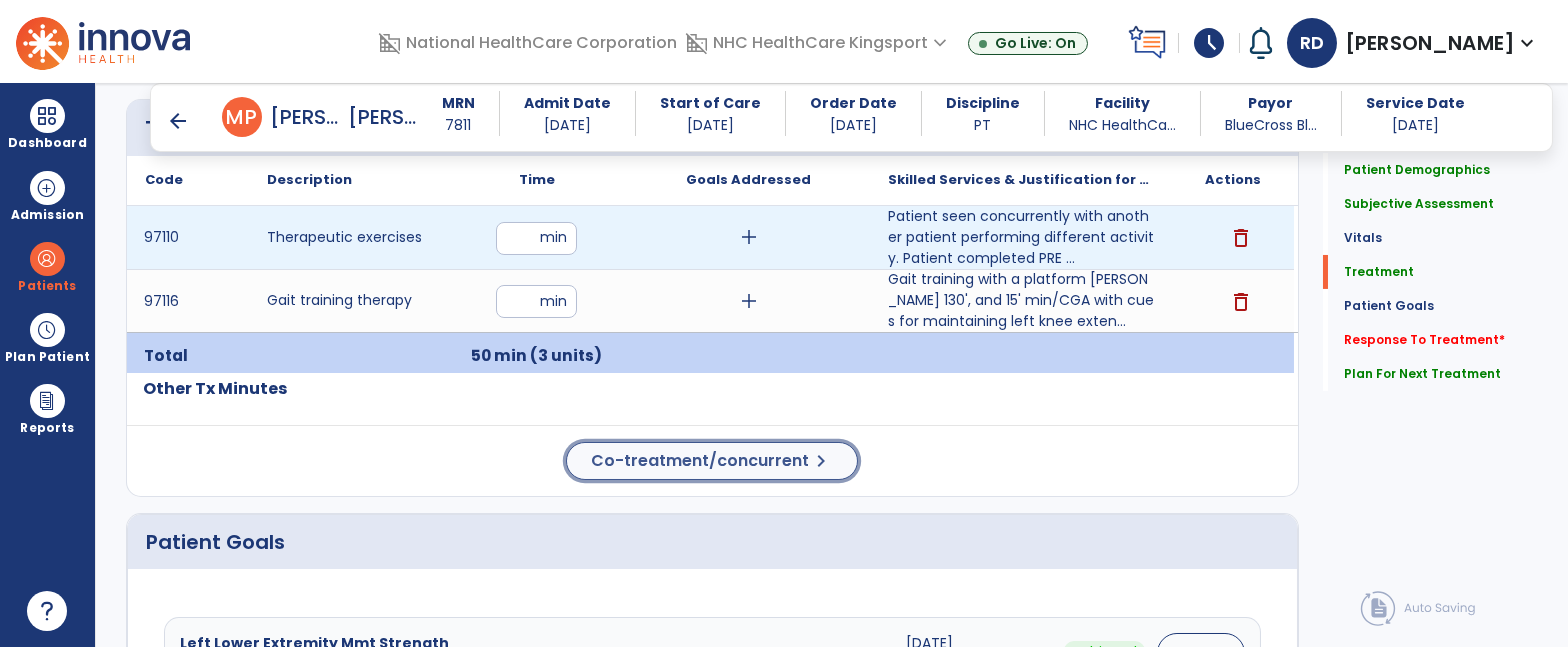click on "Co-treatment/concurrent" 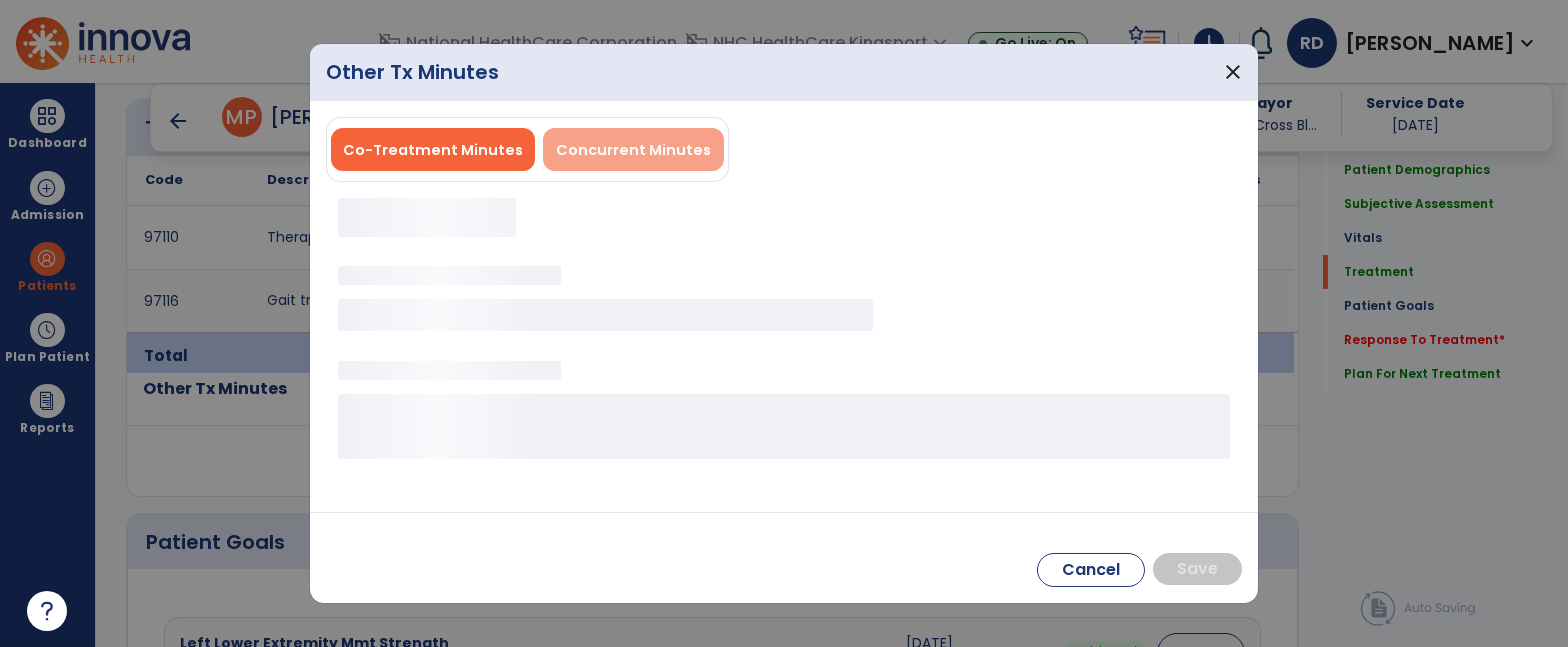 click on "Concurrent Minutes" at bounding box center [633, 150] 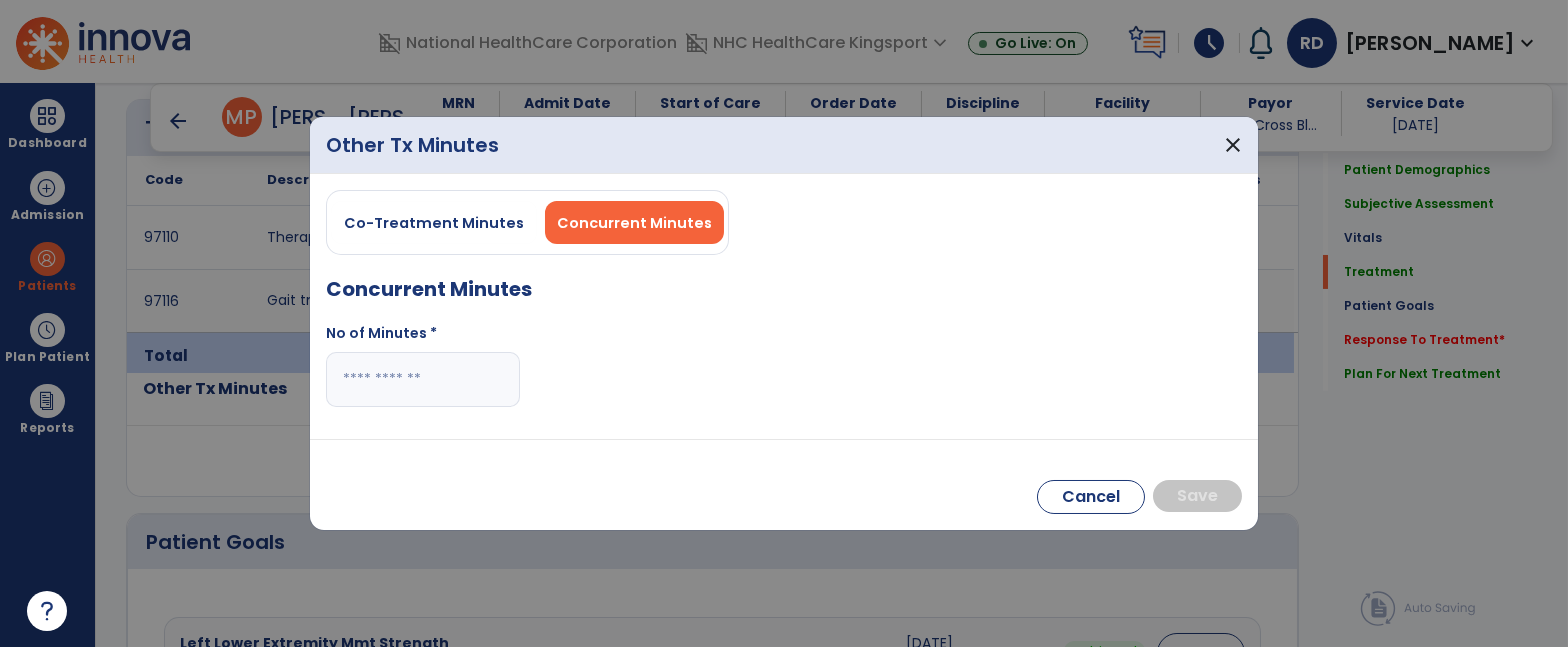 click at bounding box center (423, 379) 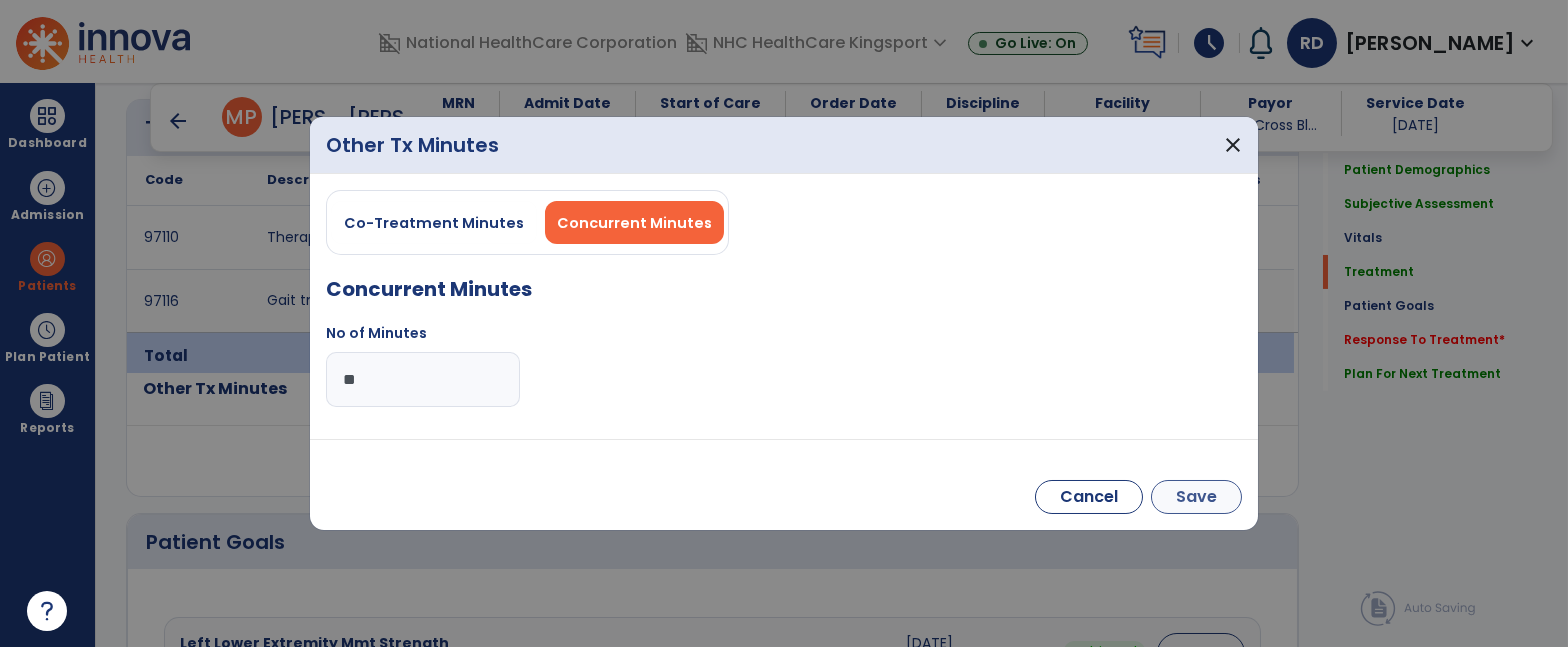 type on "**" 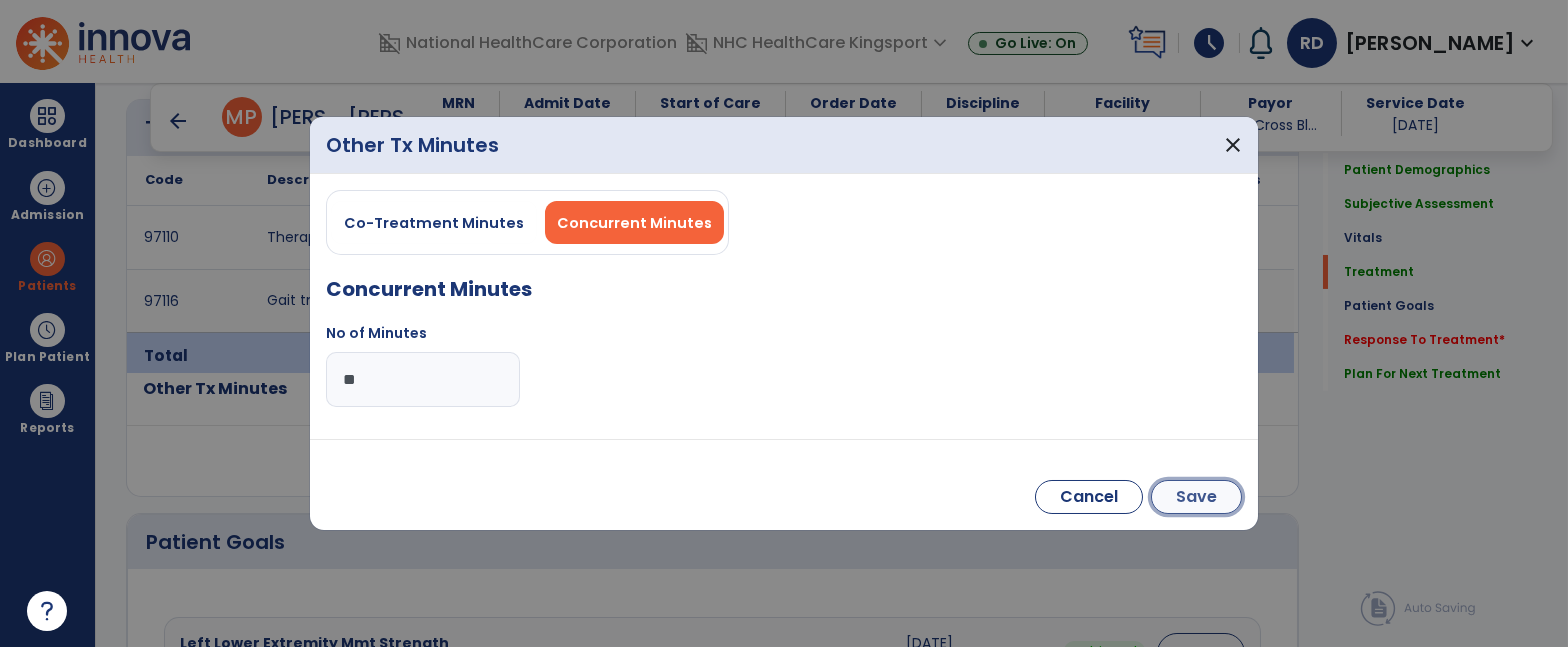 click on "Save" at bounding box center [1196, 497] 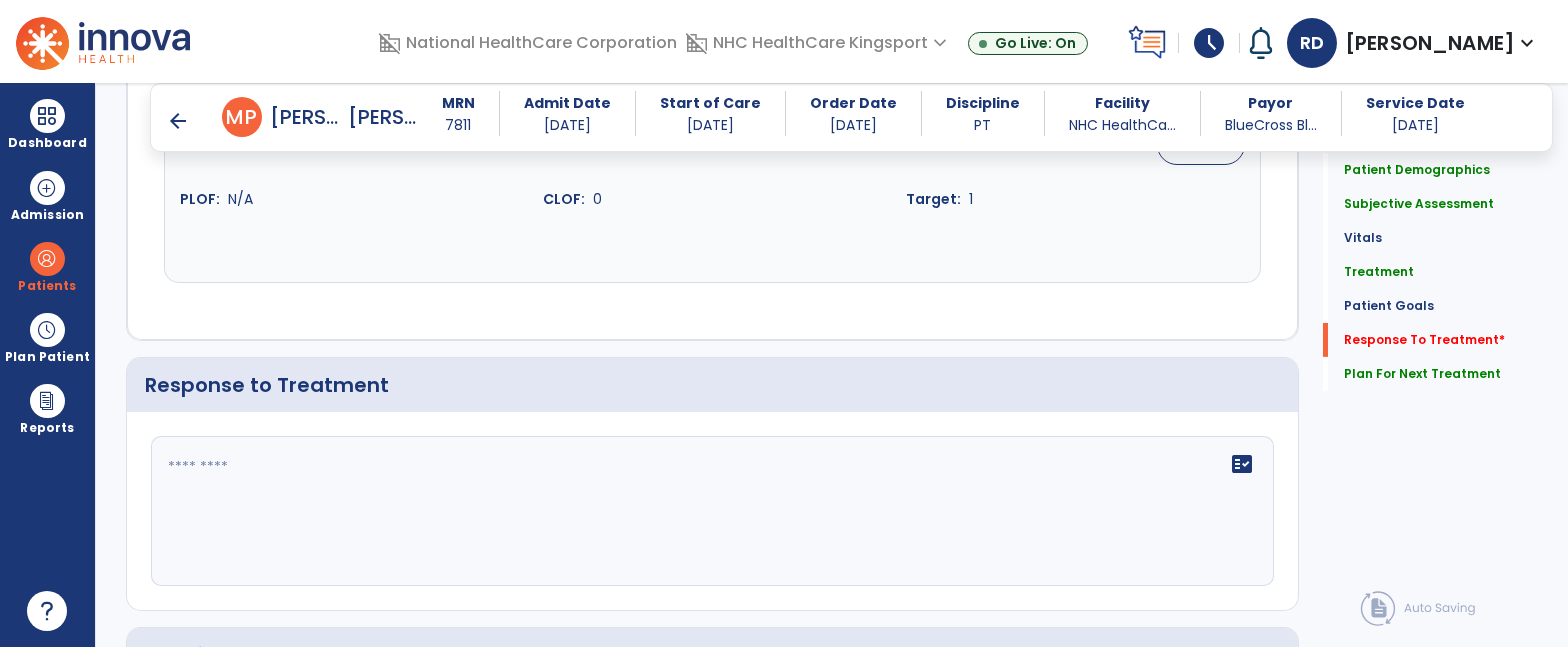 scroll, scrollTop: 3425, scrollLeft: 0, axis: vertical 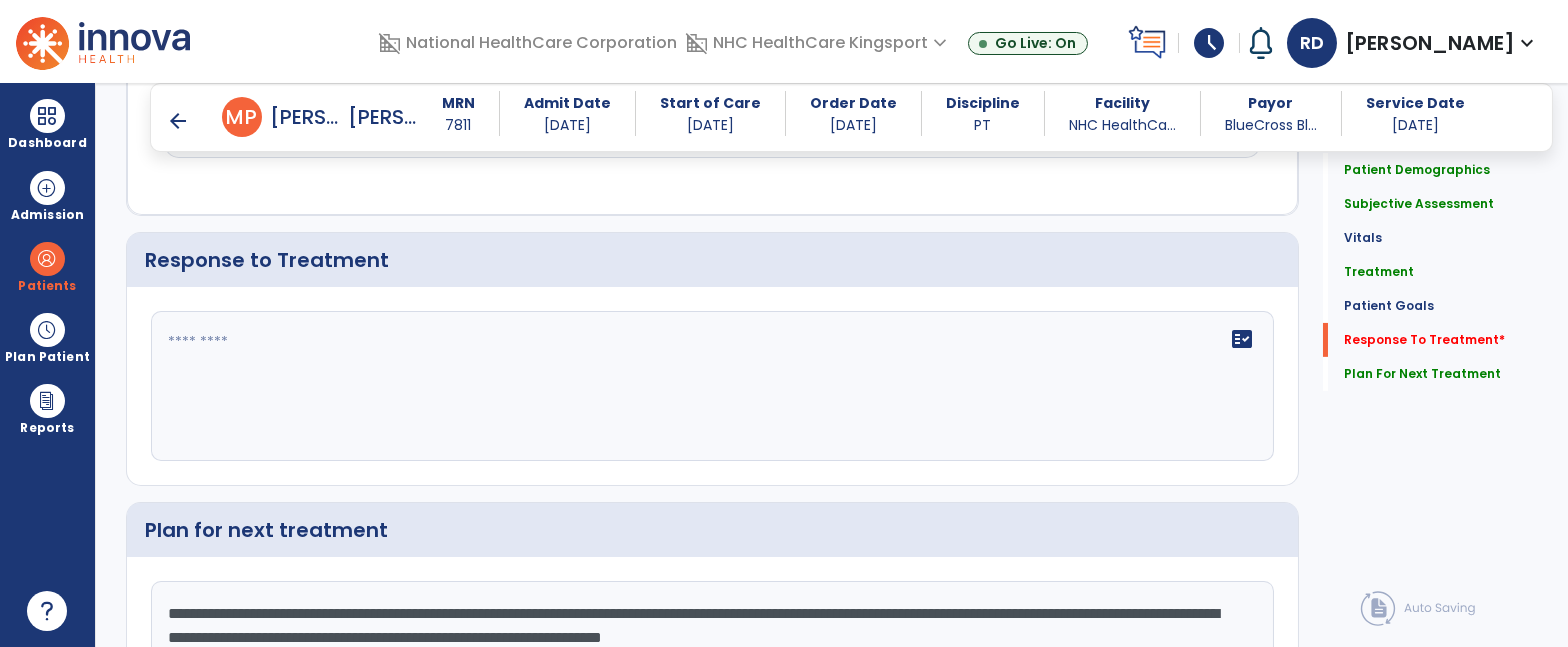 click 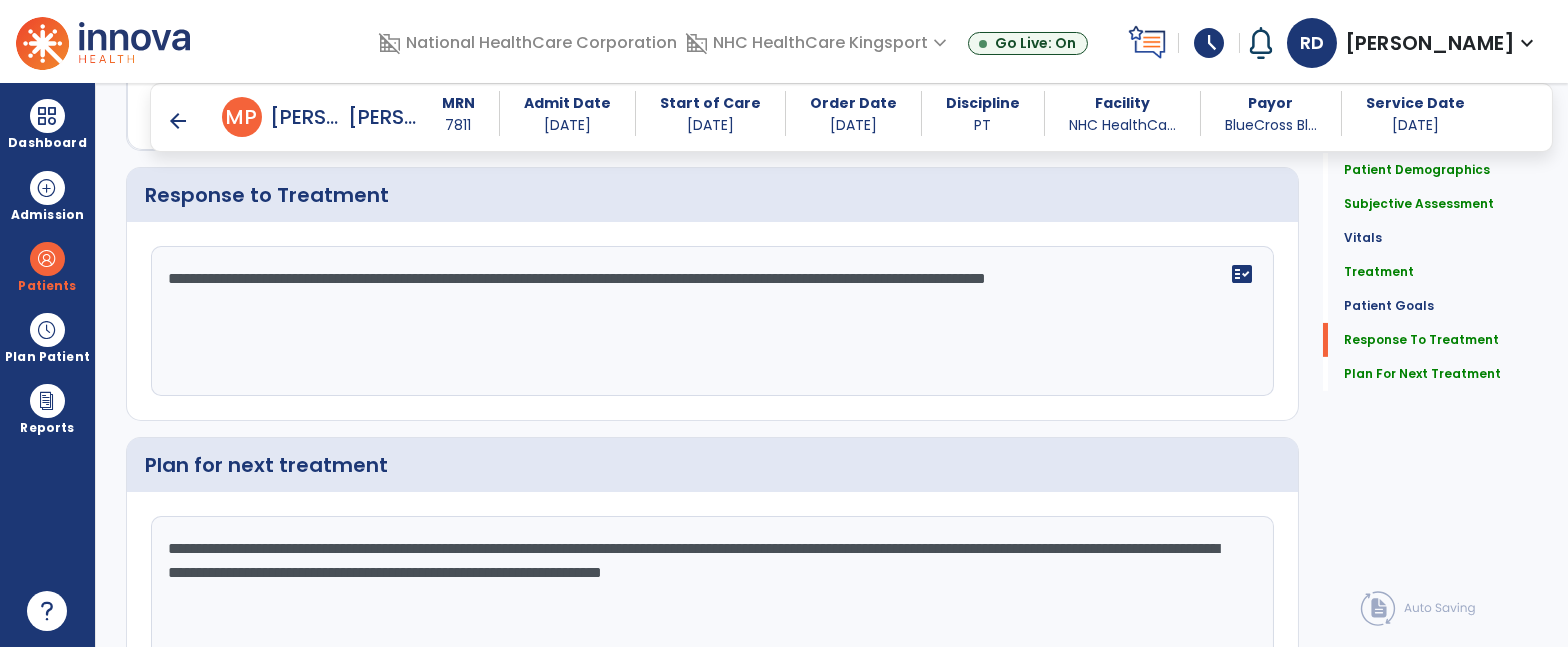 scroll, scrollTop: 3593, scrollLeft: 0, axis: vertical 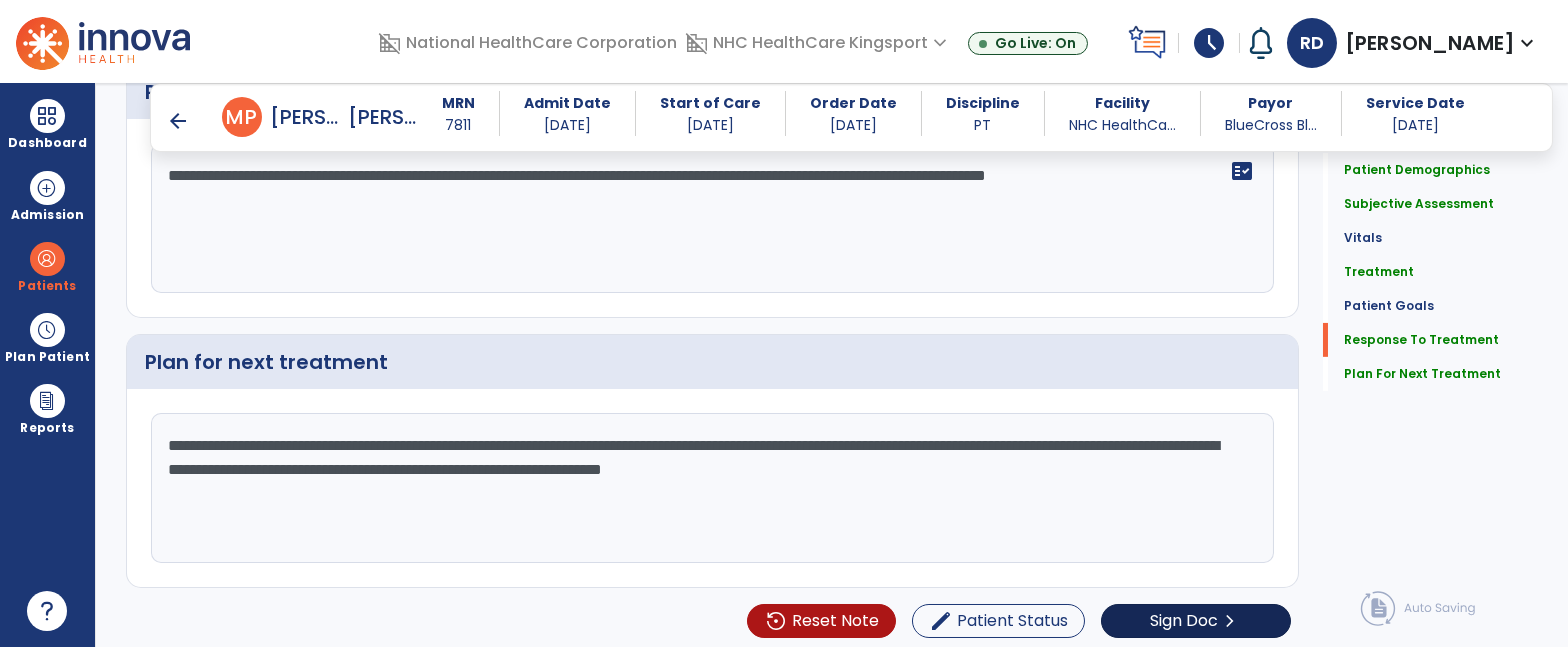 type on "**********" 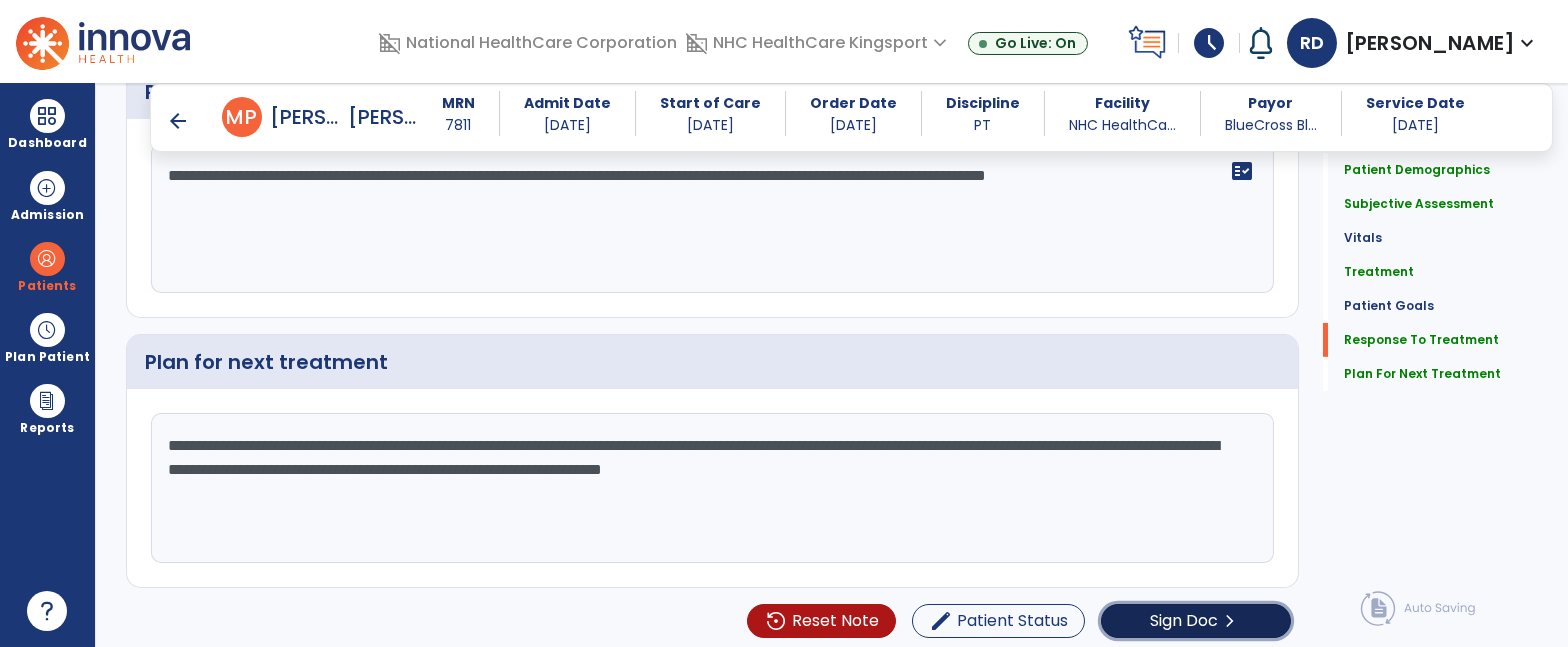 click on "Sign Doc" 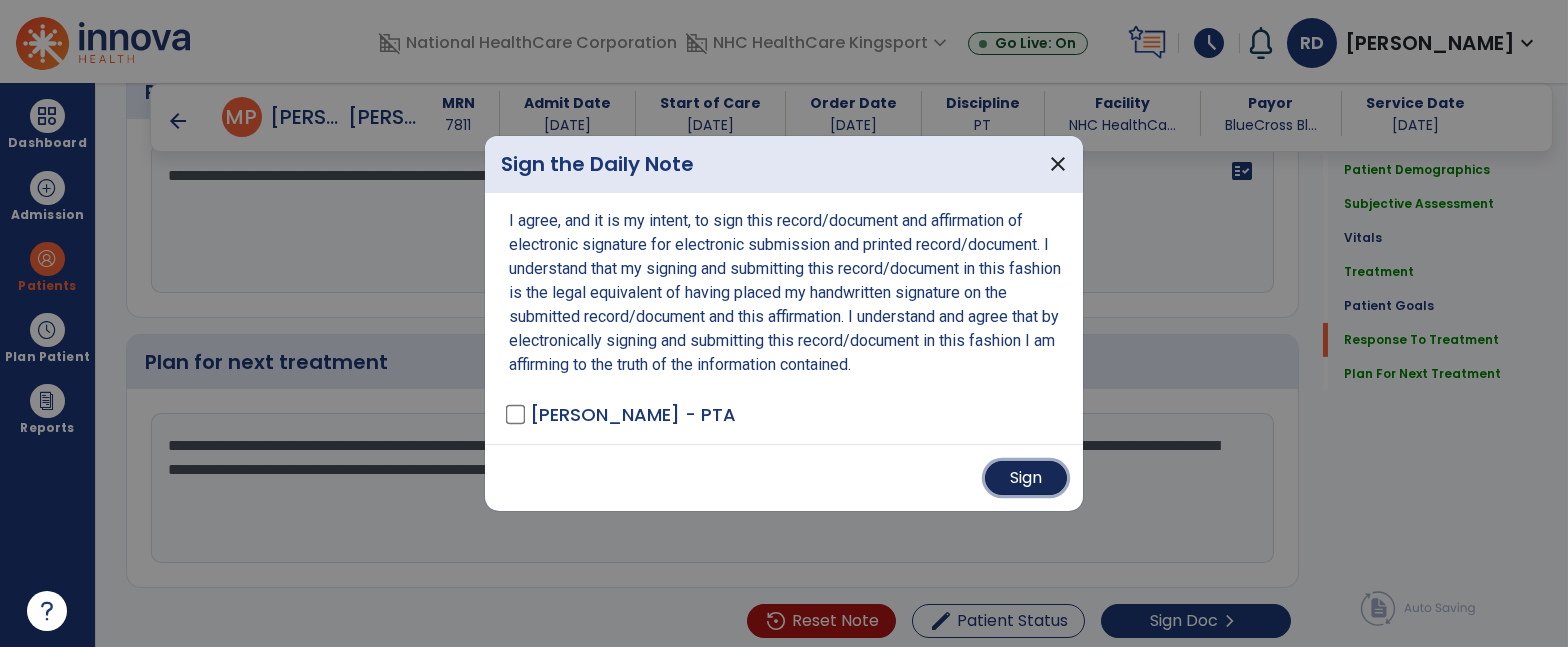 click on "Sign" at bounding box center (1026, 478) 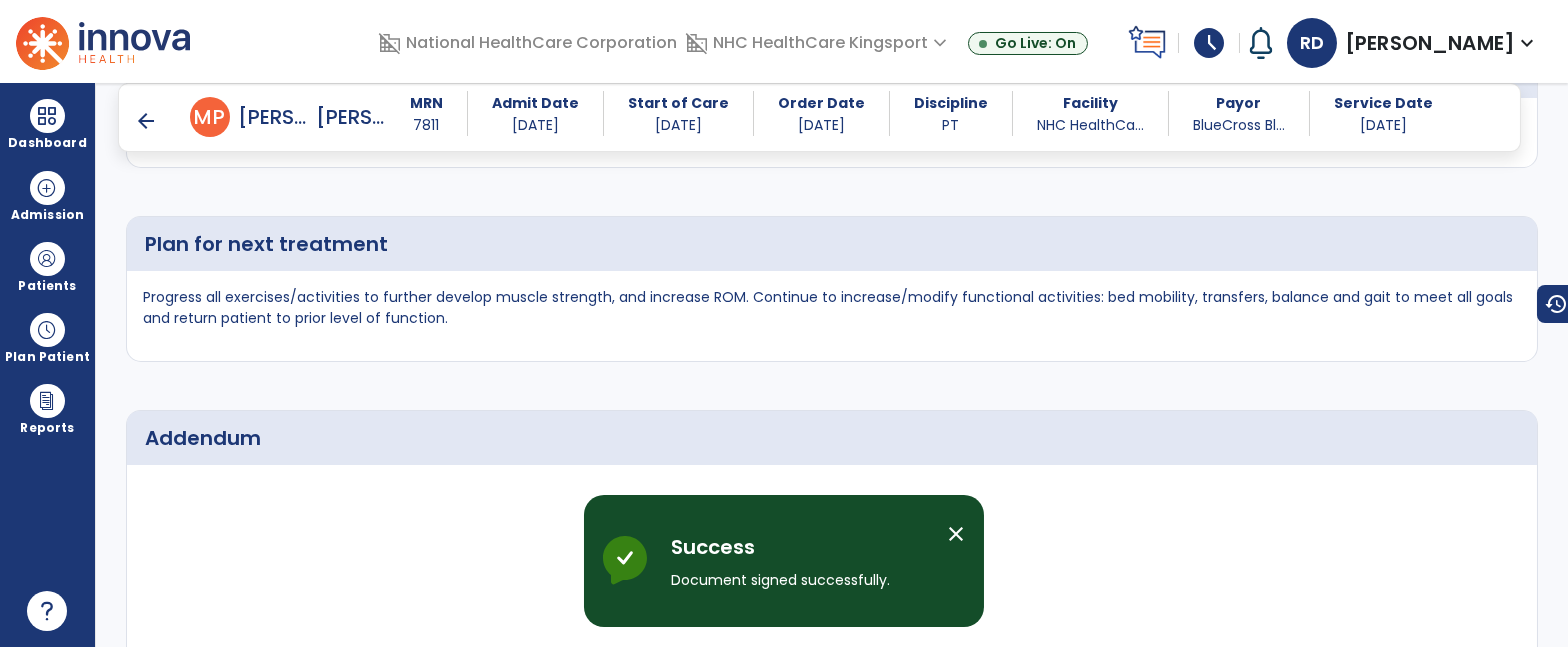 scroll, scrollTop: 4768, scrollLeft: 0, axis: vertical 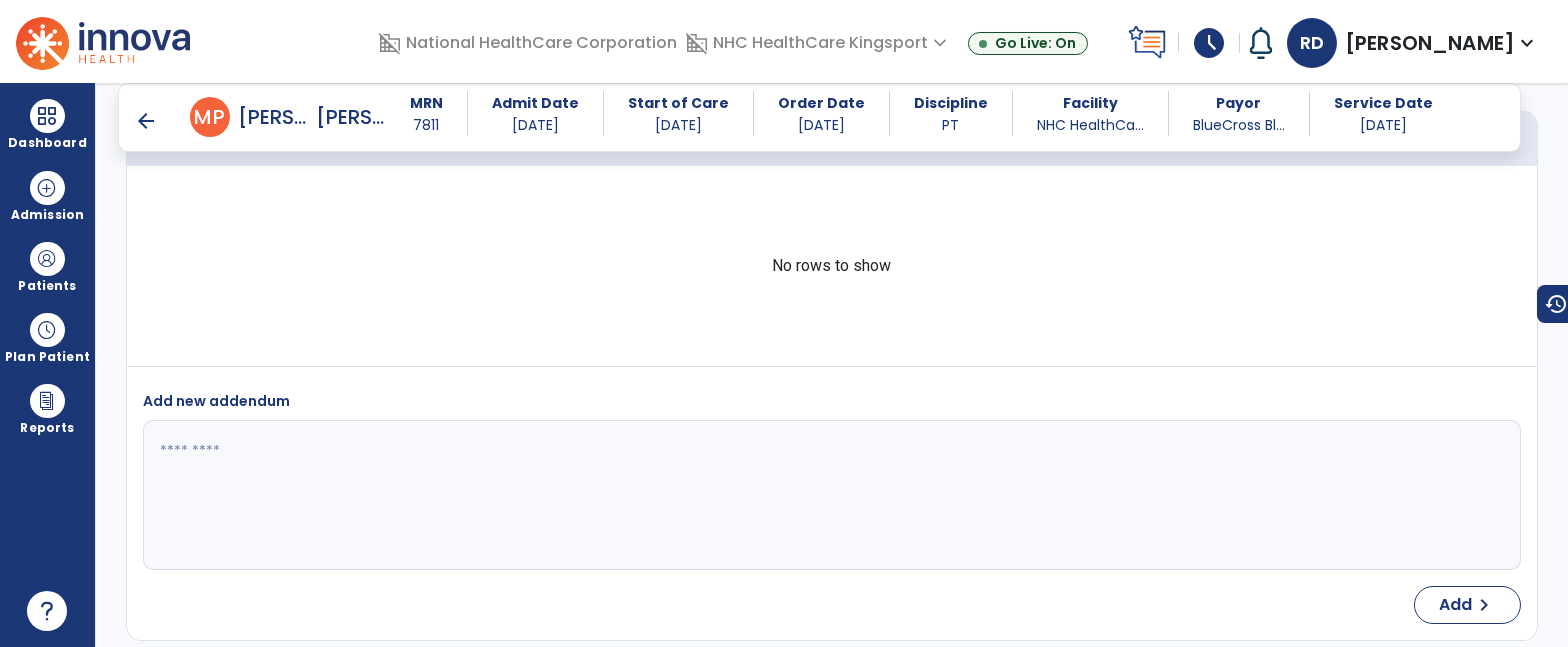 click on "arrow_back" at bounding box center (146, 121) 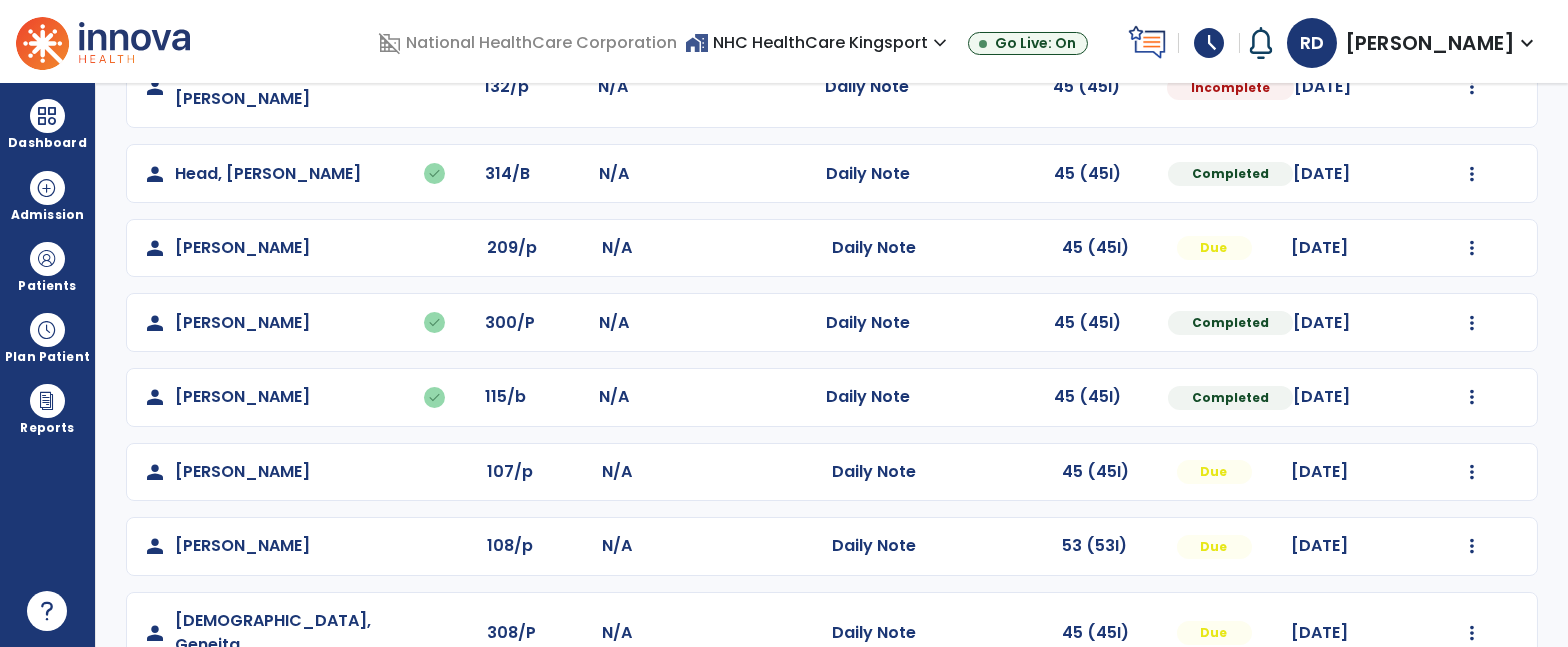 scroll, scrollTop: 300, scrollLeft: 0, axis: vertical 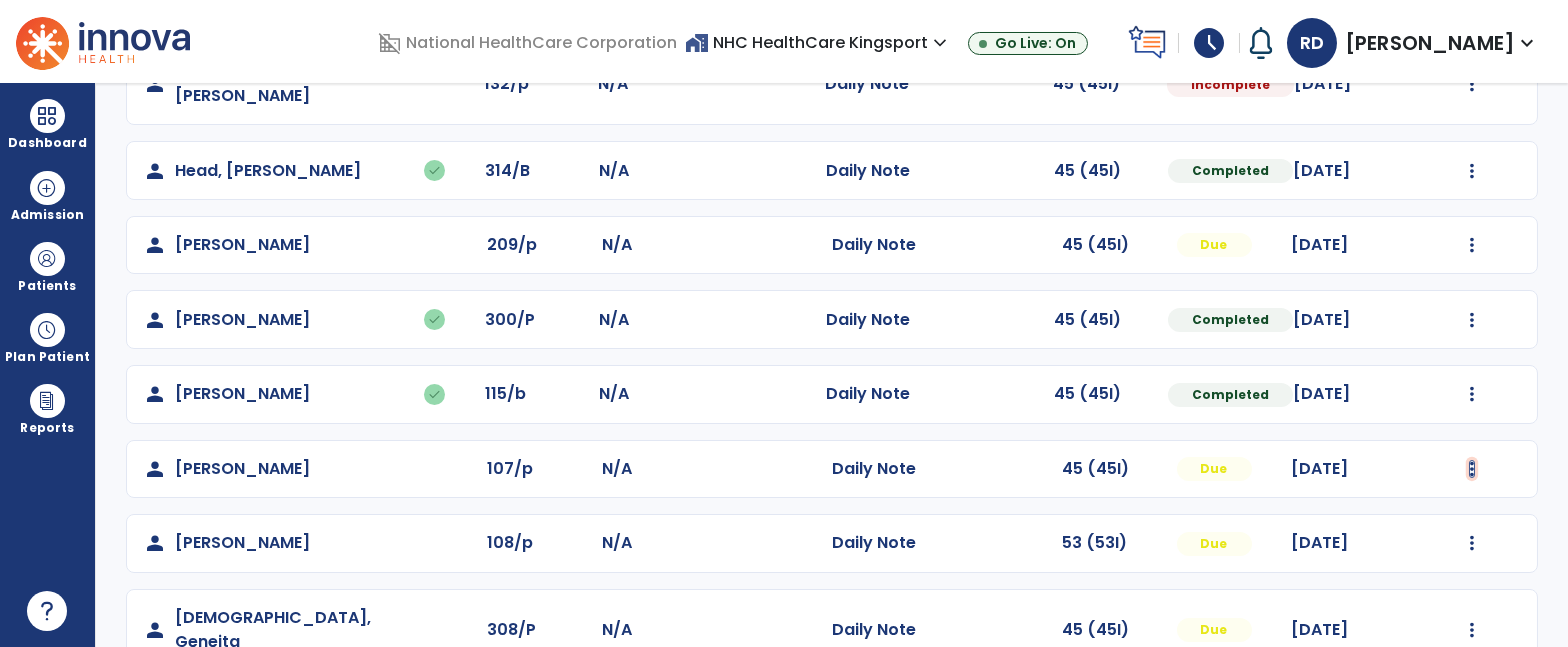 click at bounding box center [1472, -2] 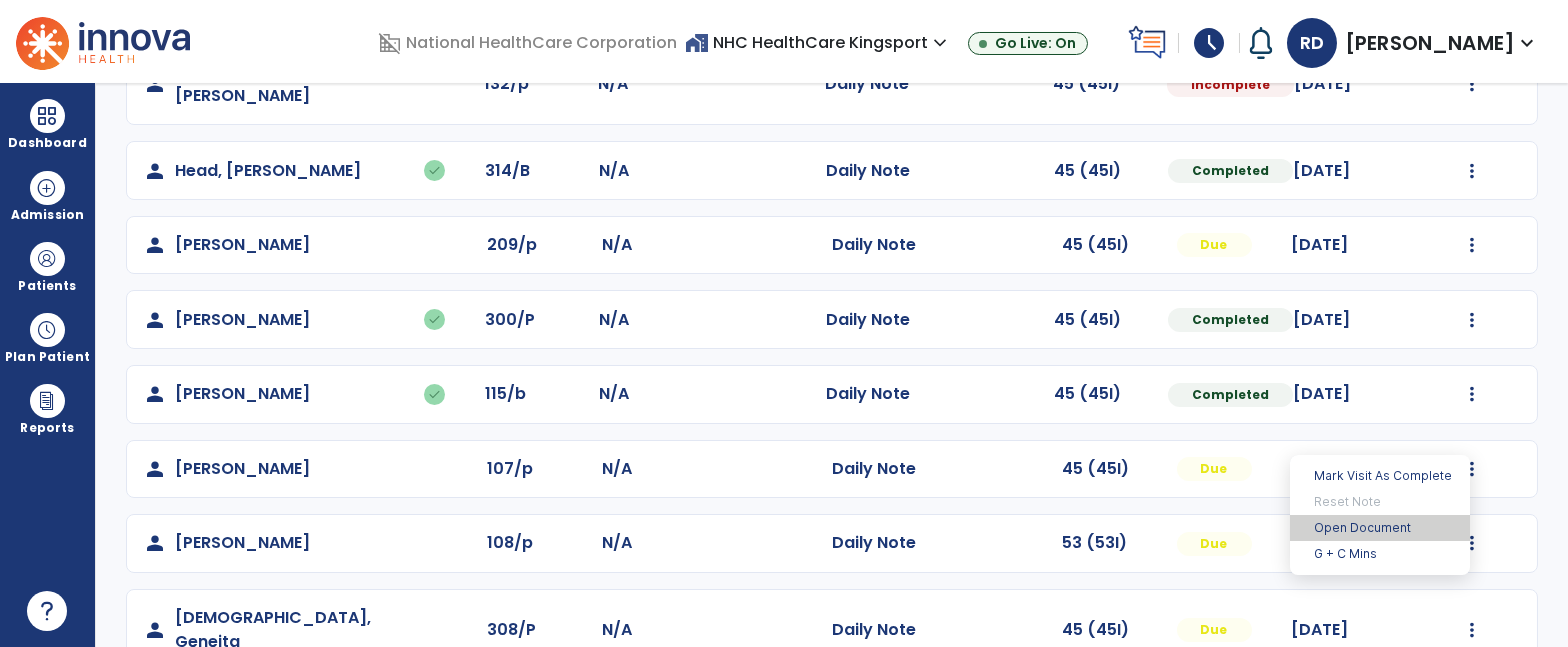 click on "Open Document" at bounding box center [1380, 528] 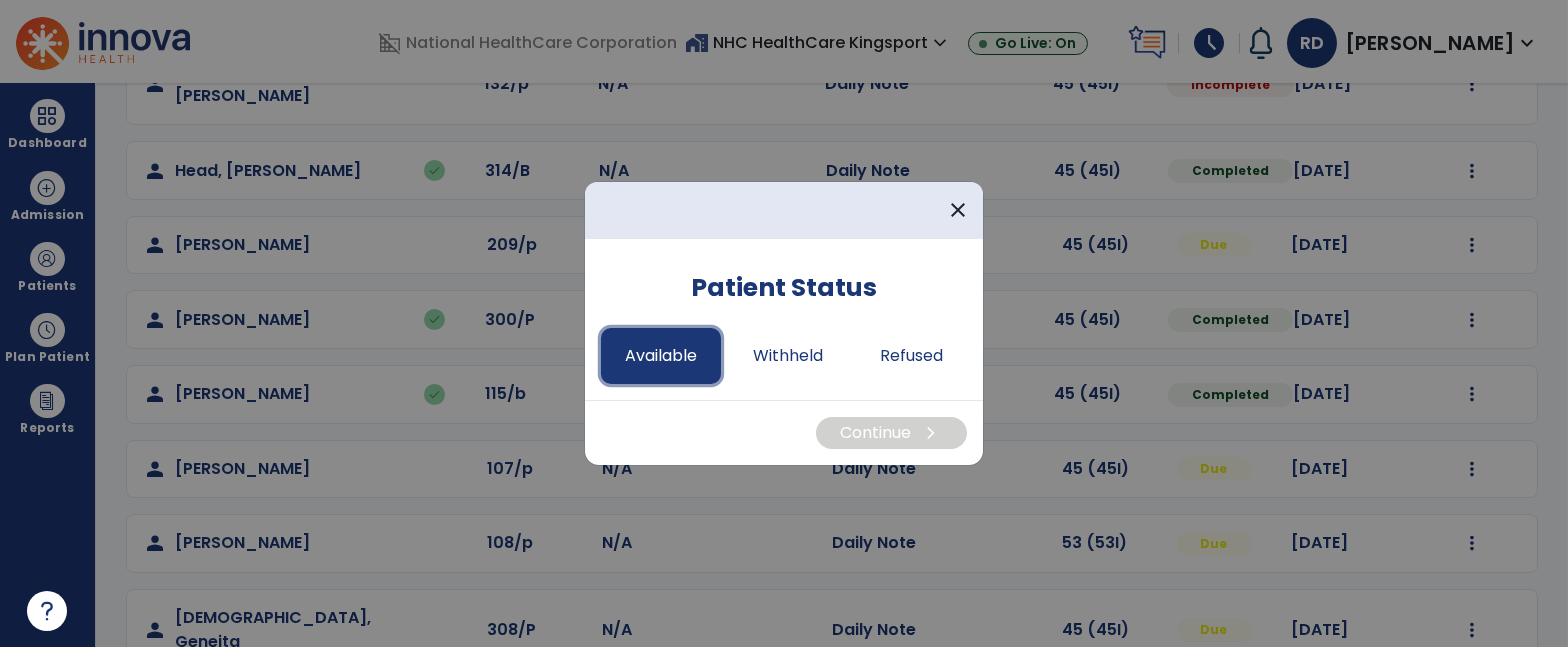 click on "Available" at bounding box center [661, 356] 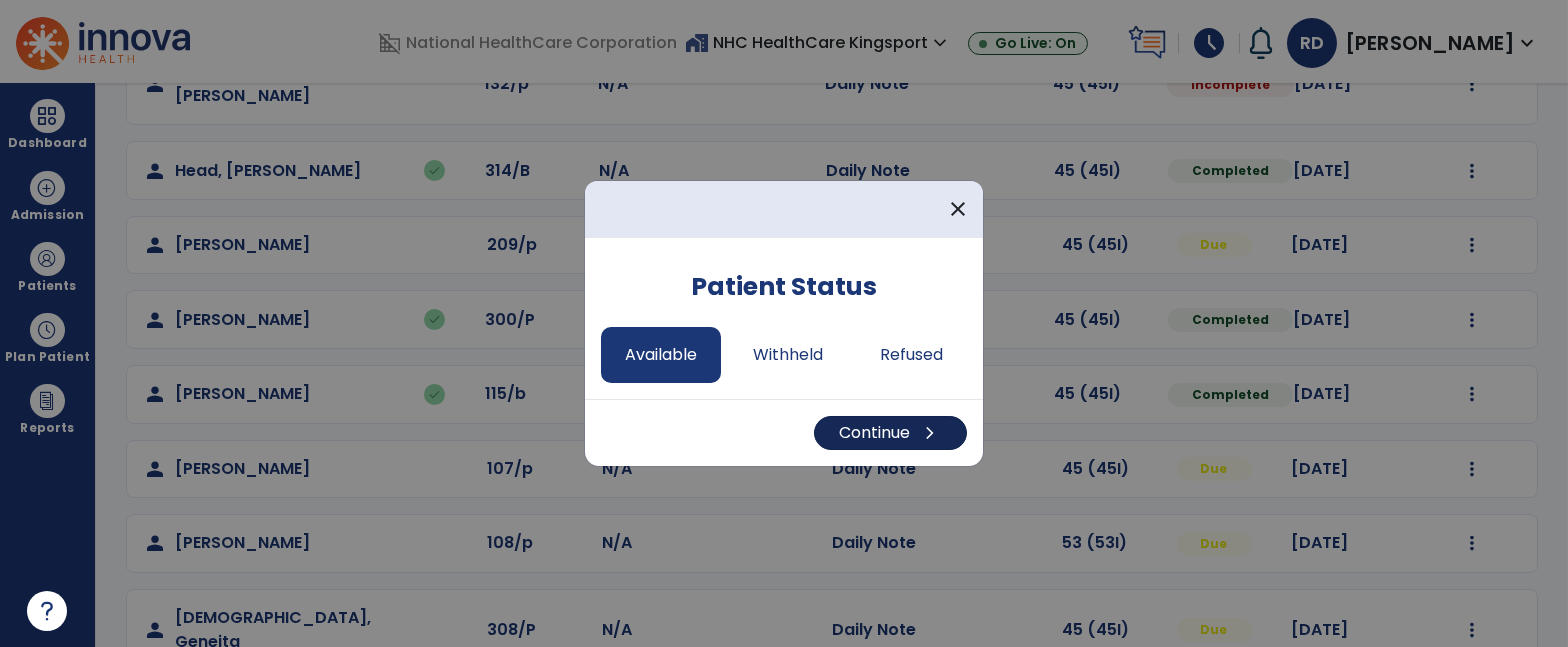 click on "Continue   chevron_right" at bounding box center [890, 433] 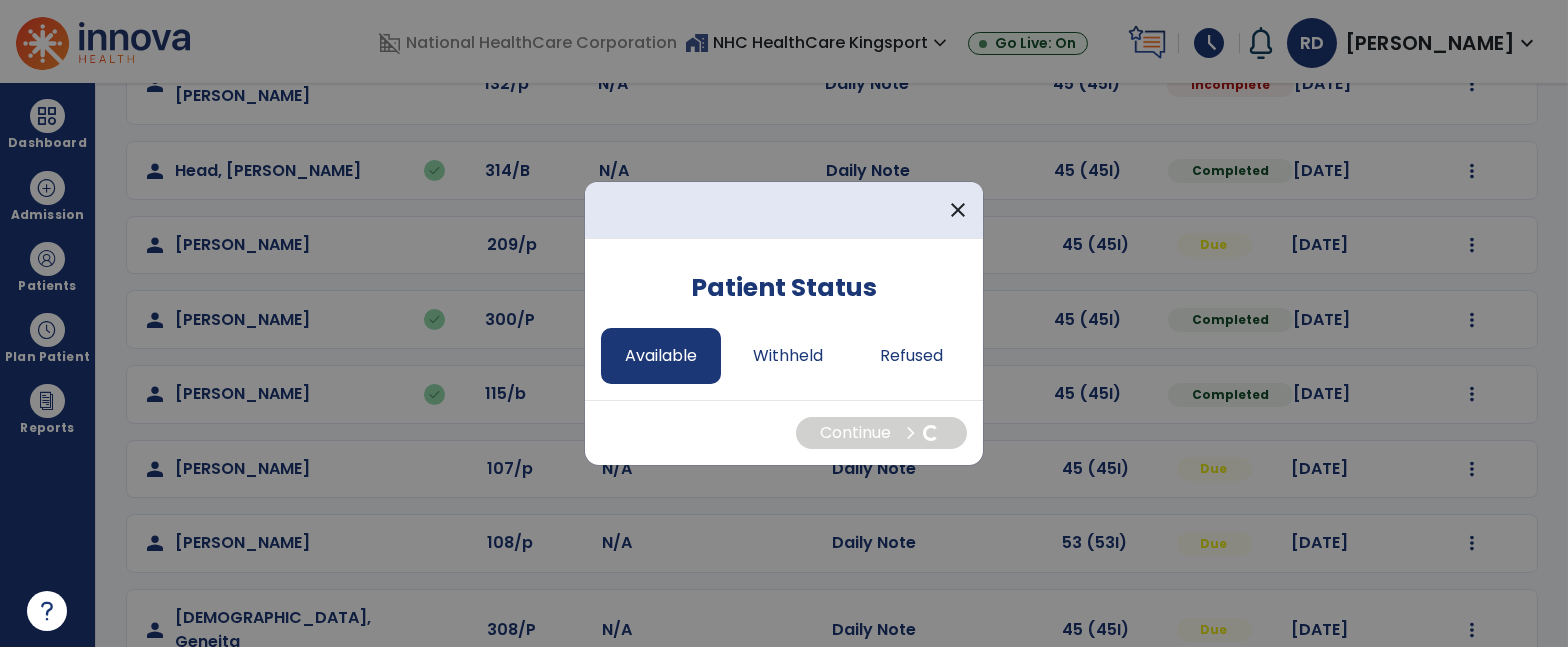select on "*" 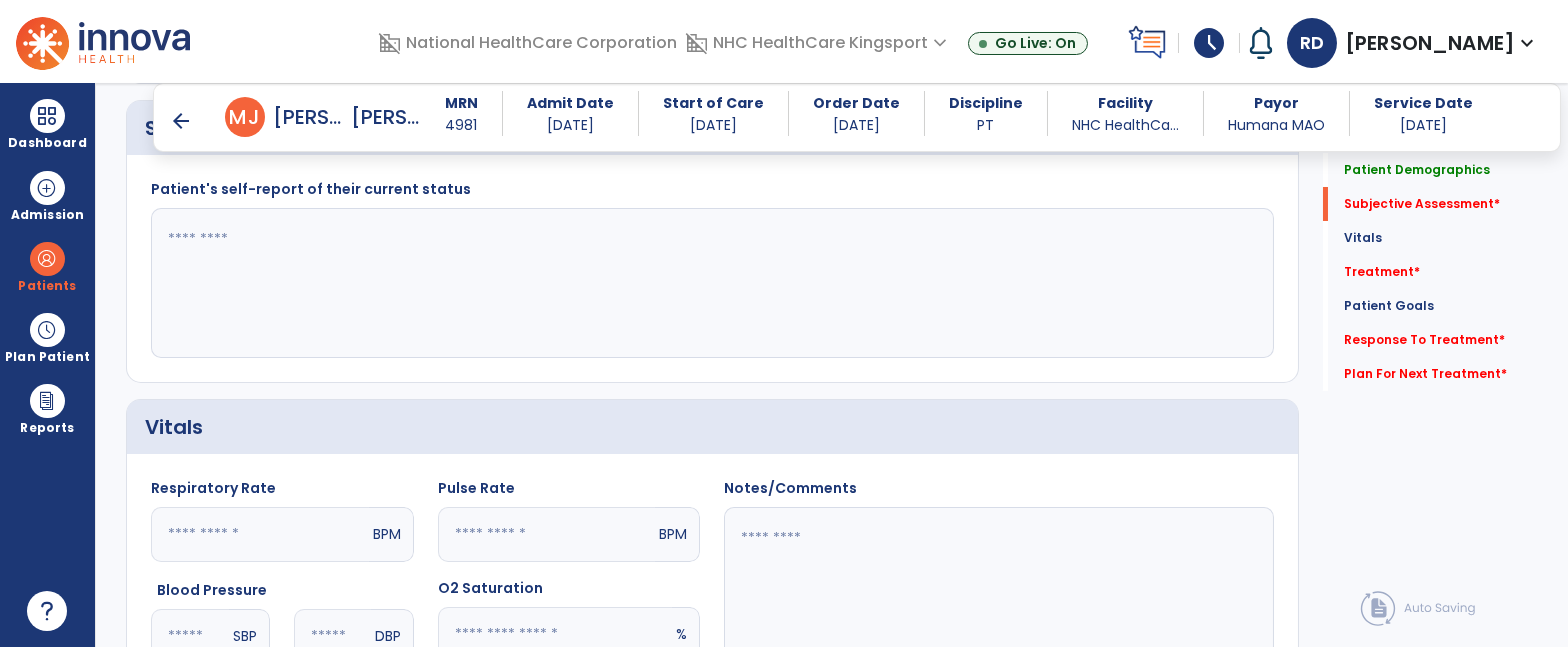 scroll, scrollTop: 515, scrollLeft: 0, axis: vertical 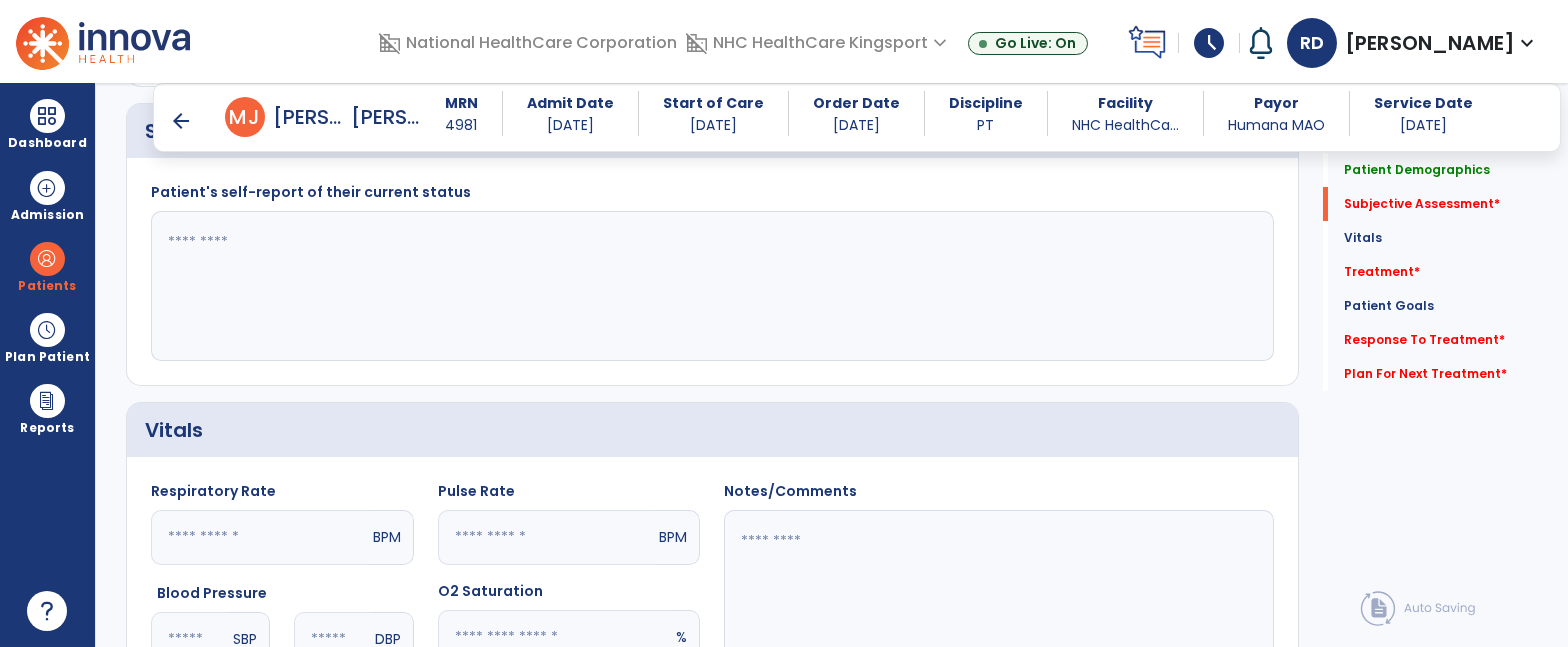 click 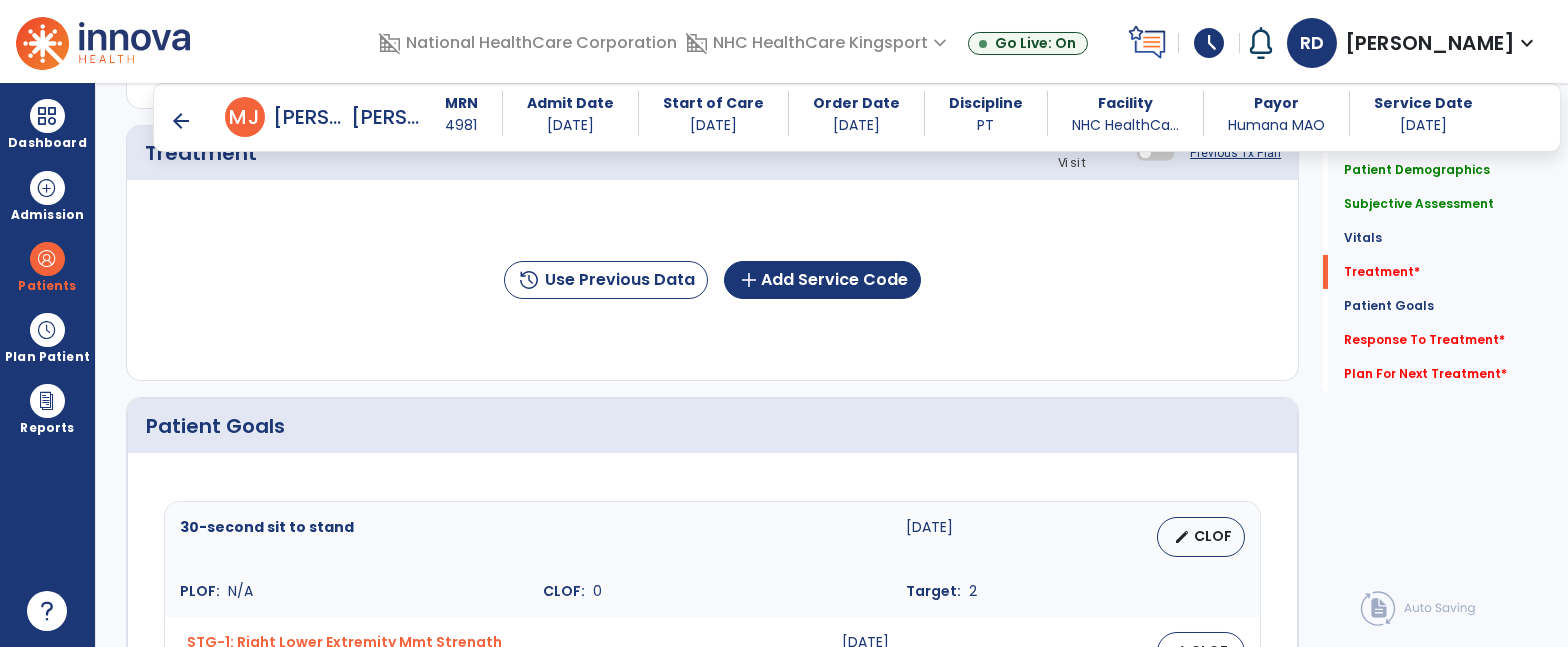 scroll, scrollTop: 1219, scrollLeft: 0, axis: vertical 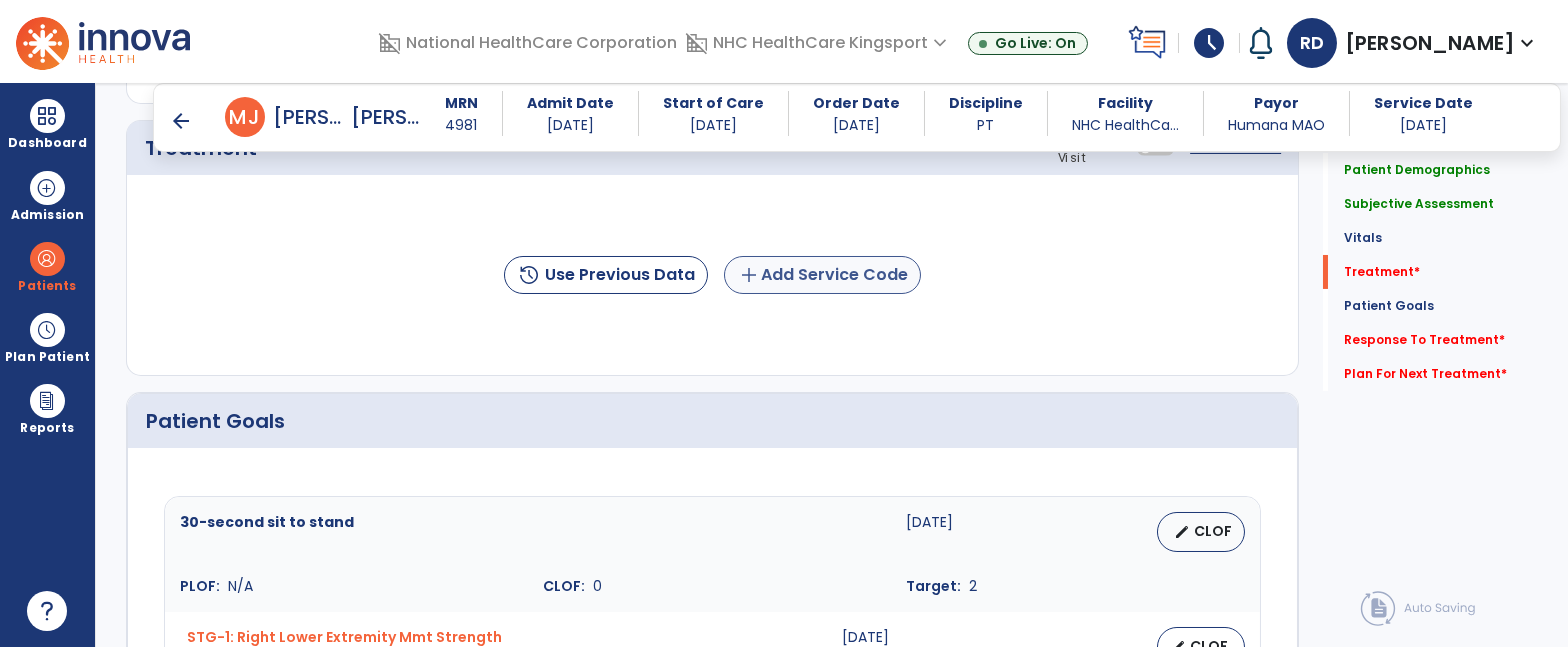 type on "**********" 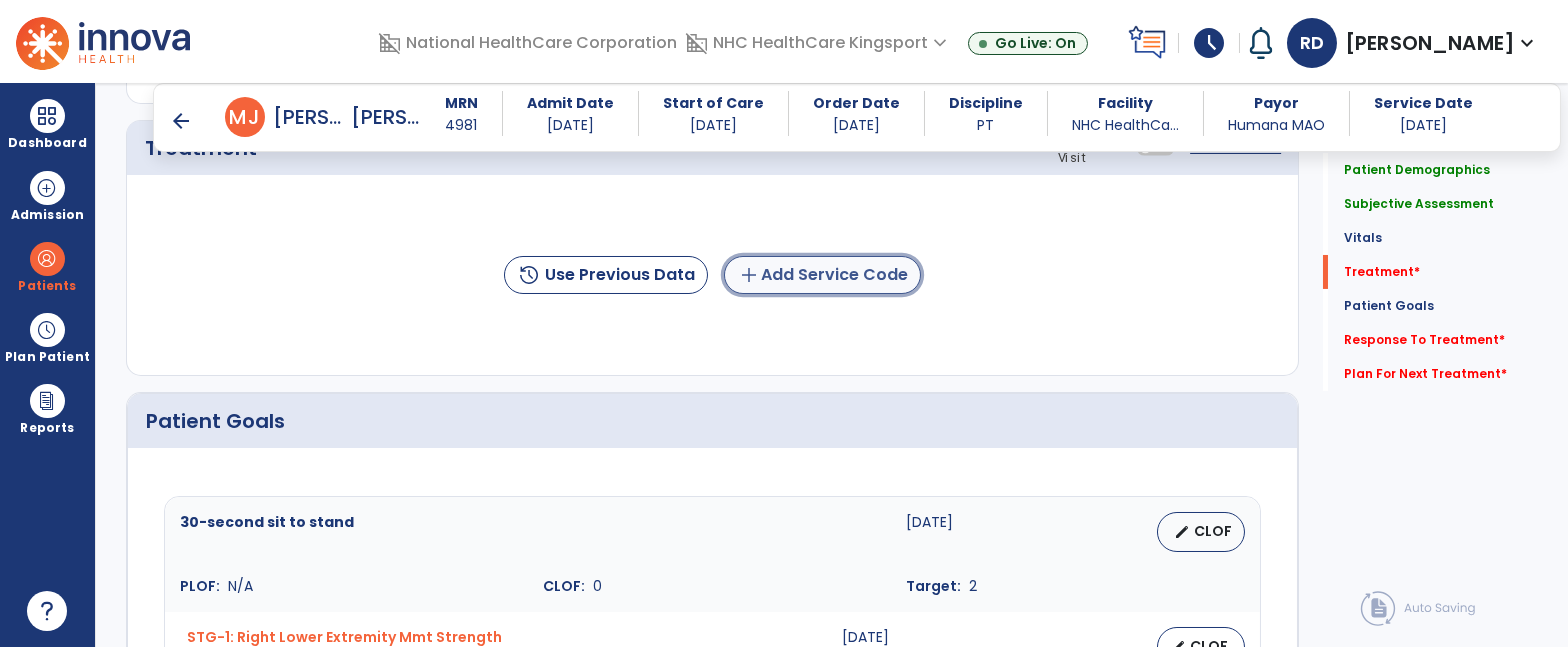 click on "add  Add Service Code" 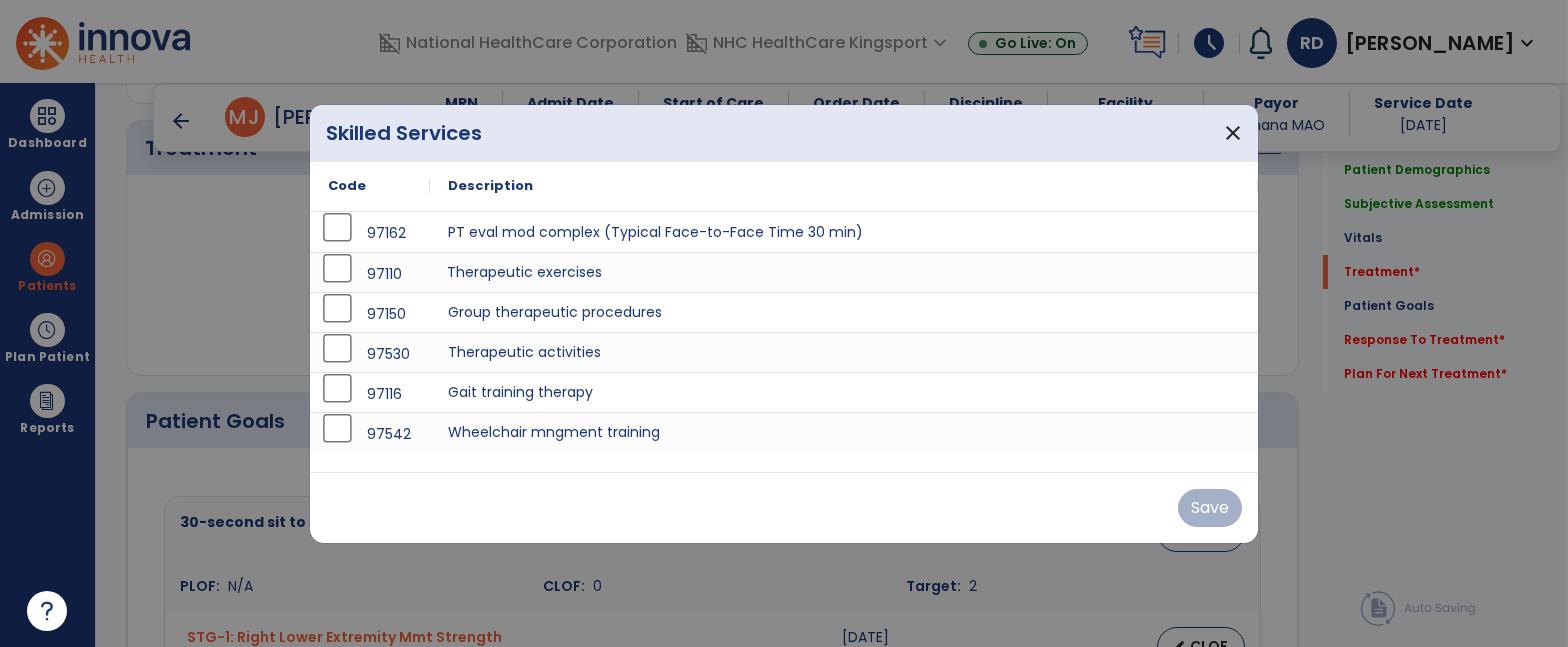 click on "Therapeutic exercises" at bounding box center (844, 272) 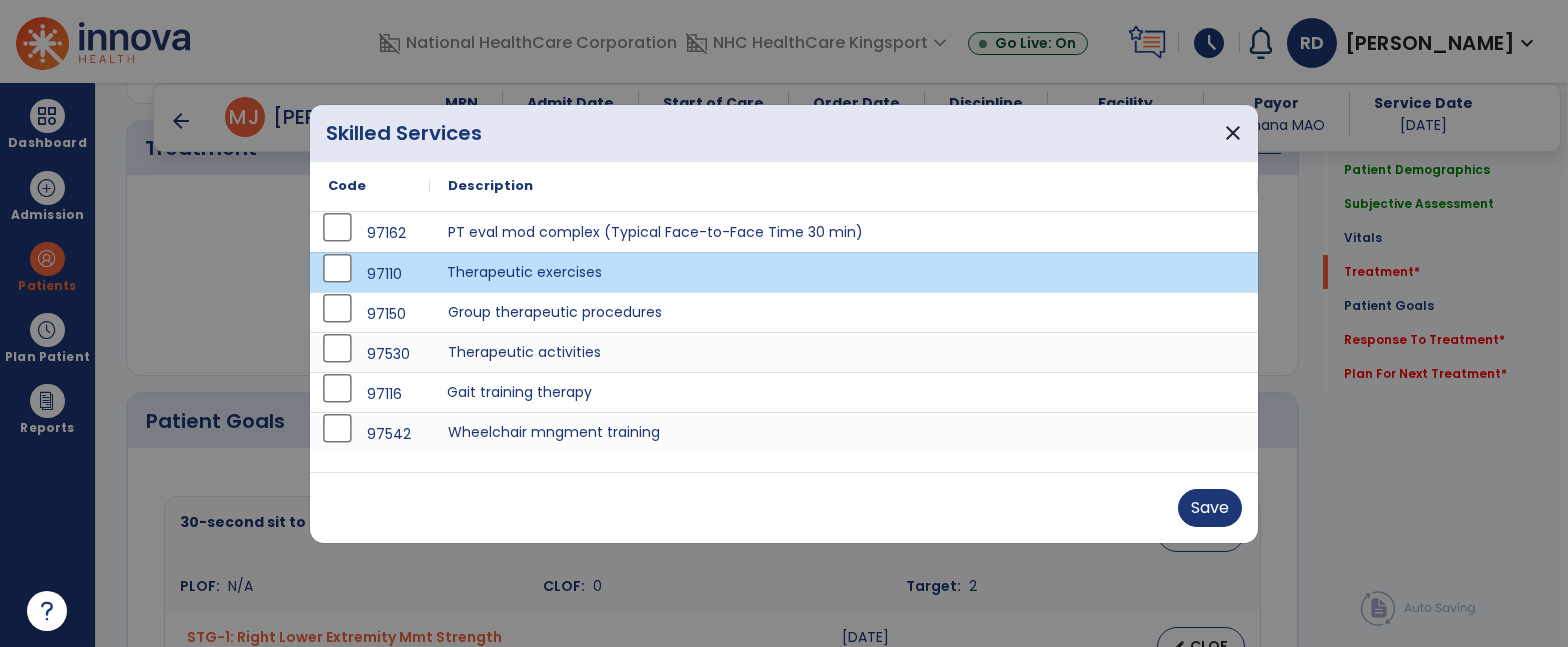 click on "Gait training therapy" at bounding box center (844, 392) 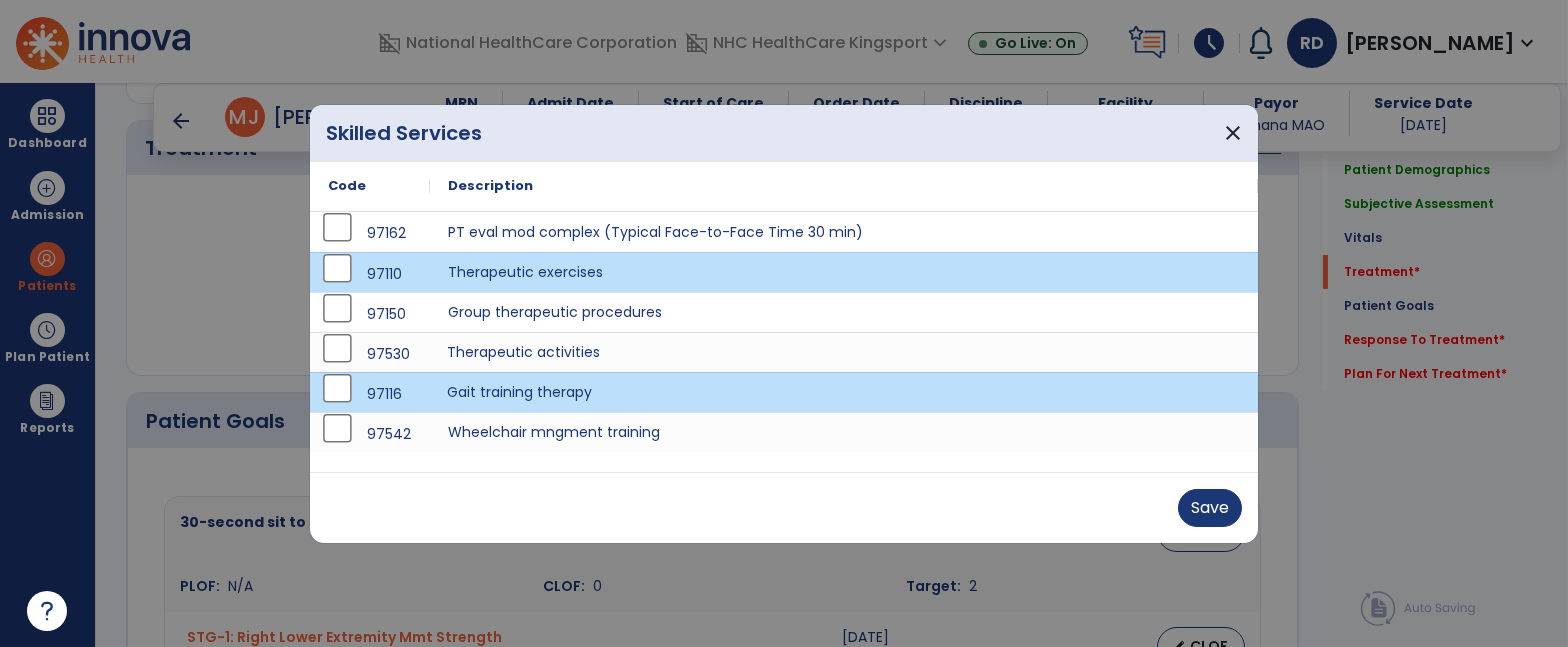 click on "Therapeutic activities" at bounding box center (844, 352) 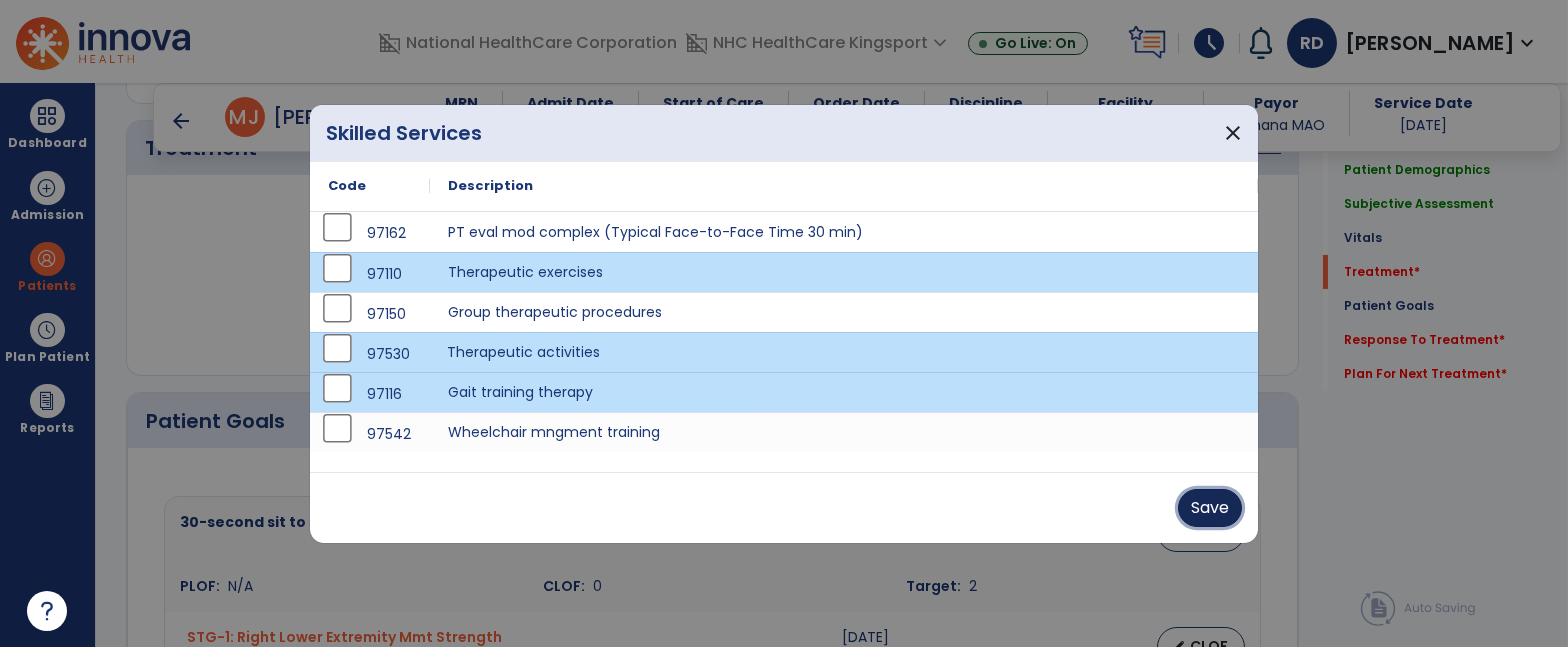 click on "Save" at bounding box center (1210, 508) 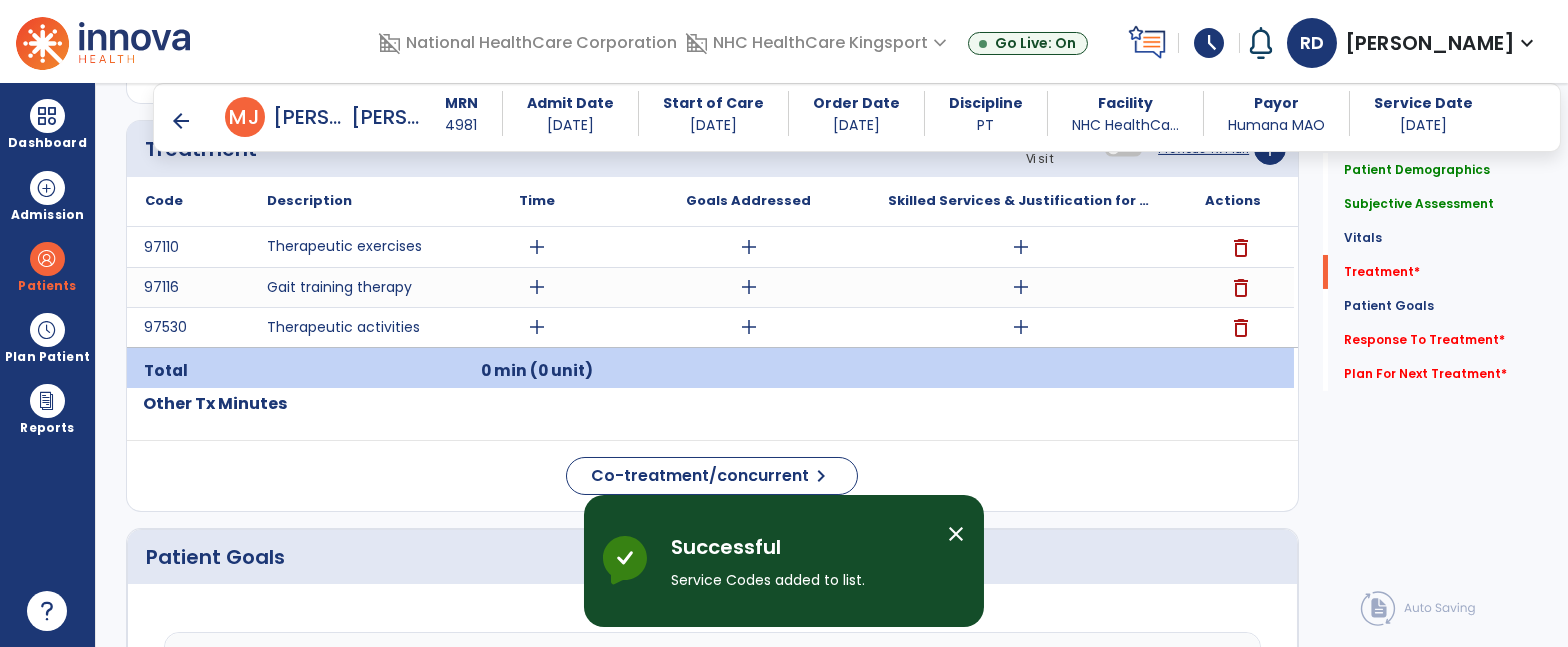 click at bounding box center [1021, 371] 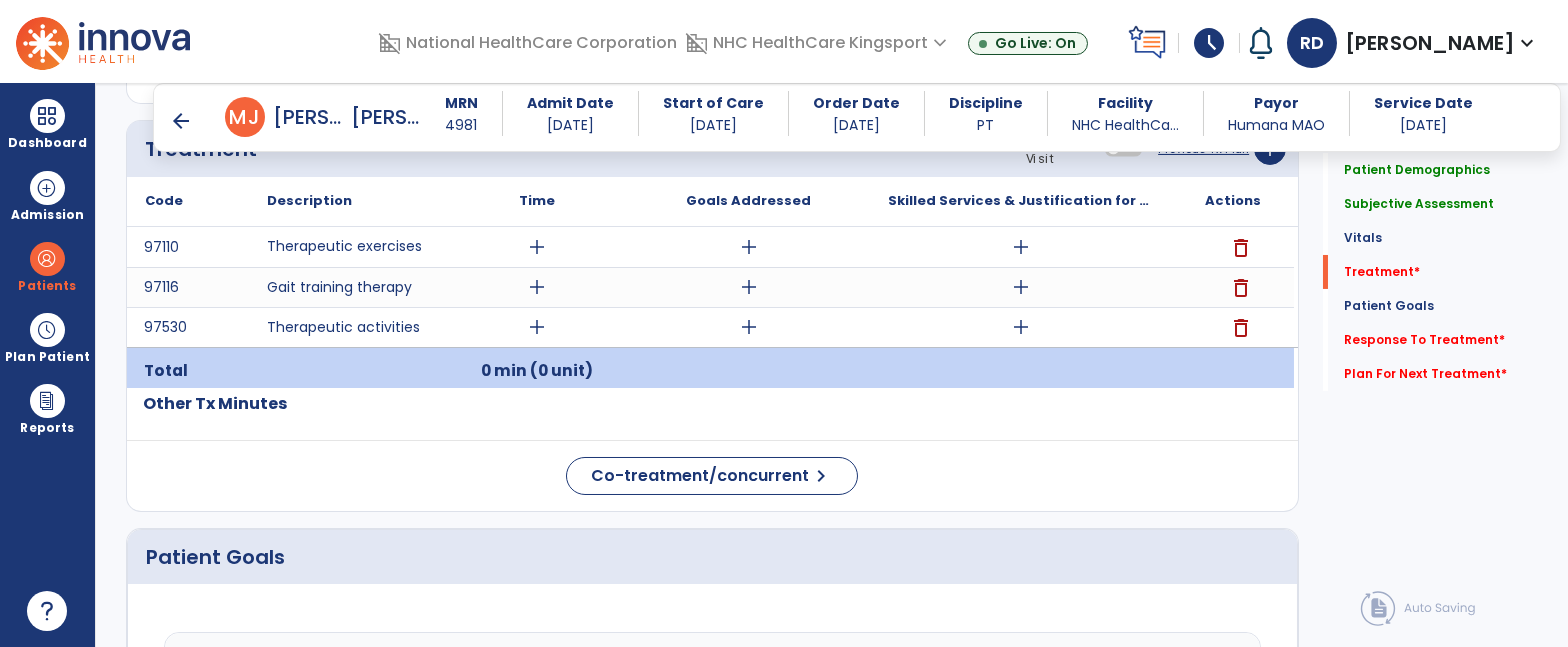 click on "add" at bounding box center (1021, 327) 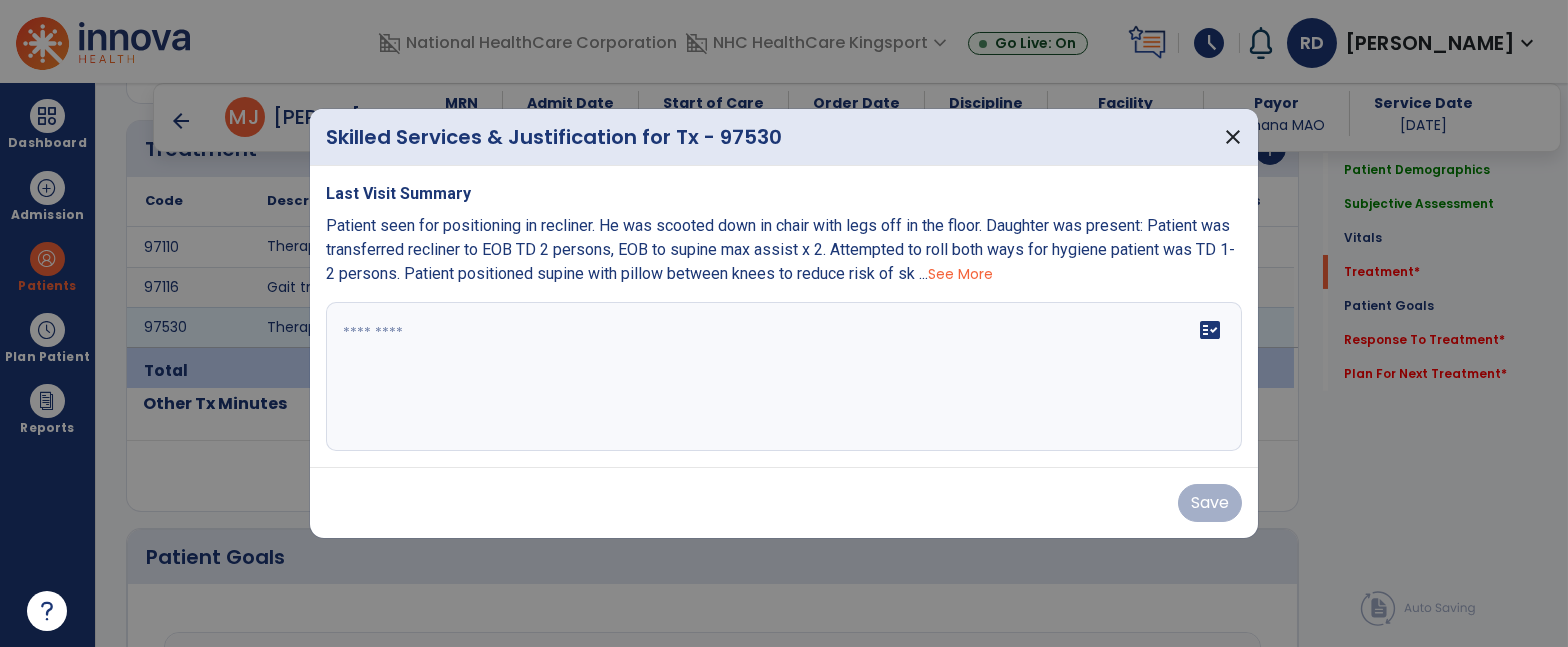 click at bounding box center (784, 377) 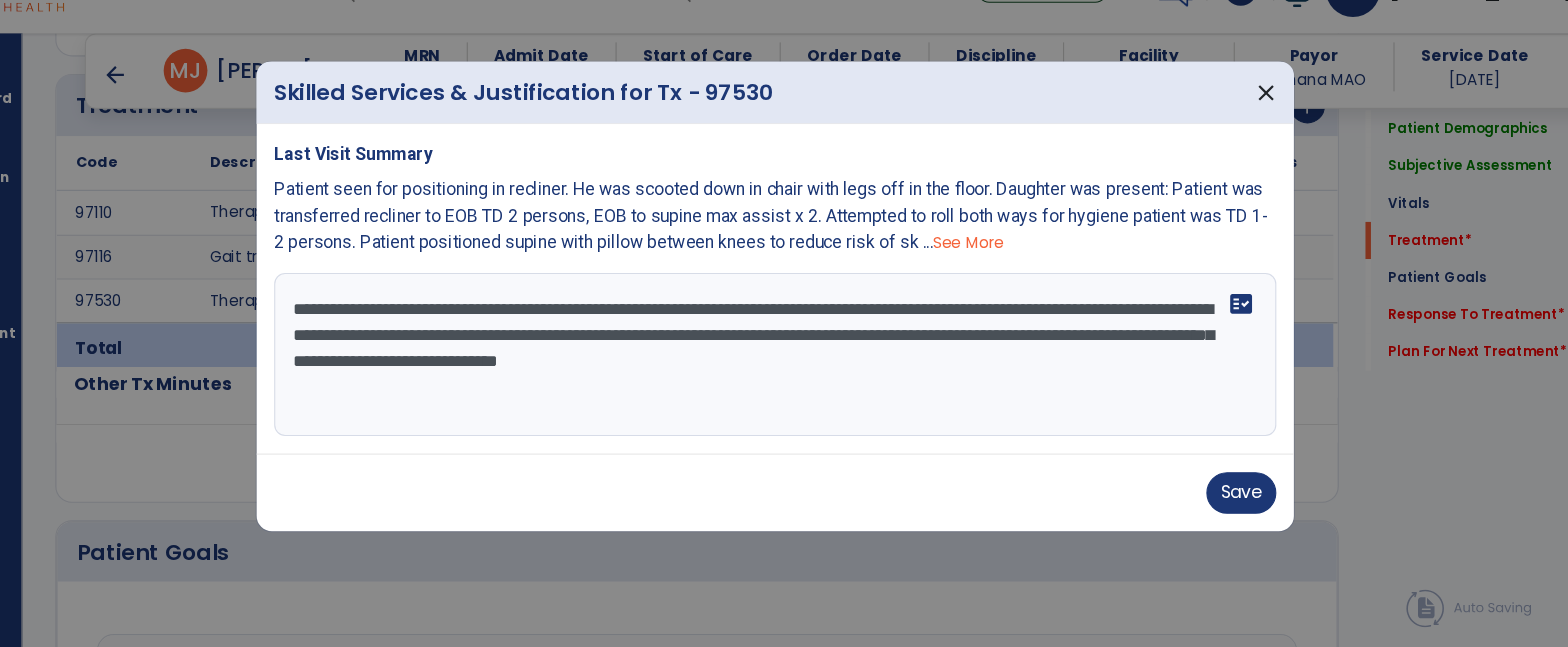 click on "**********" at bounding box center [784, 377] 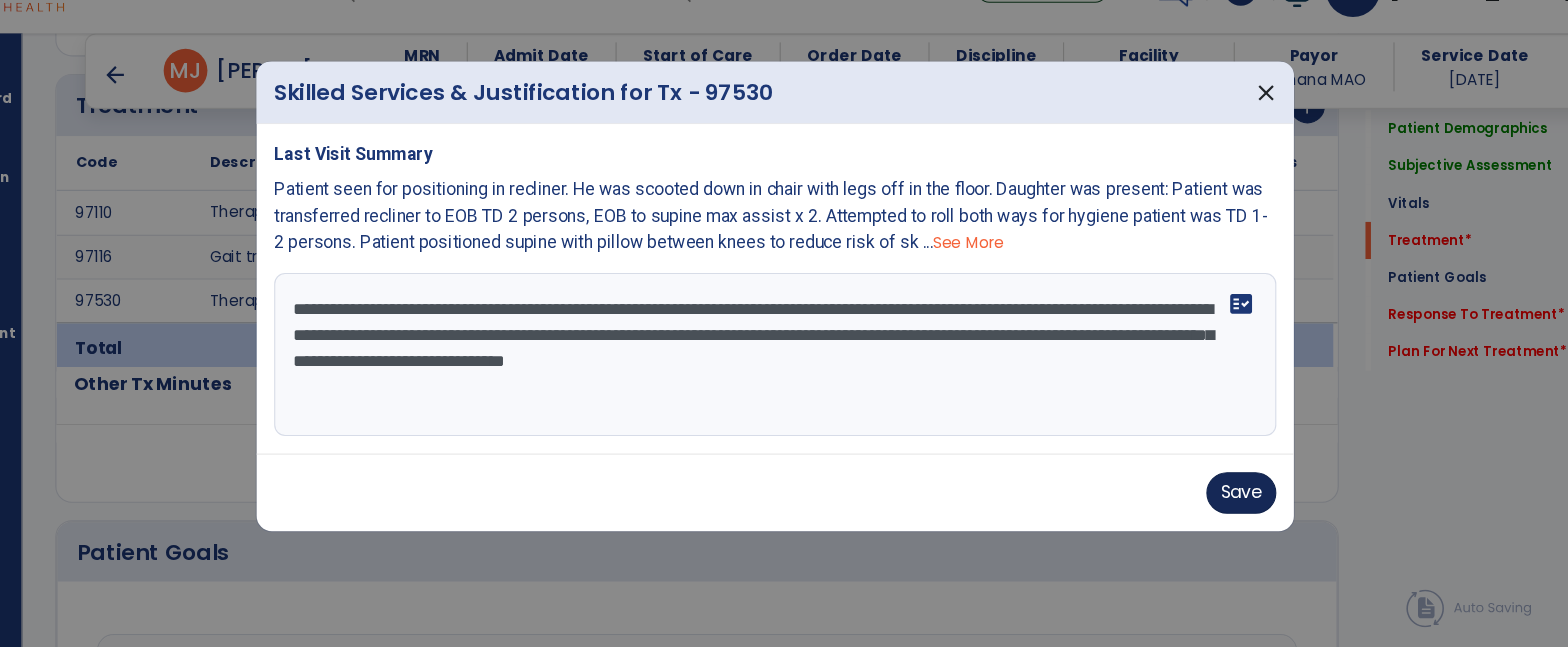 type on "**********" 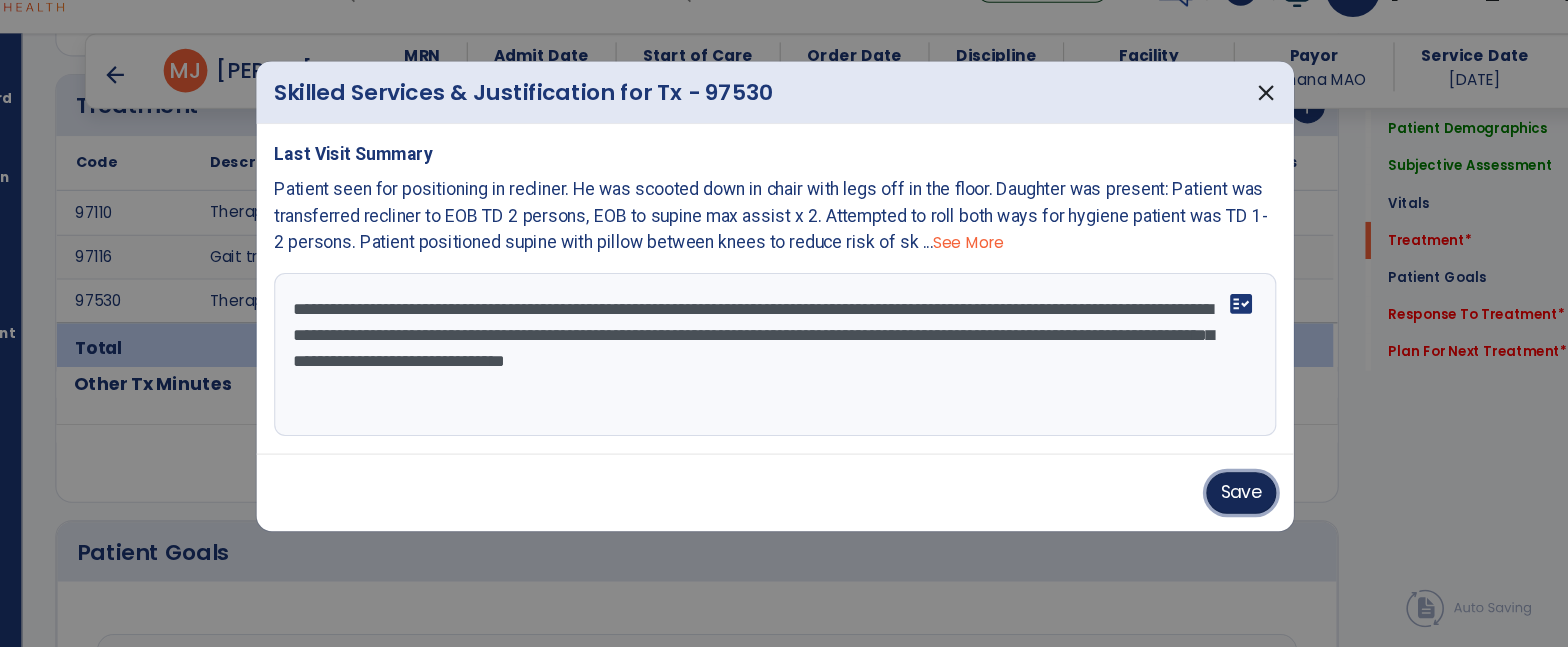 click on "Save" at bounding box center (1210, 503) 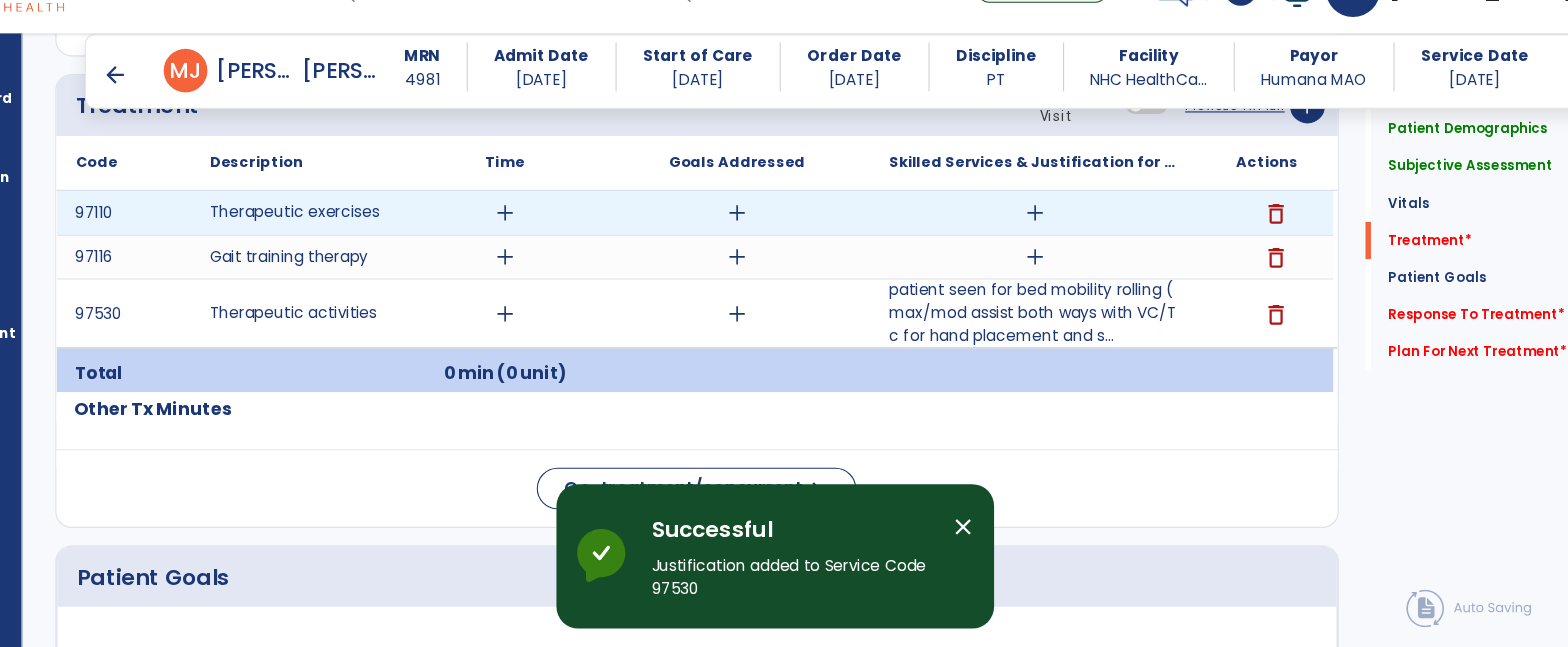 click on "add" at bounding box center (537, 247) 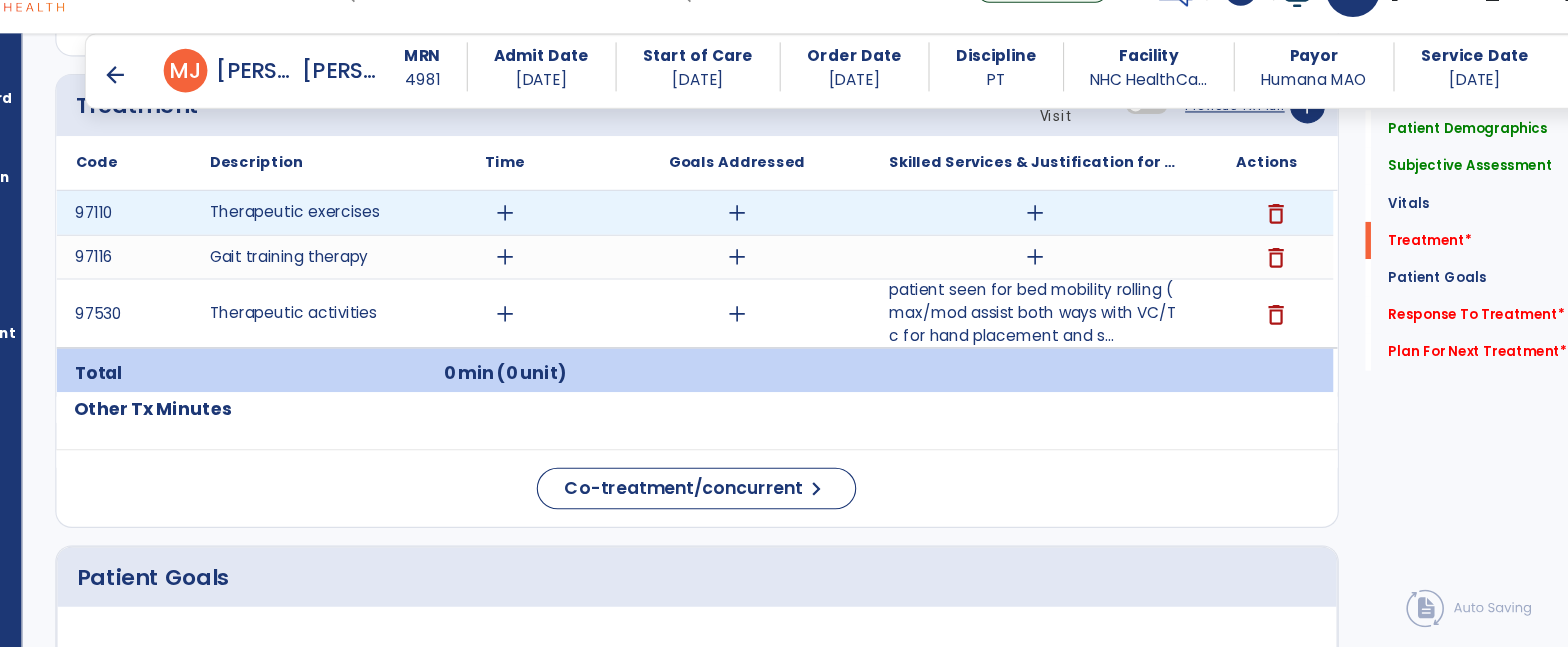 click on "add" at bounding box center (537, 247) 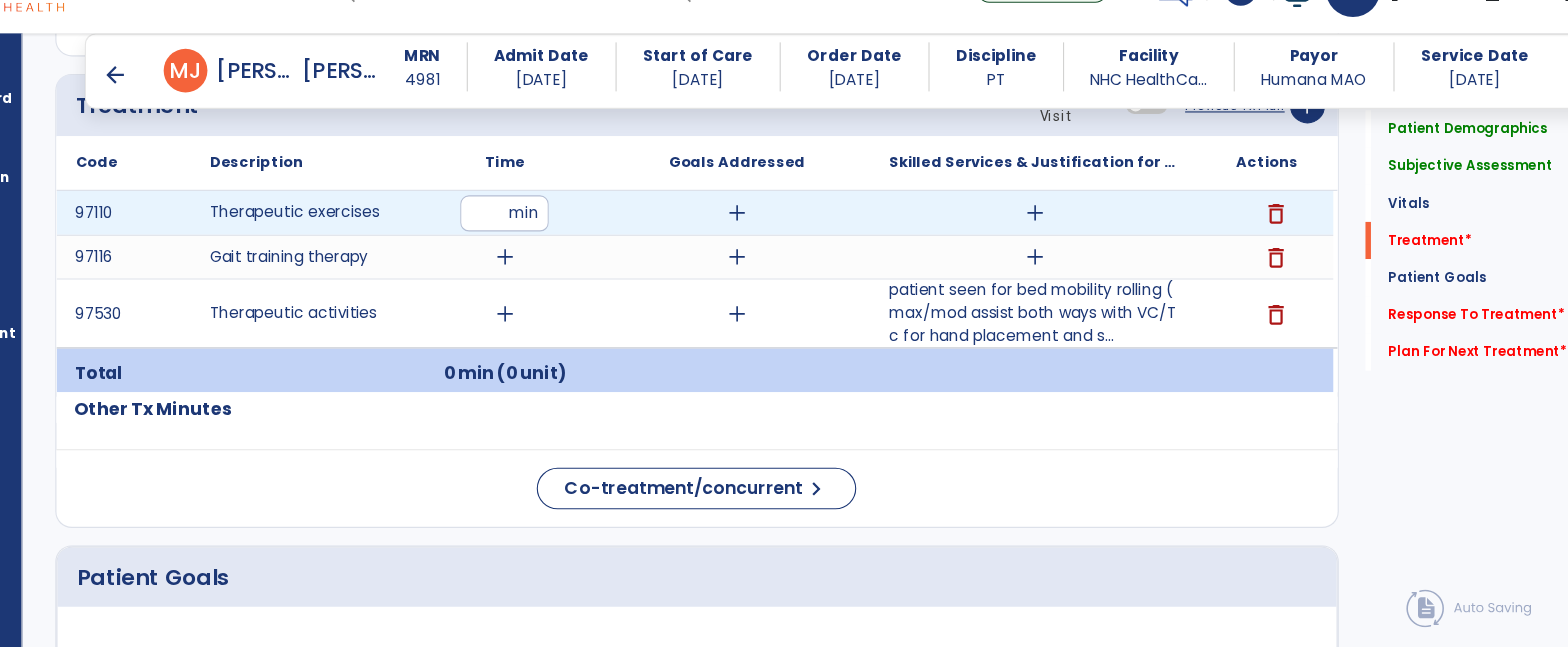 type on "**" 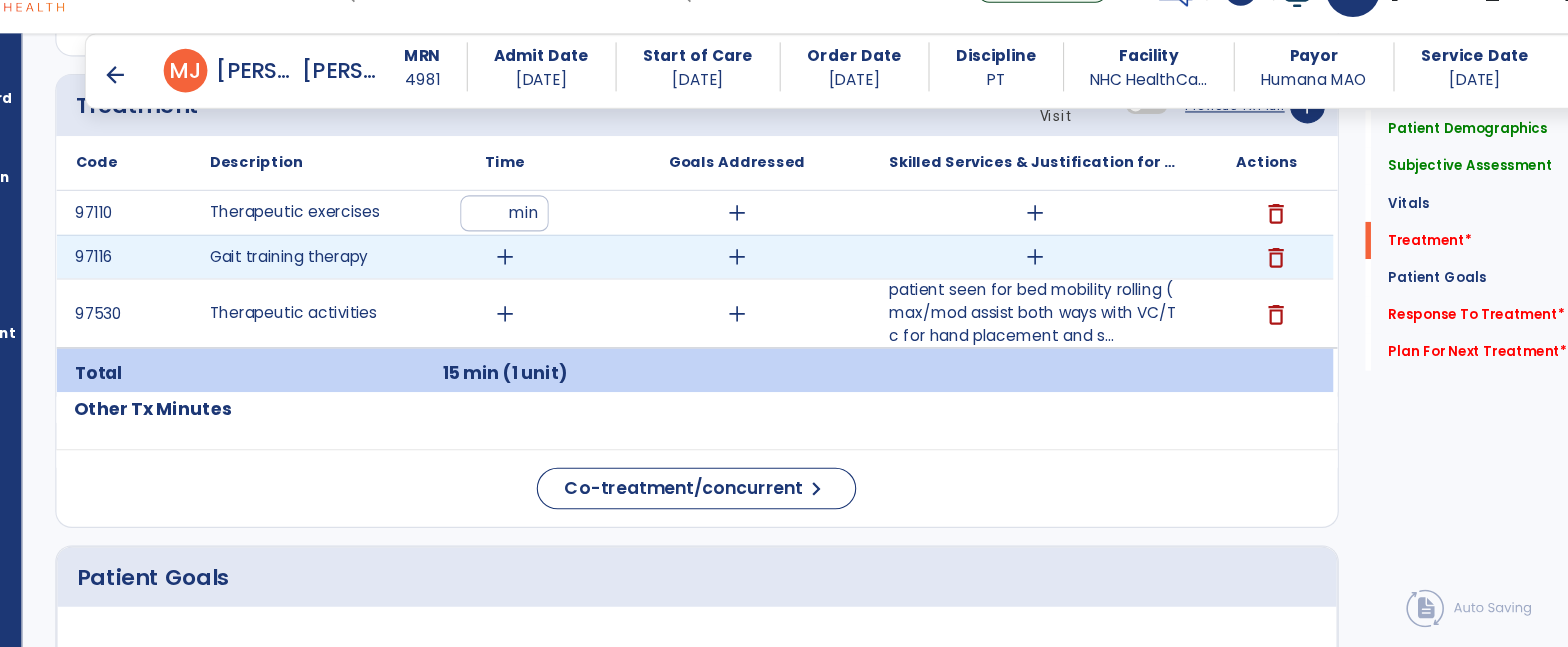 click on "add" at bounding box center (537, 287) 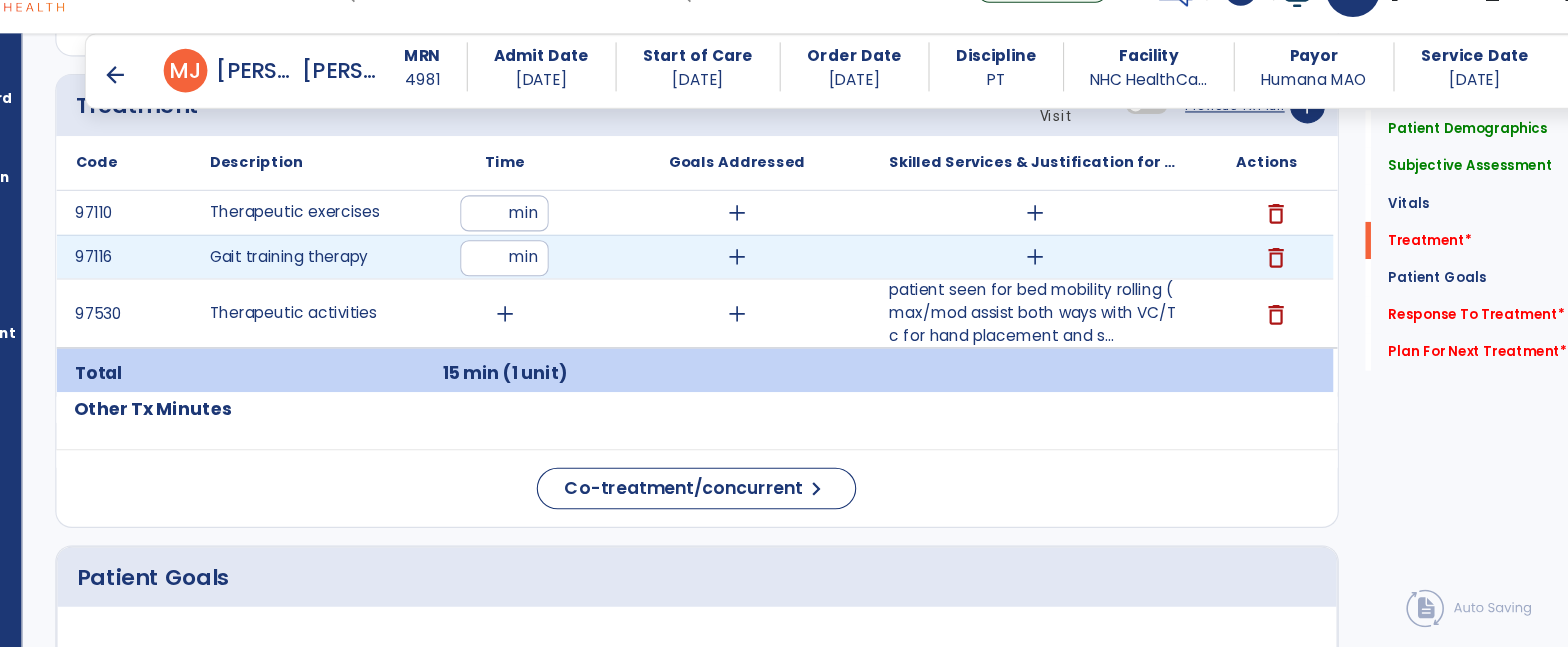 type on "**" 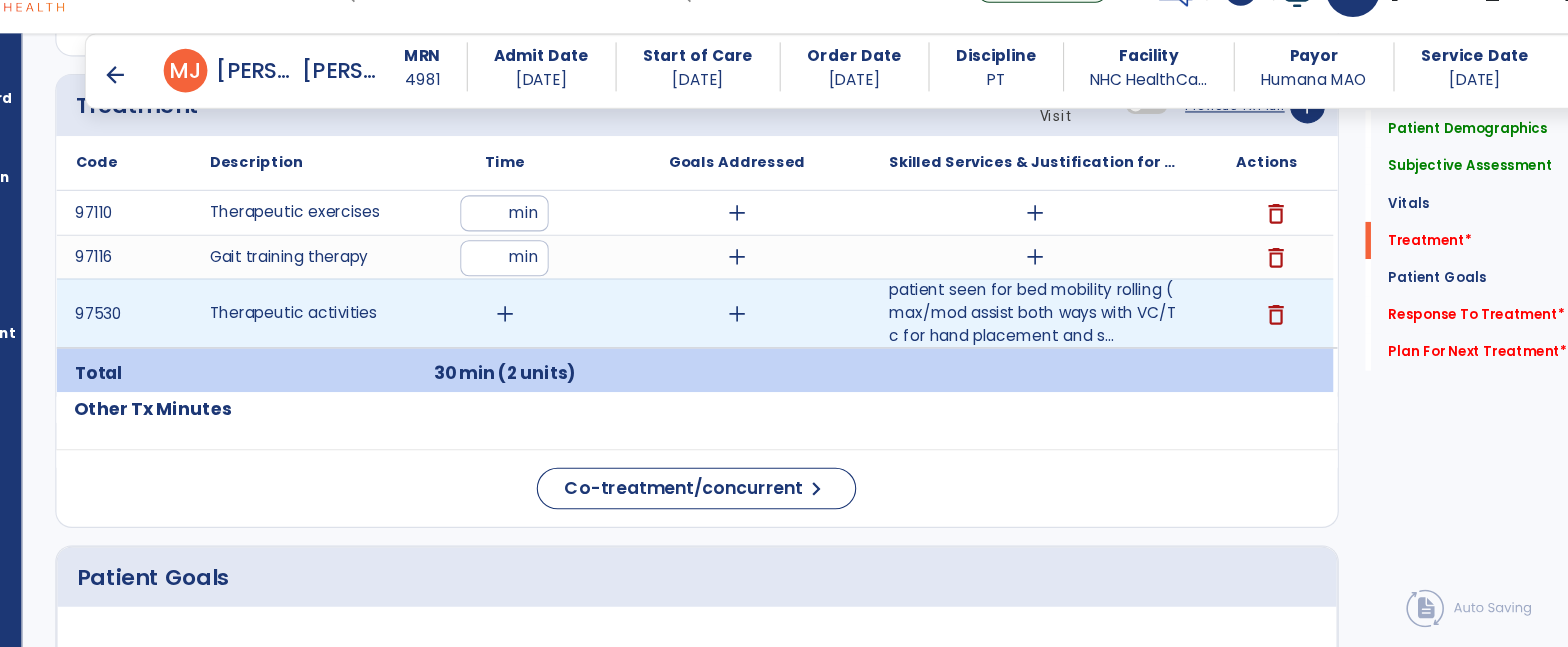 click on "add" at bounding box center [537, 339] 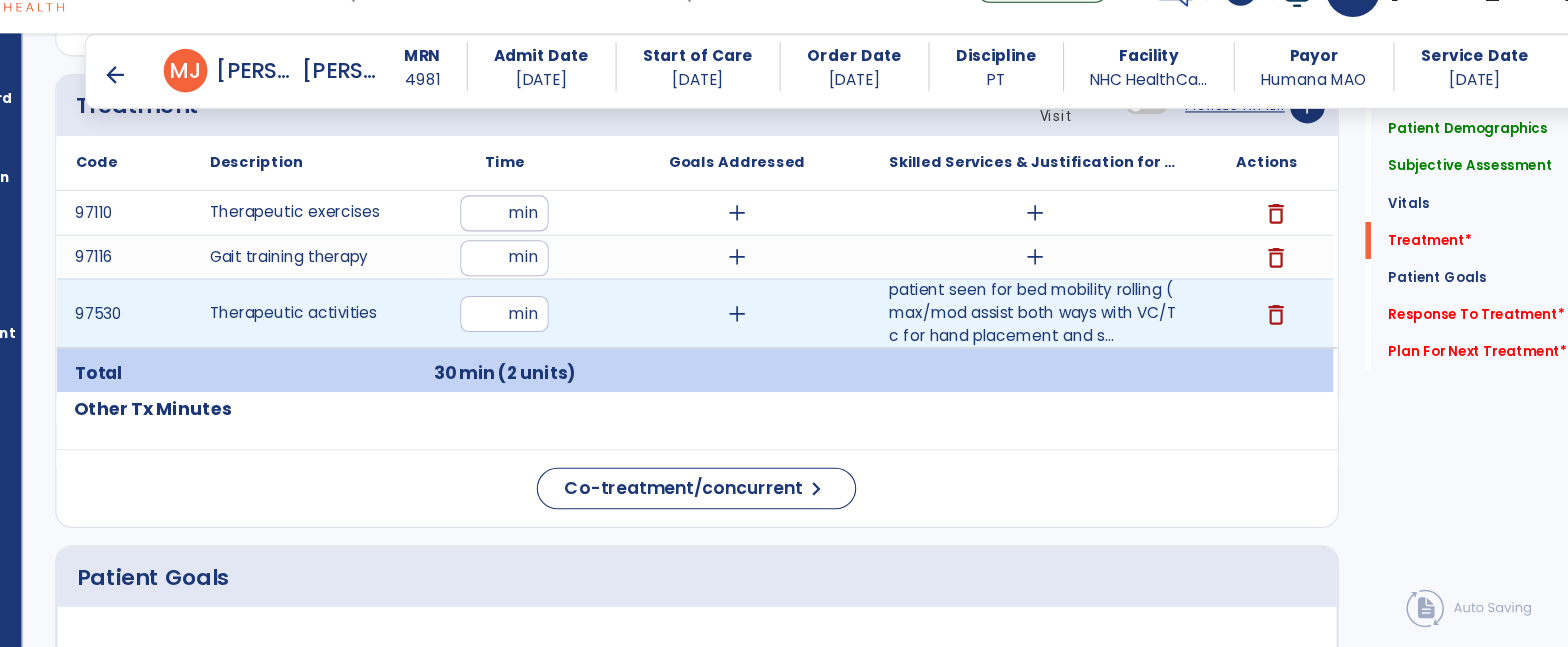 type on "**" 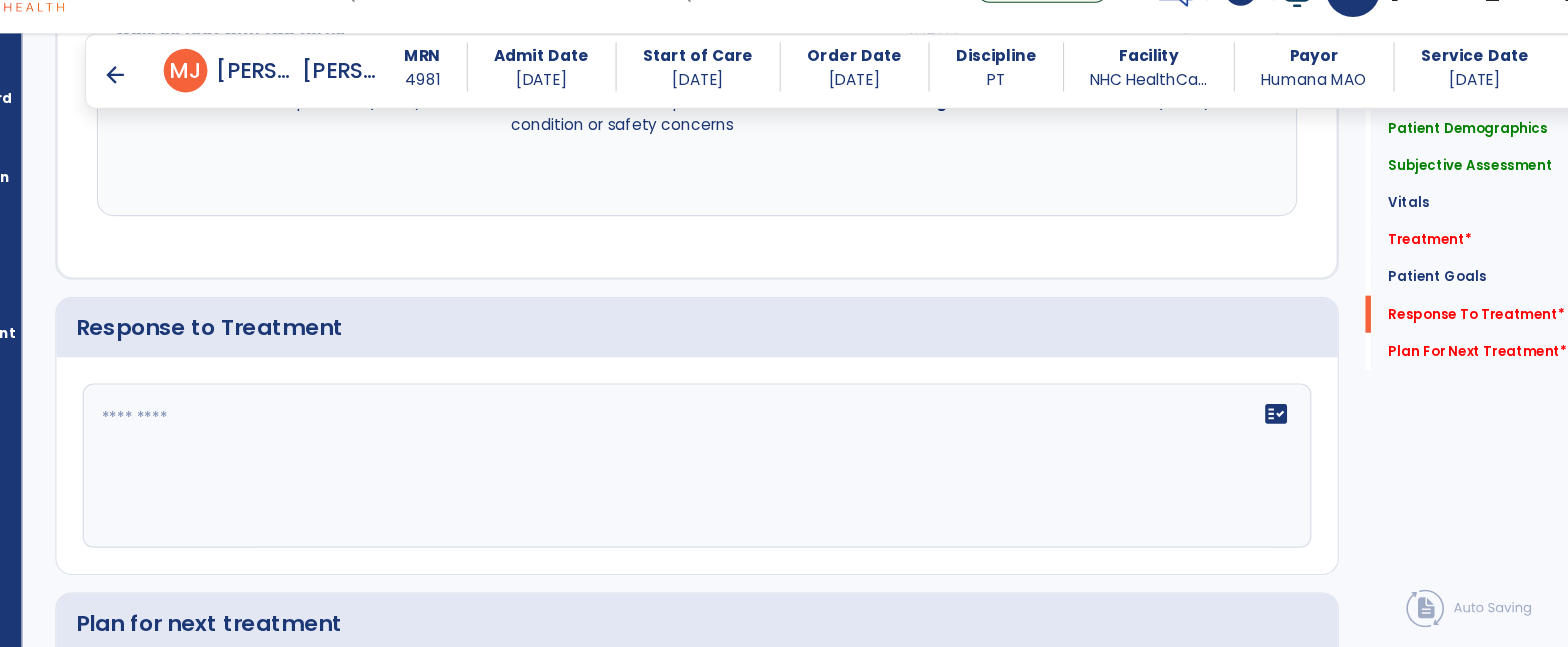 scroll, scrollTop: 3119, scrollLeft: 0, axis: vertical 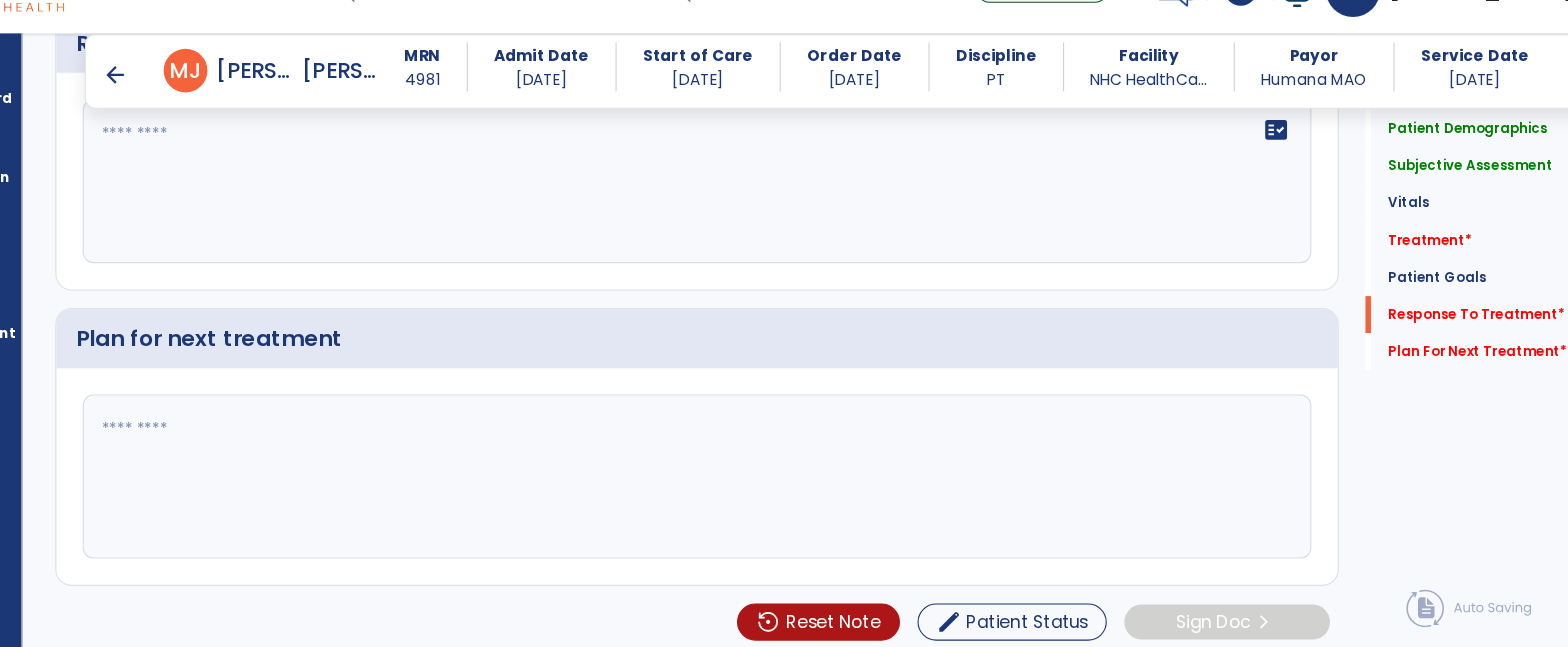 click 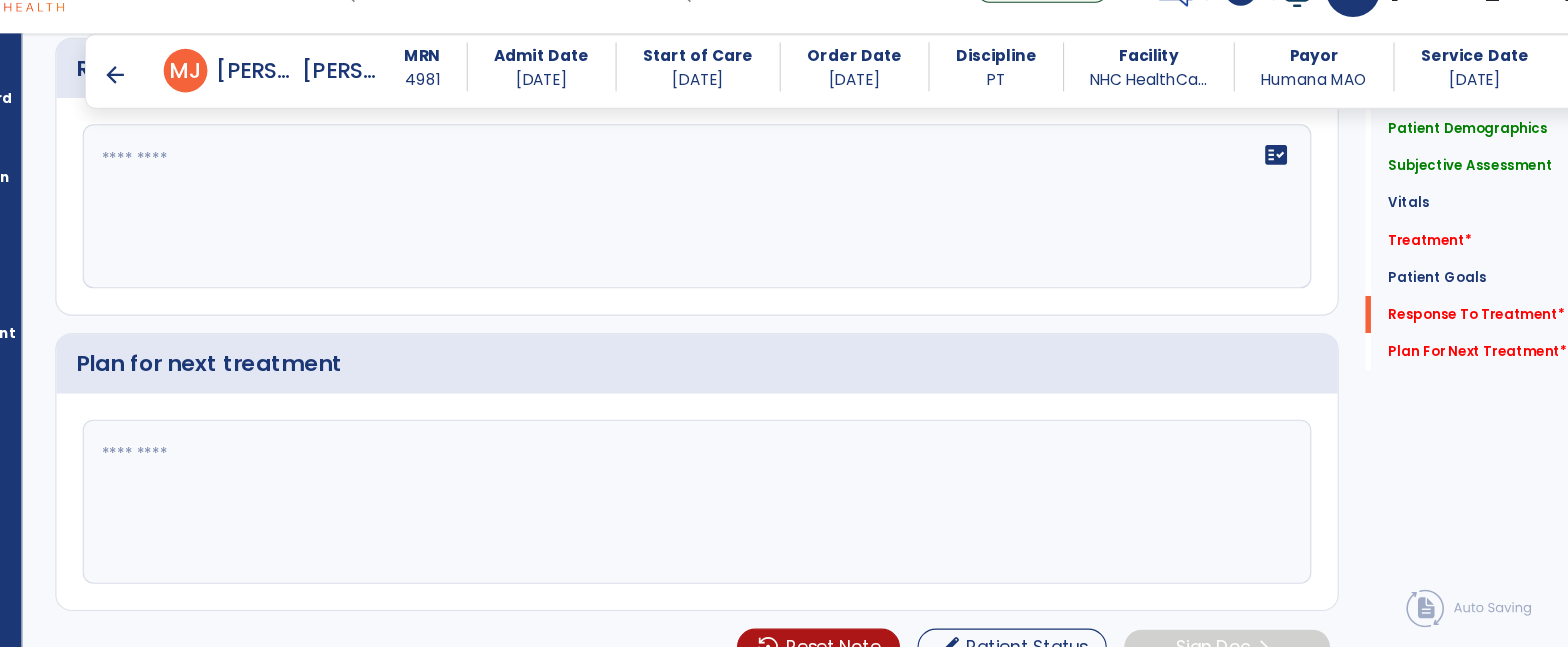 scroll, scrollTop: 3119, scrollLeft: 0, axis: vertical 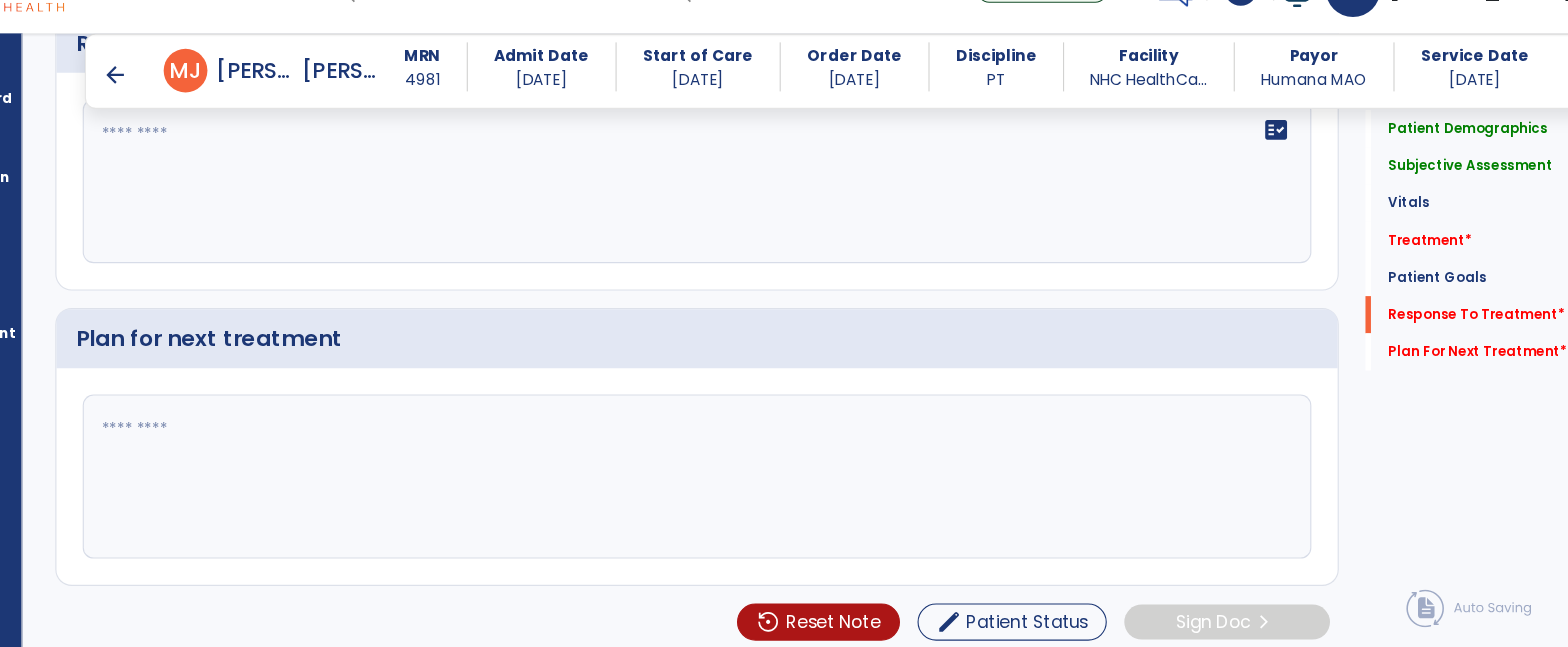 click 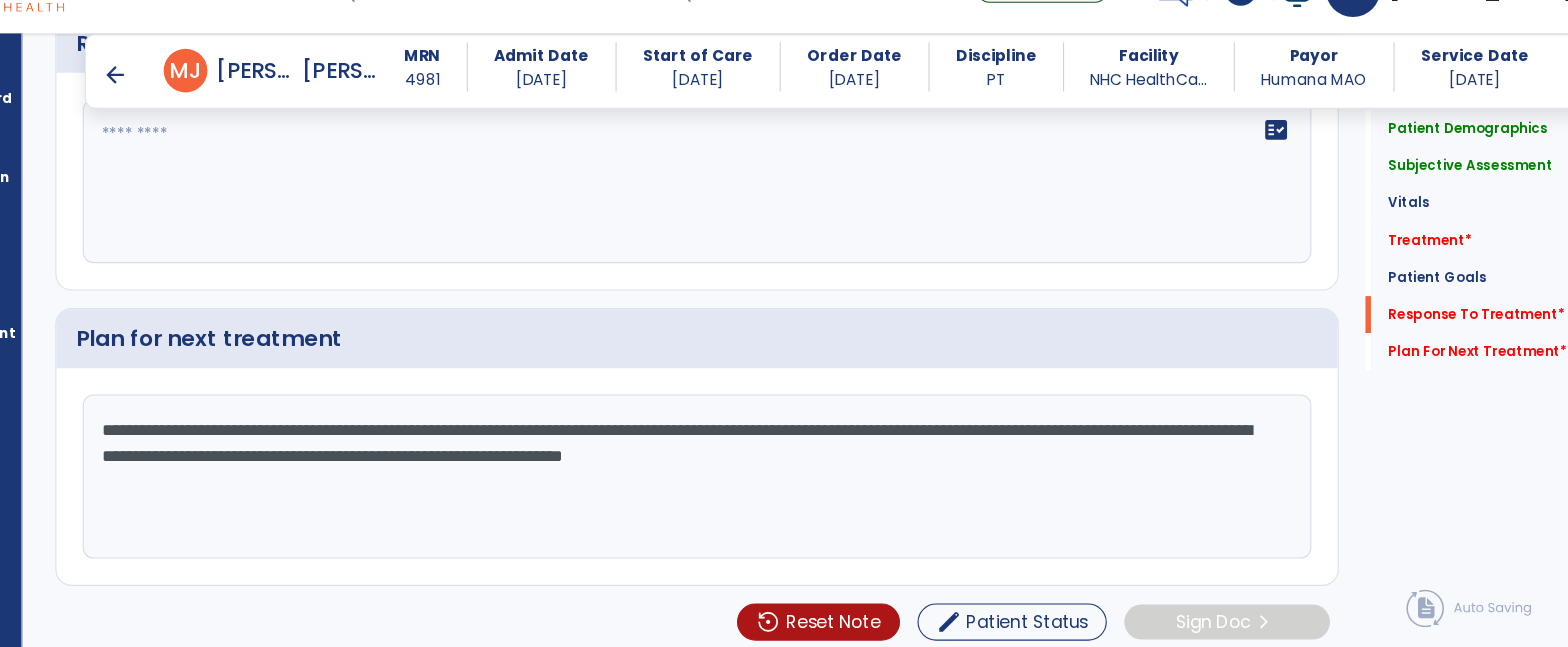 click on "**********" 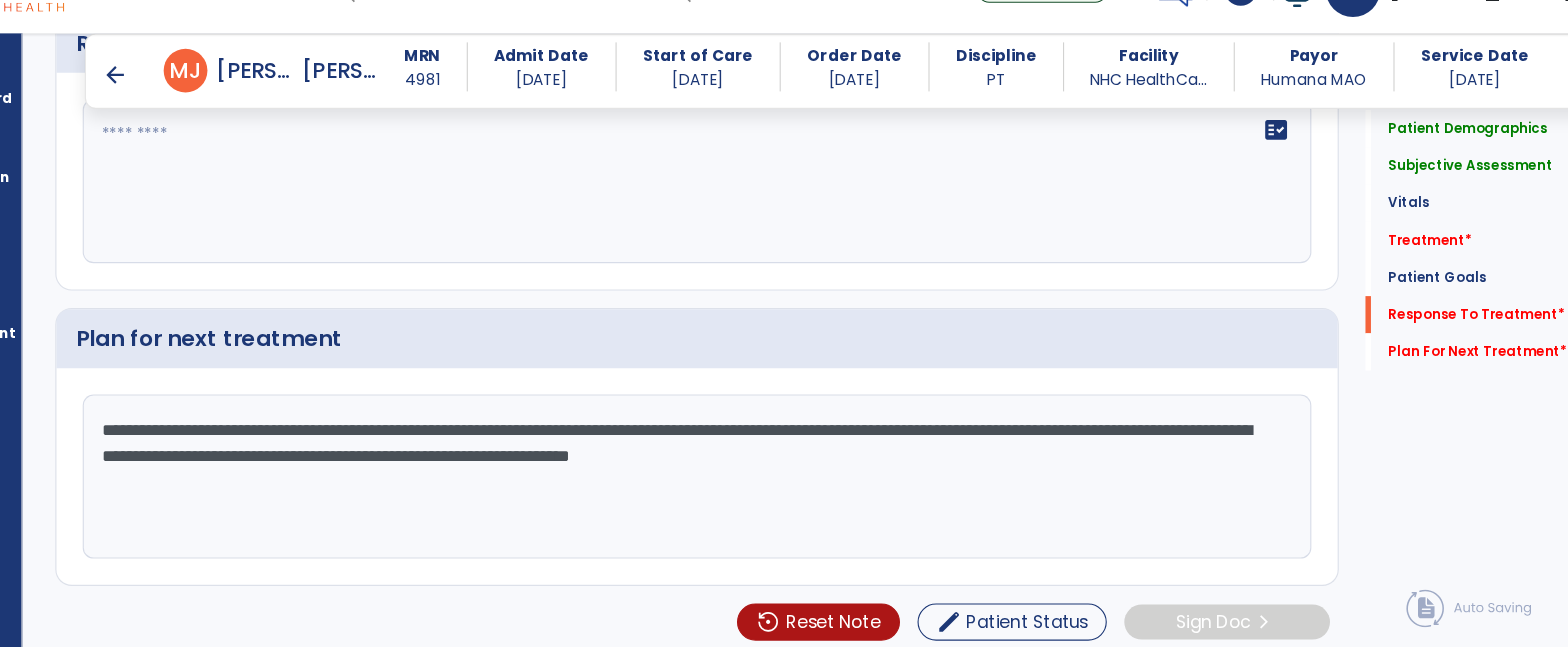 click on "**********" 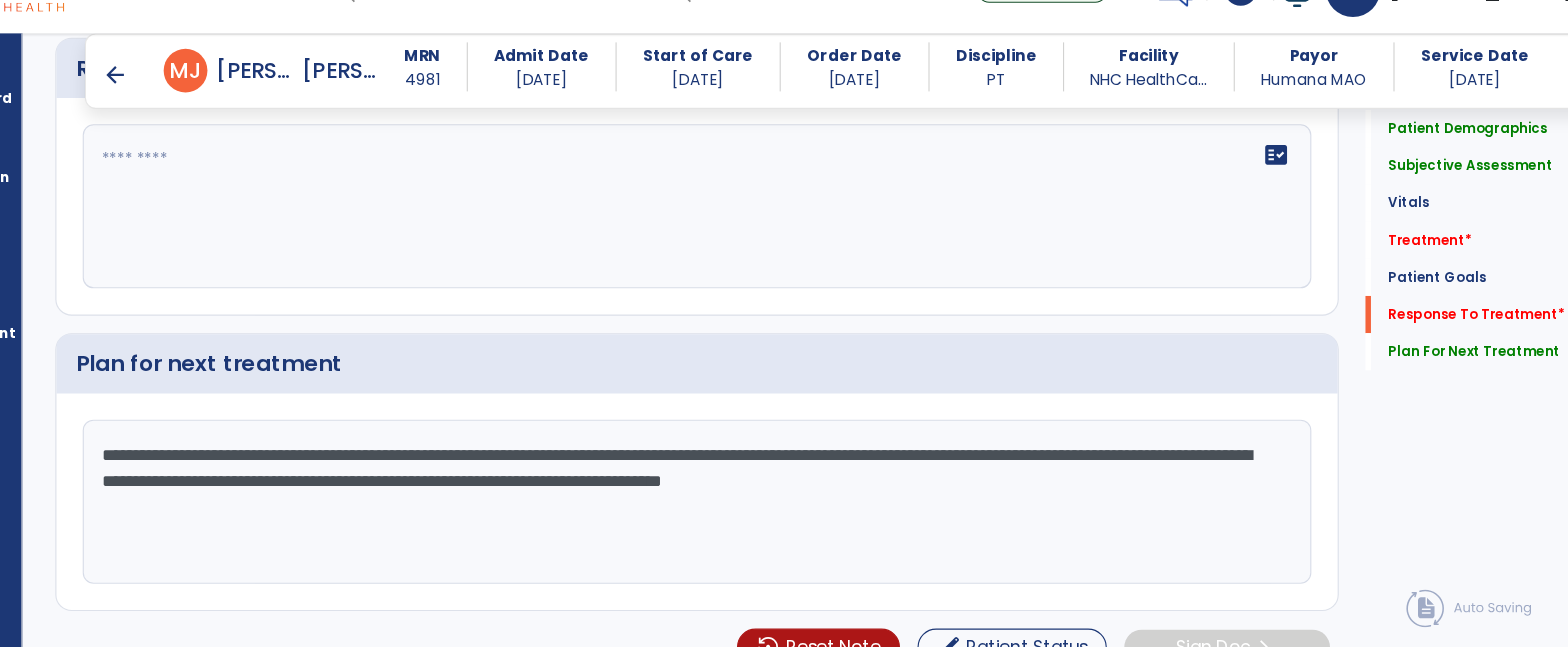 scroll, scrollTop: 3119, scrollLeft: 0, axis: vertical 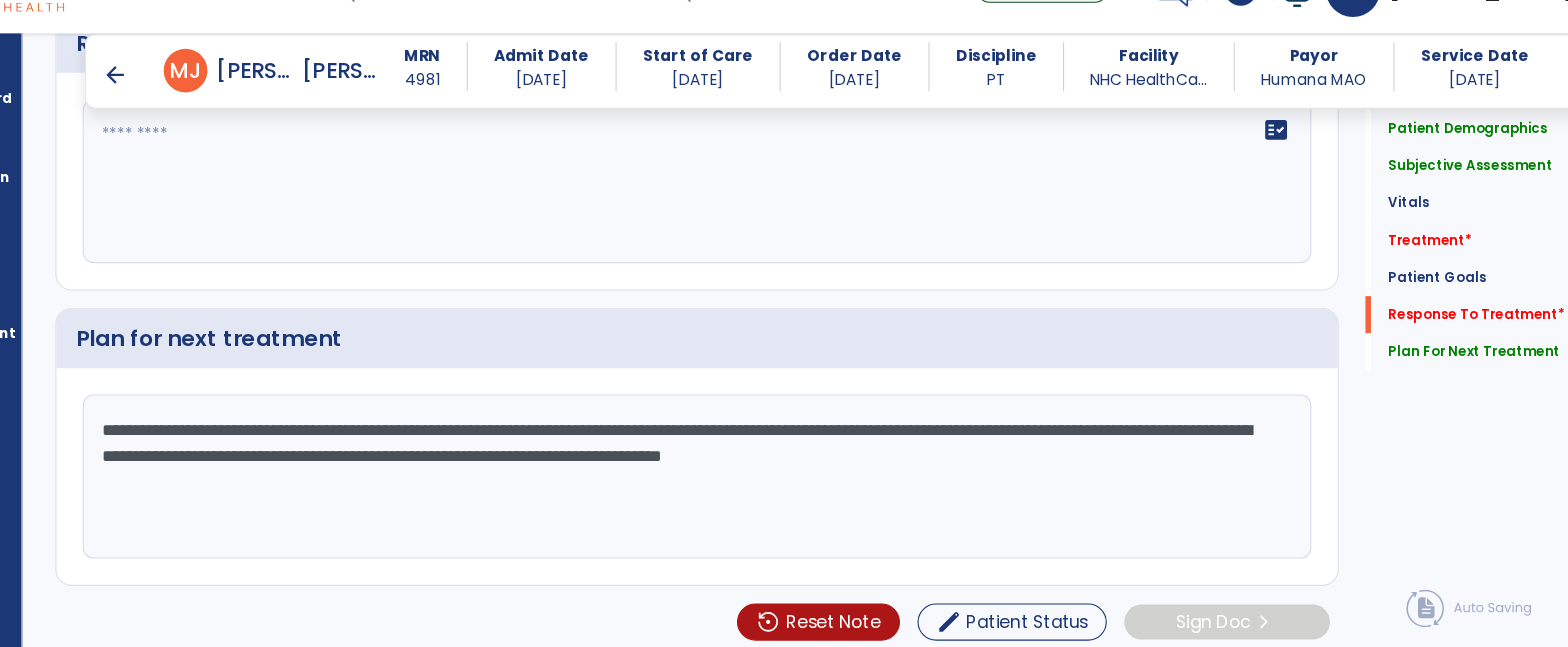 click on "**********" 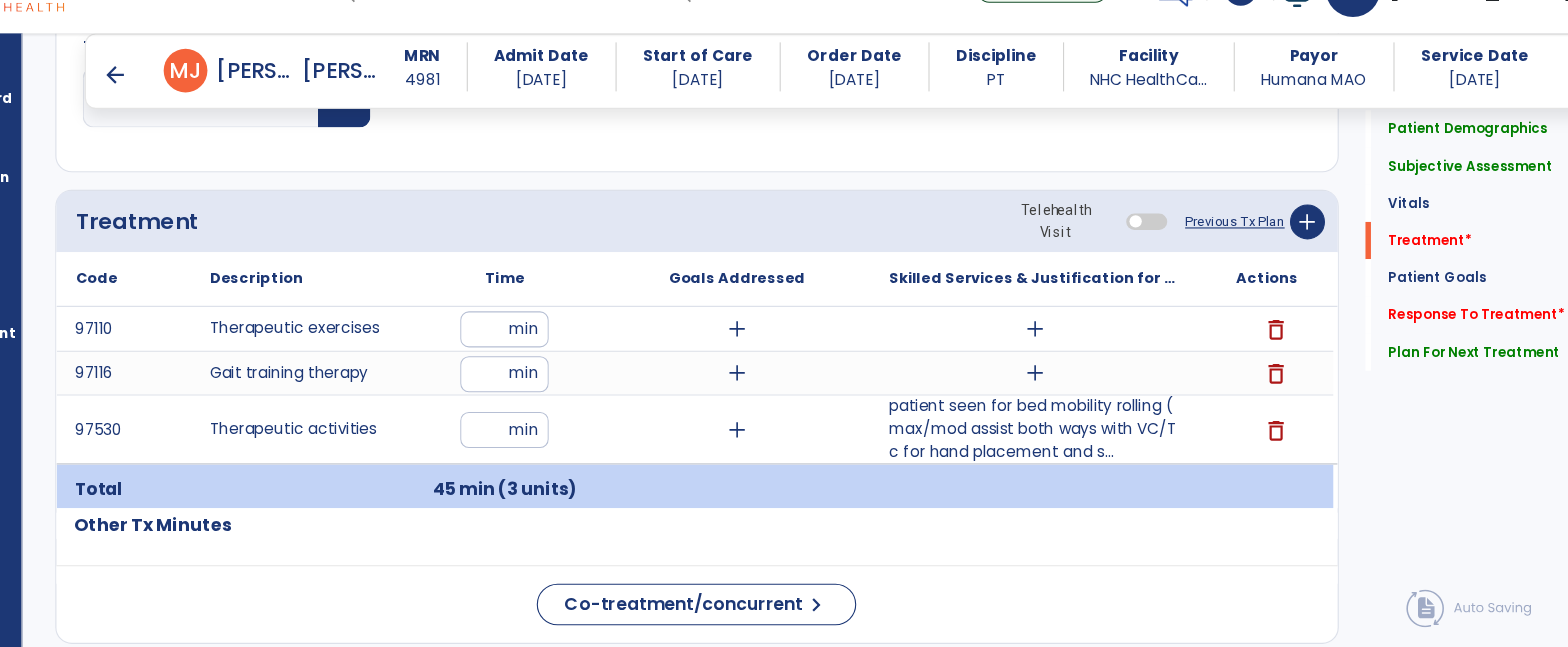 scroll, scrollTop: 1085, scrollLeft: 0, axis: vertical 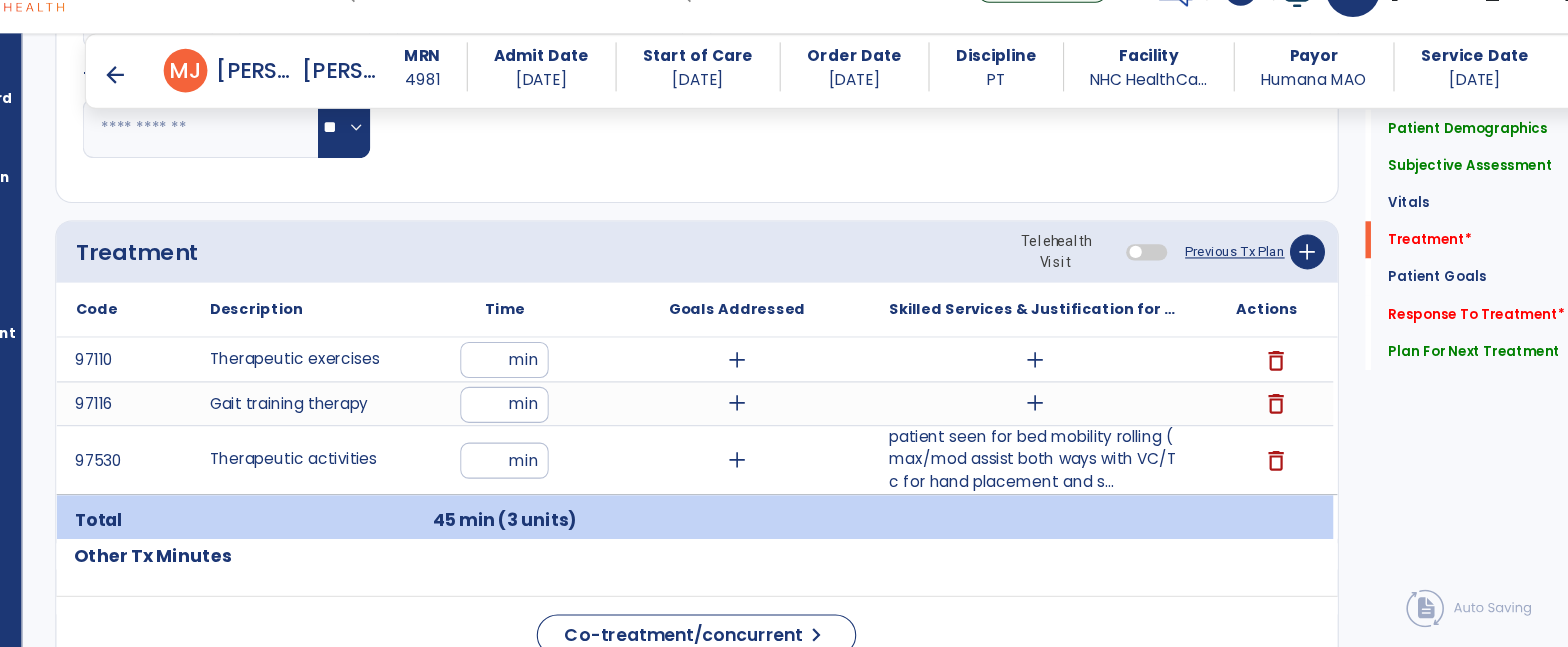 click on "add" at bounding box center (1021, 421) 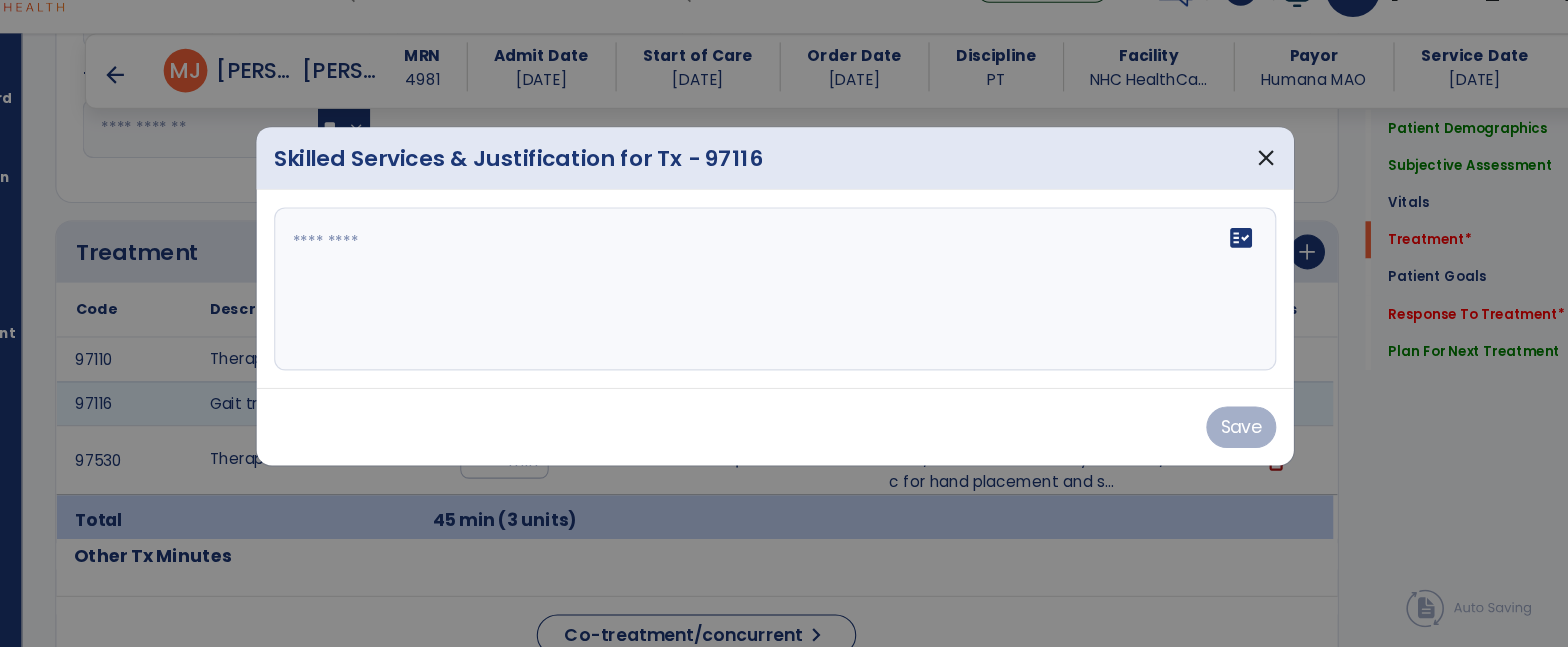 click at bounding box center (784, 317) 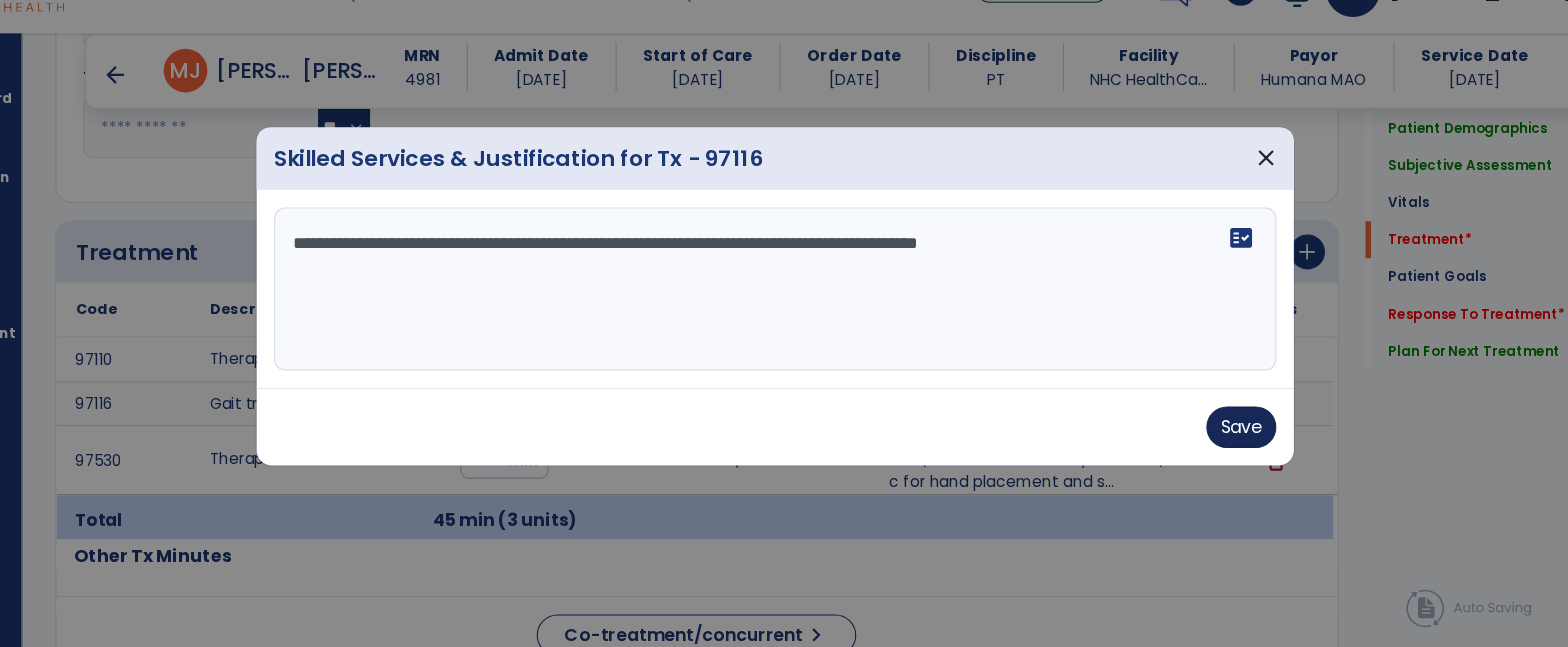 type on "**********" 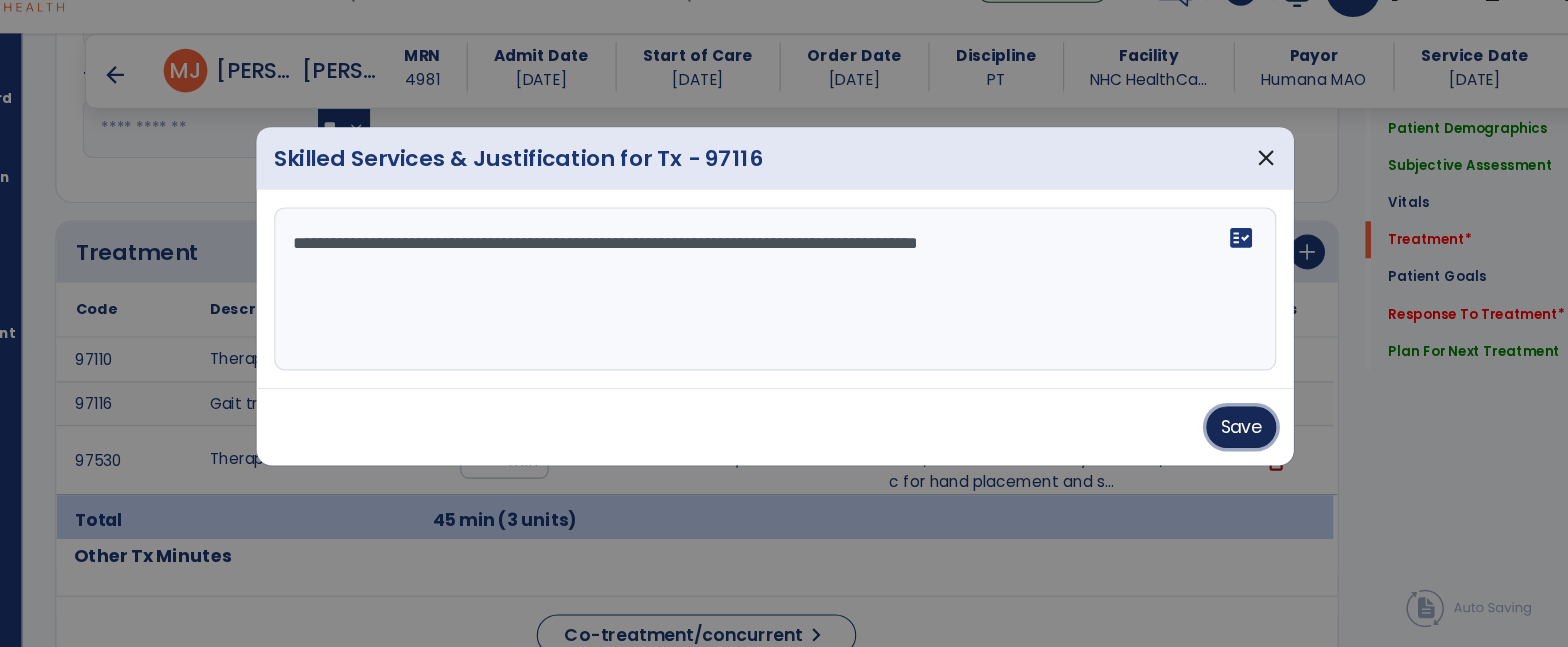 click on "Save" at bounding box center [1210, 443] 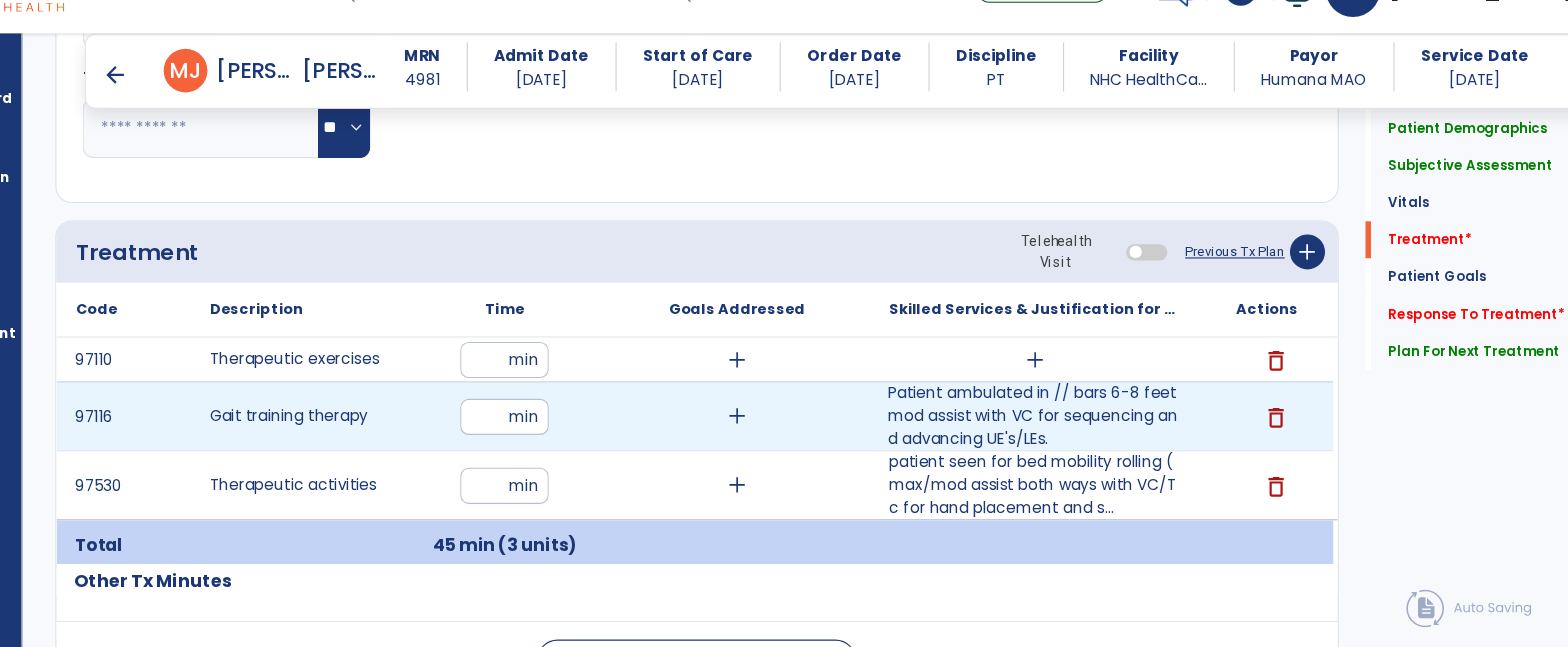 click on "Patient ambulated in // bars 6-8 feet mod assist with VC for sequencing and advancing UE's/LEs." at bounding box center (1021, 432) 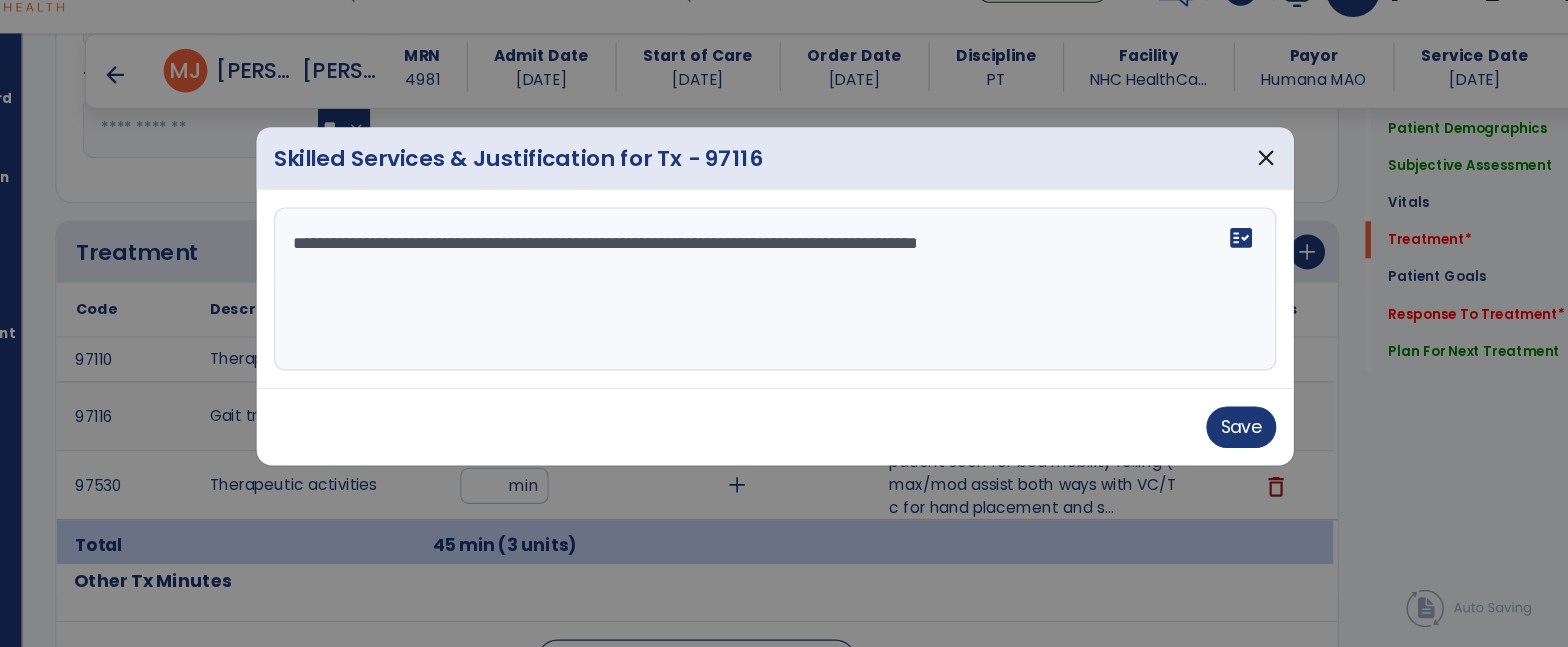 click on "**********" at bounding box center (784, 317) 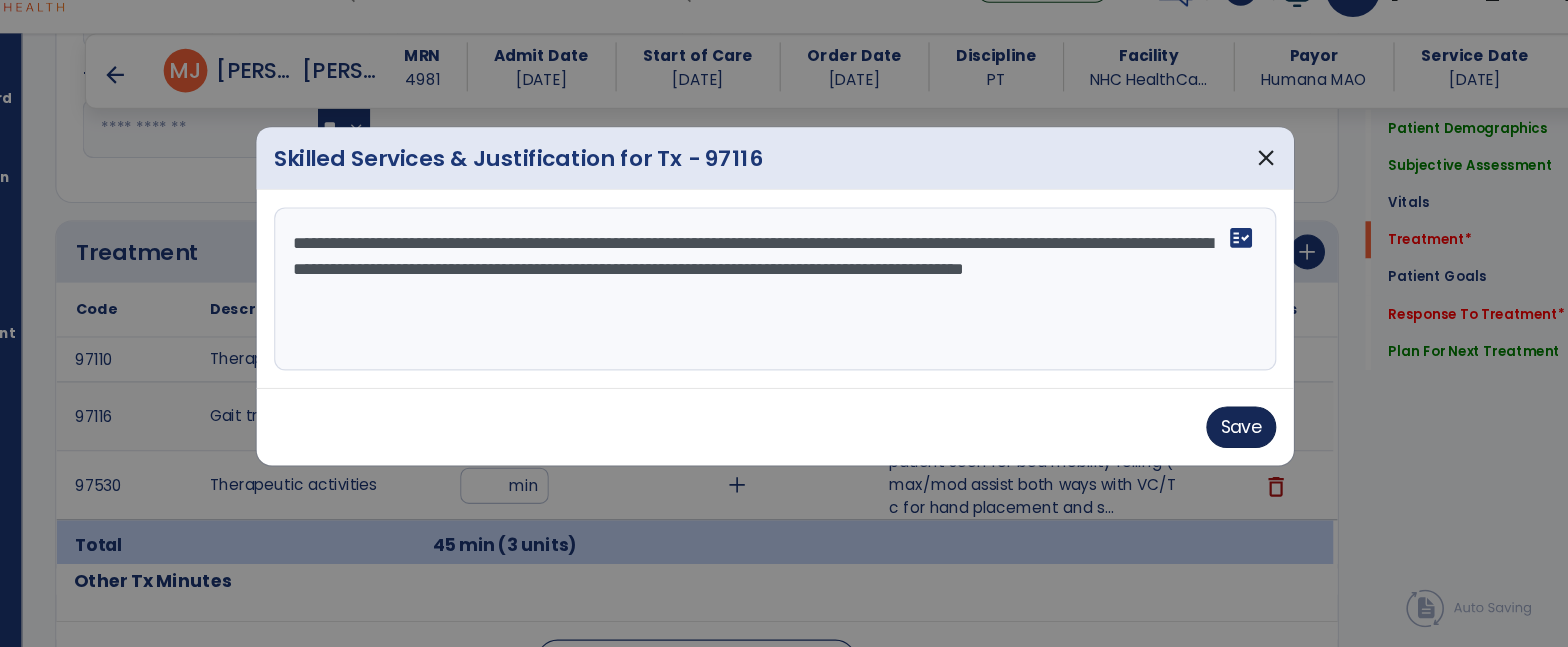 type on "**********" 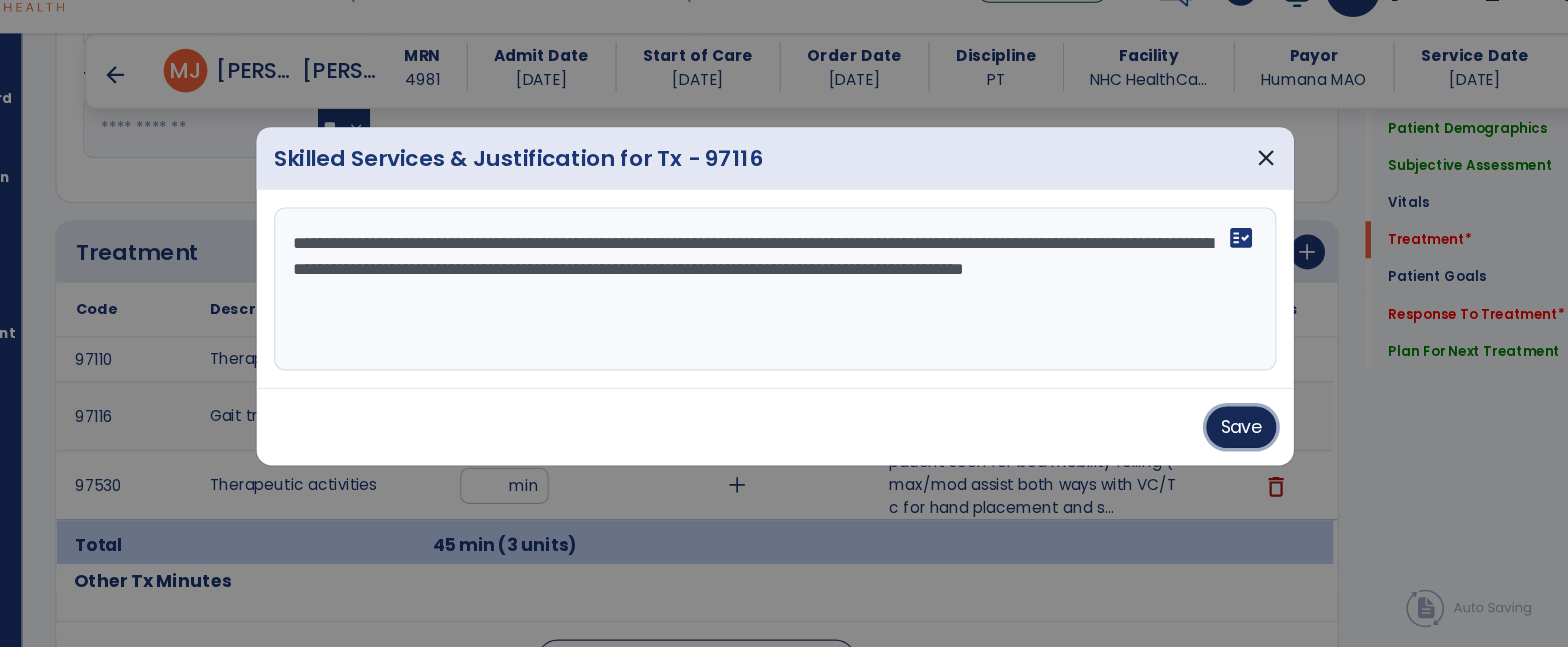 click on "Save" at bounding box center (1210, 443) 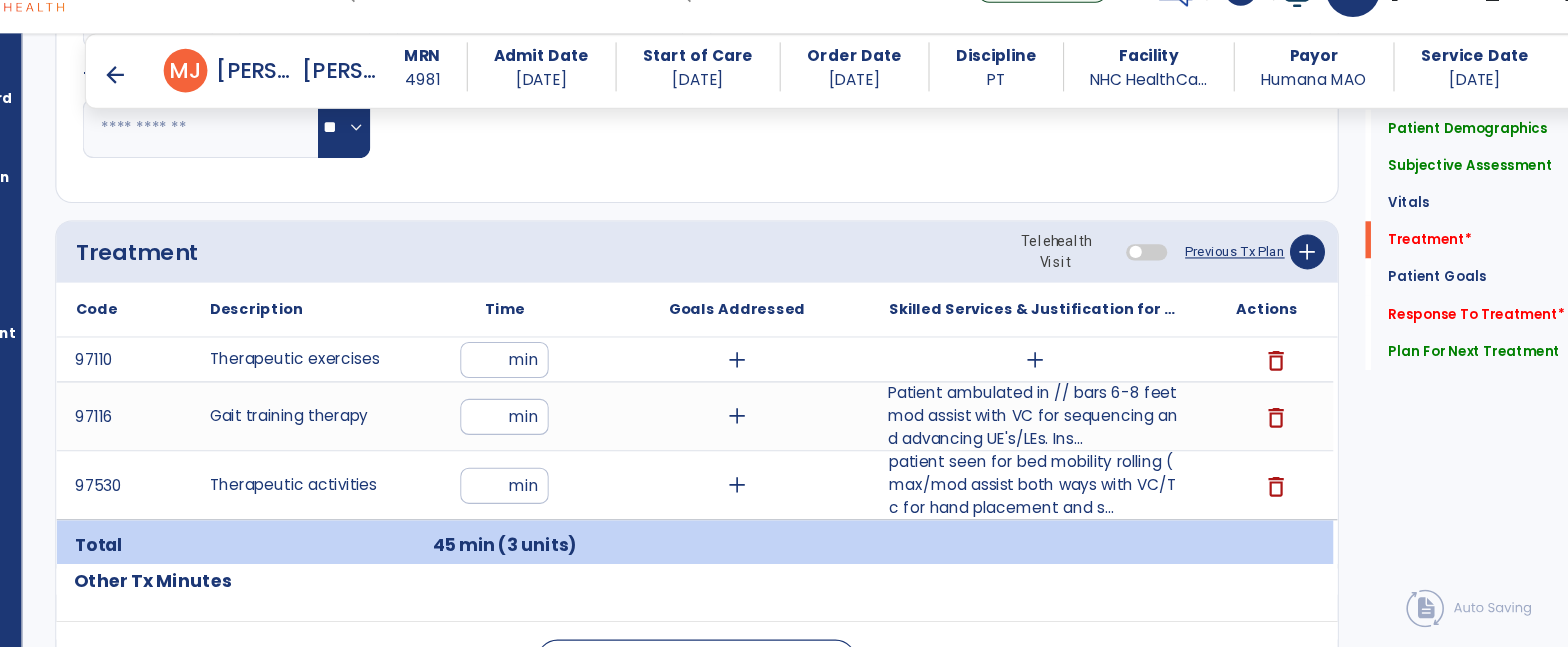 click on "Code
Description
Time" 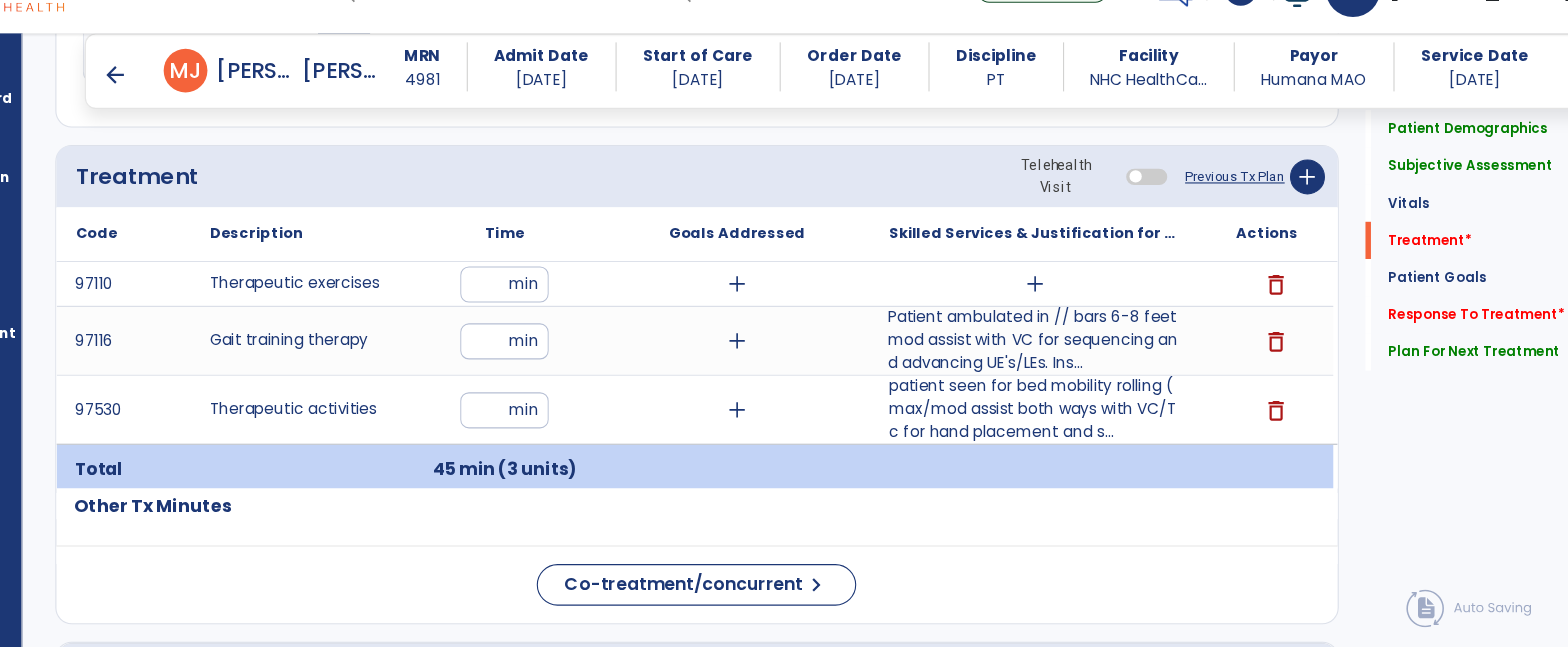 scroll, scrollTop: 1150, scrollLeft: 0, axis: vertical 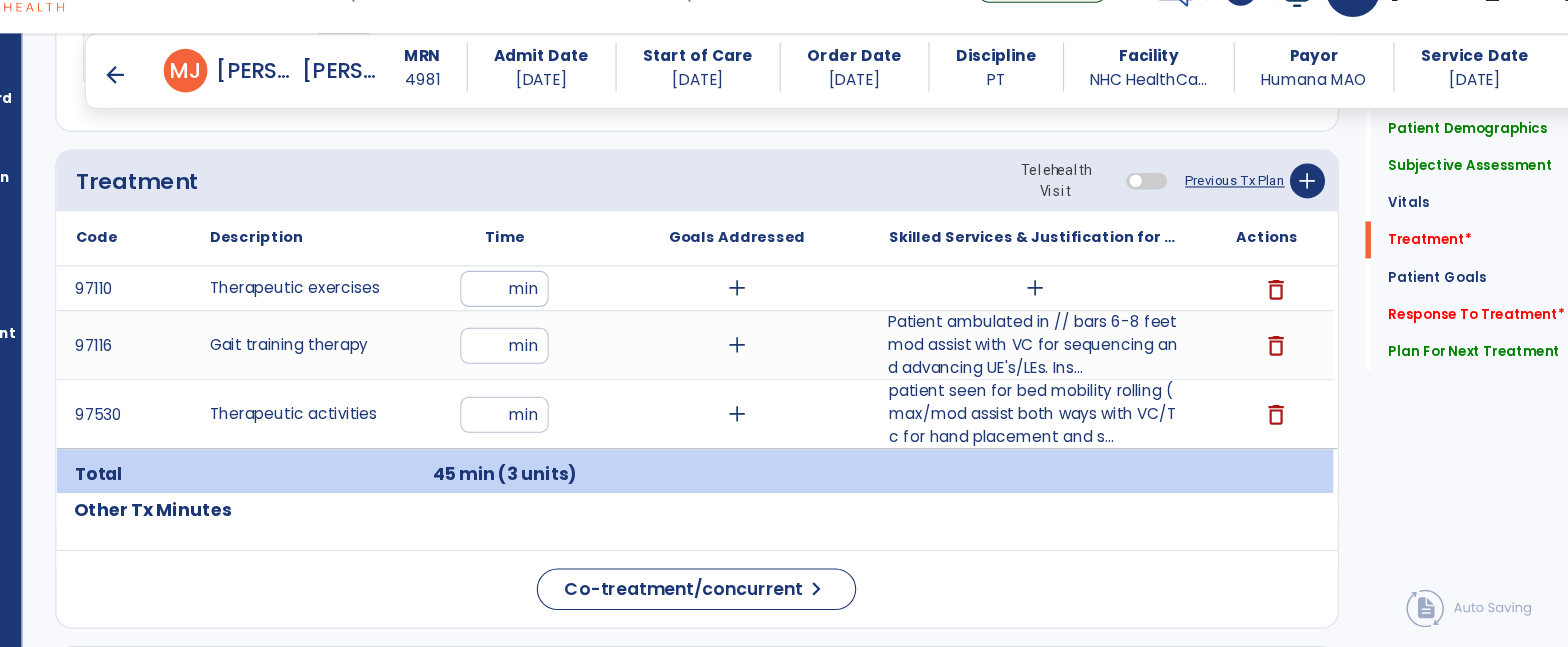 click on "delete" at bounding box center (1241, 317) 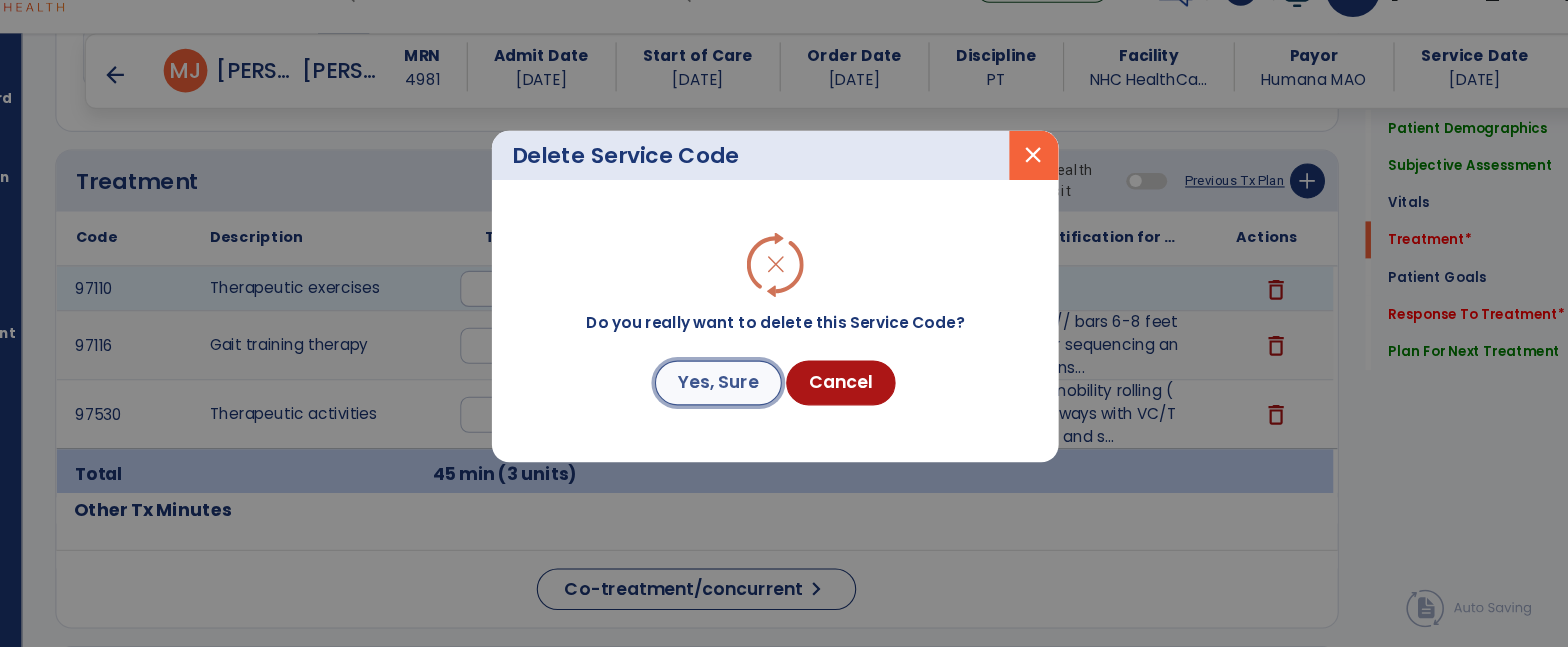 click on "Yes, Sure" at bounding box center [732, 402] 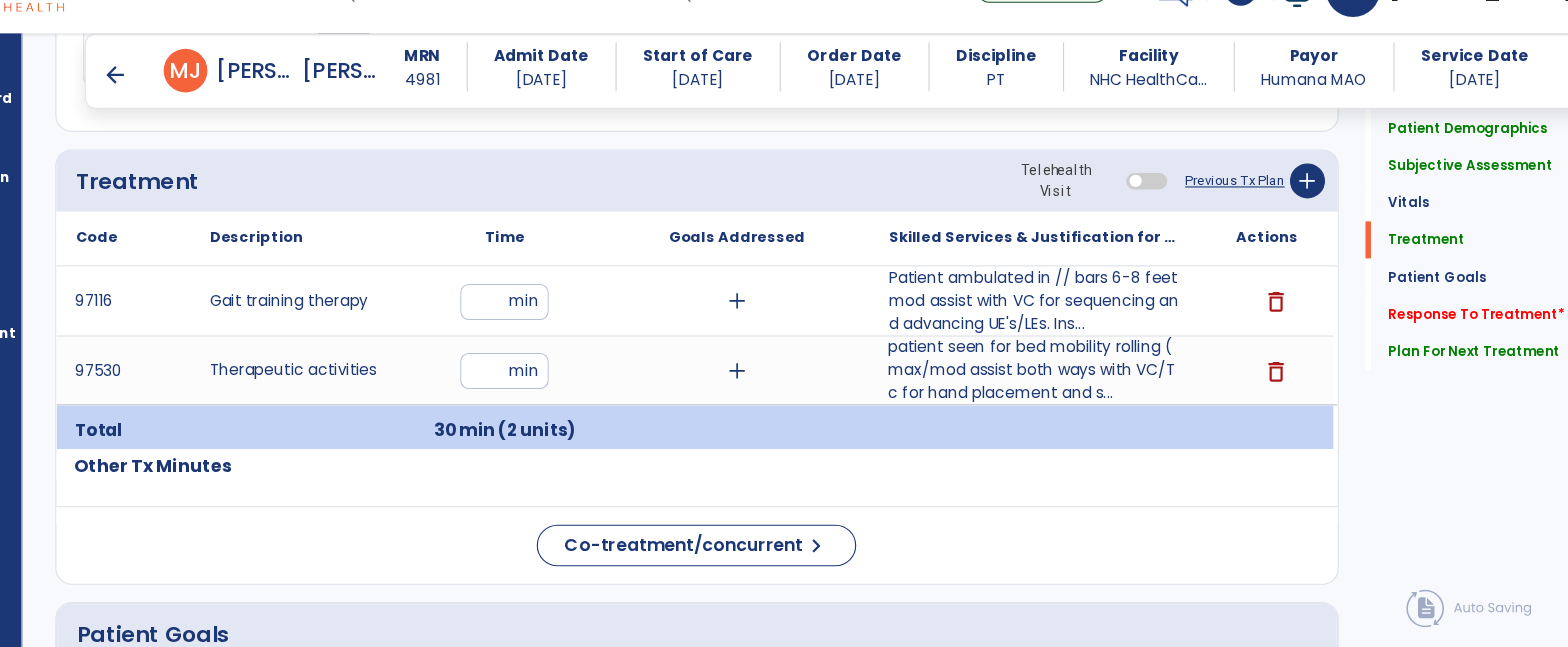 click on "patient seen for bed mobility rolling ( max/mod assist both ways with VC/Tc for hand placement and s..." at bounding box center [1021, 390] 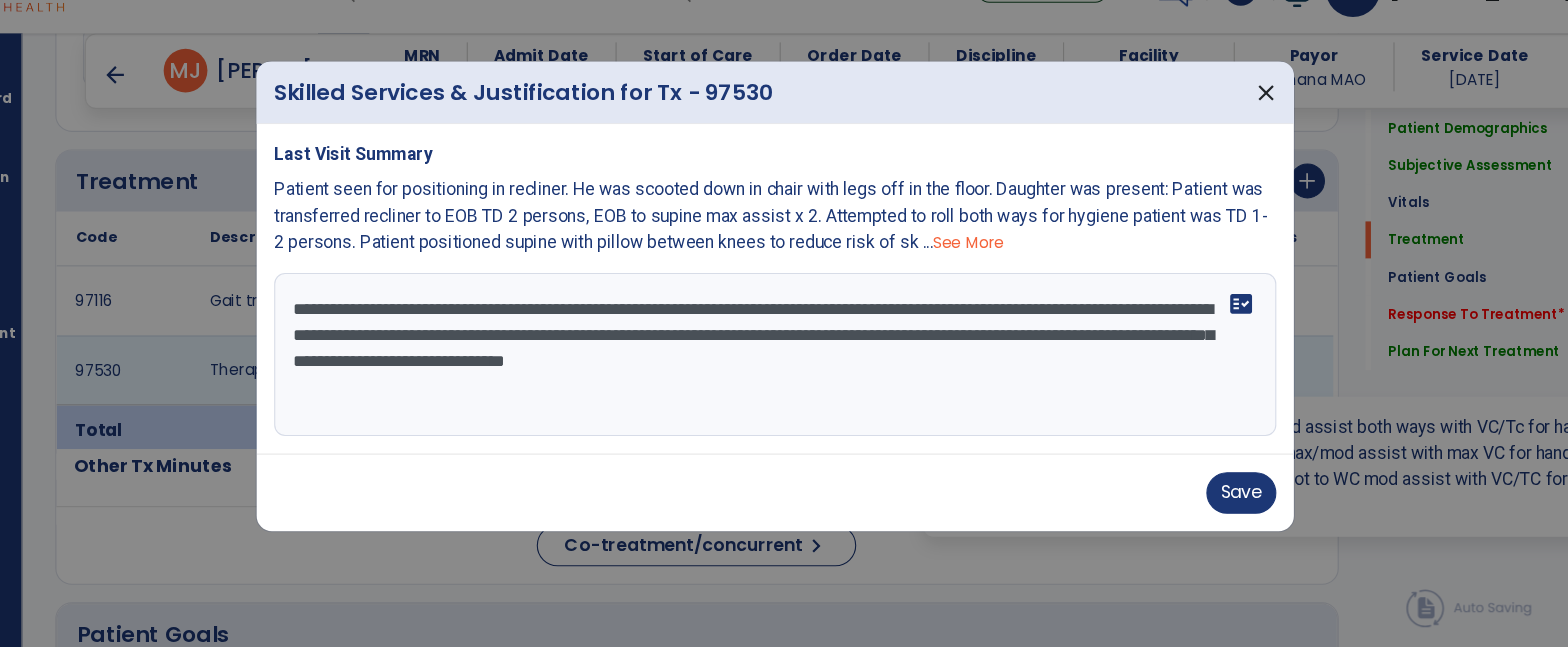 click on "**********" at bounding box center (784, 377) 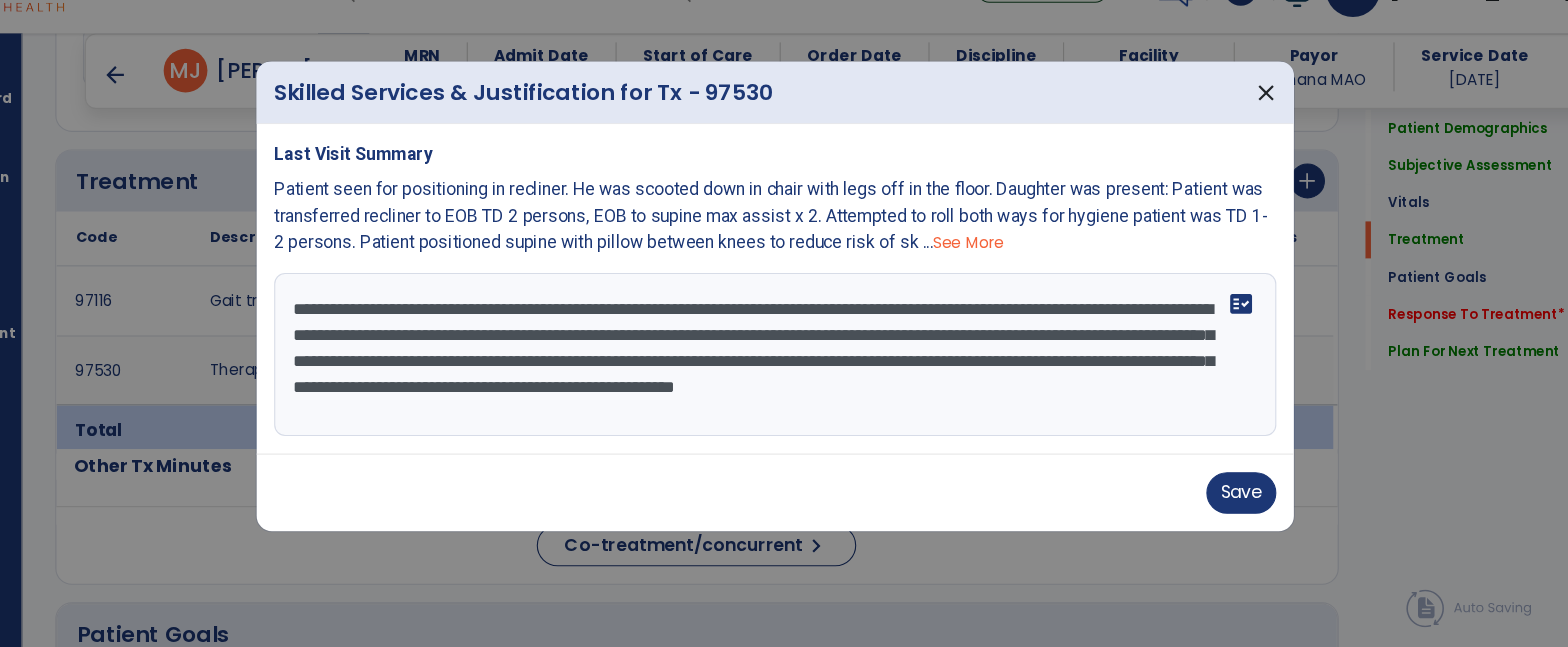 click on "**********" at bounding box center [784, 377] 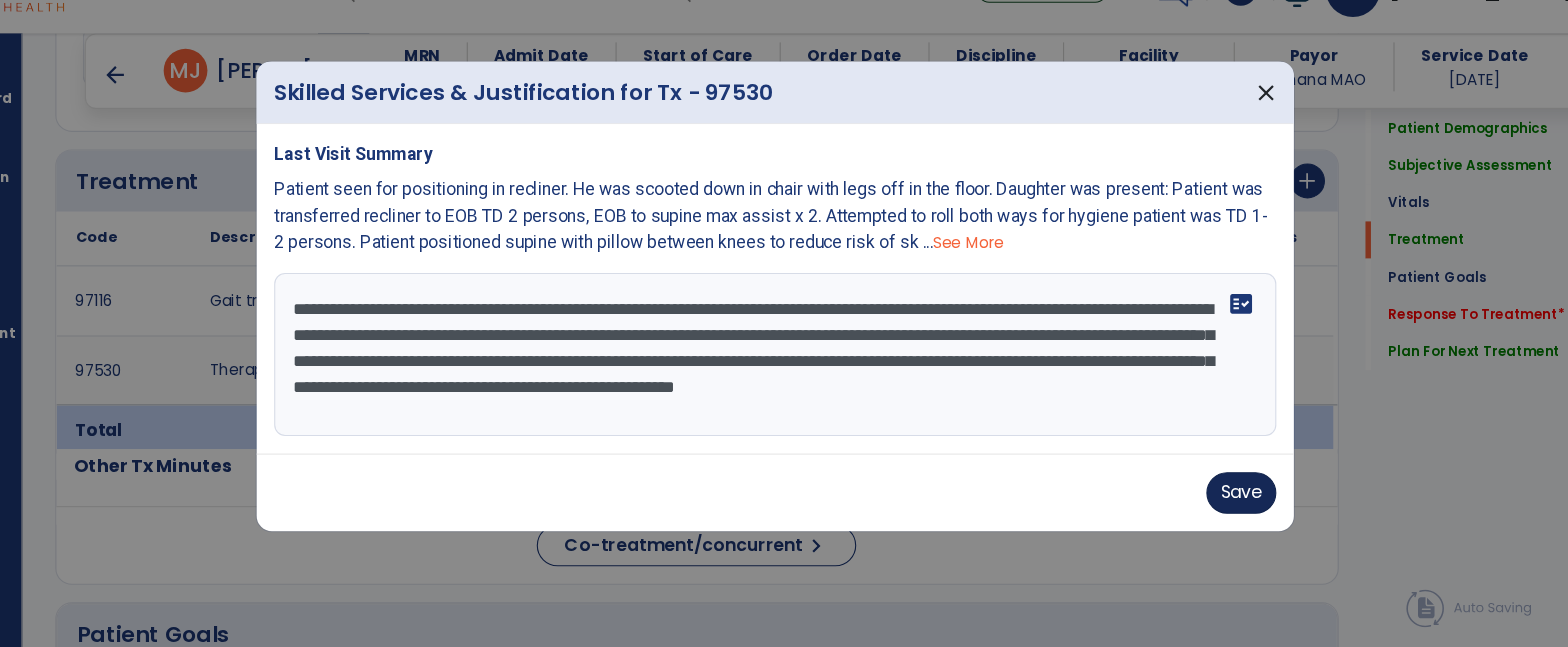 type on "**********" 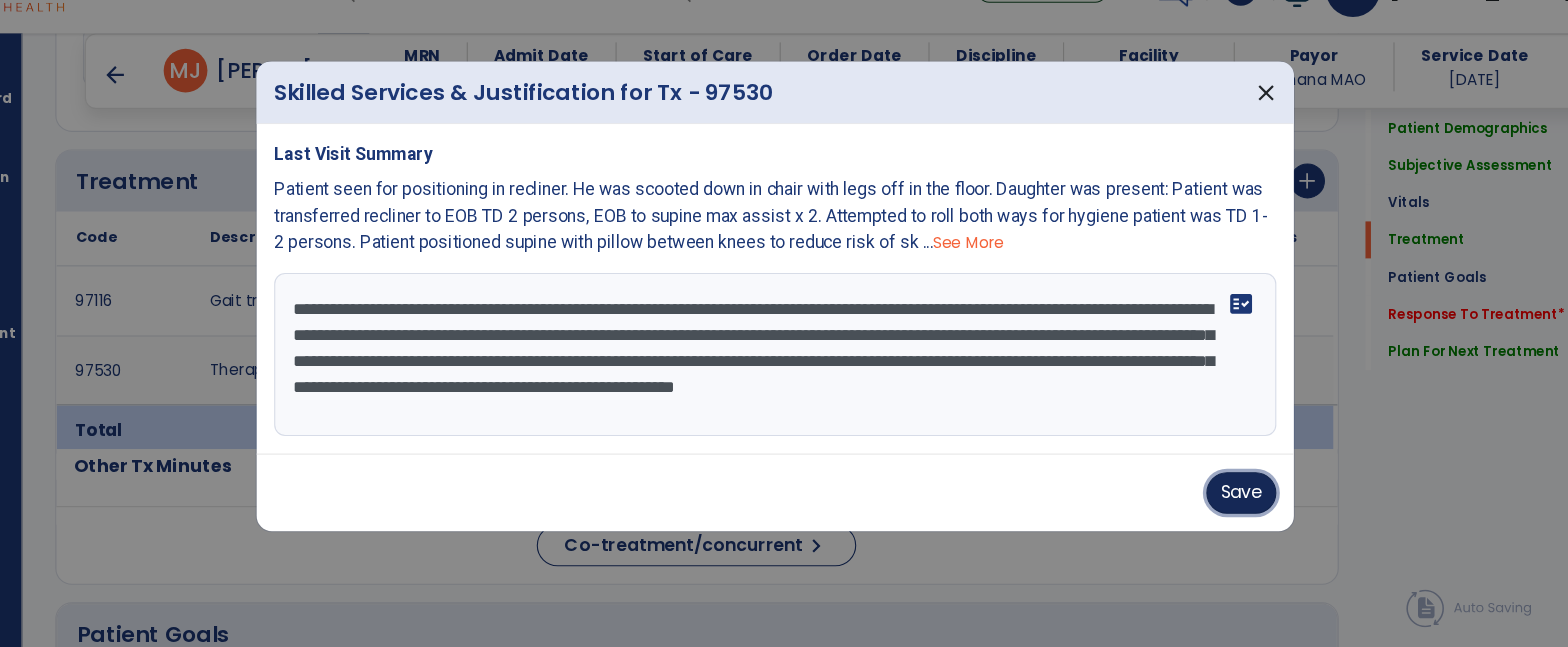 click on "Save" at bounding box center (1210, 503) 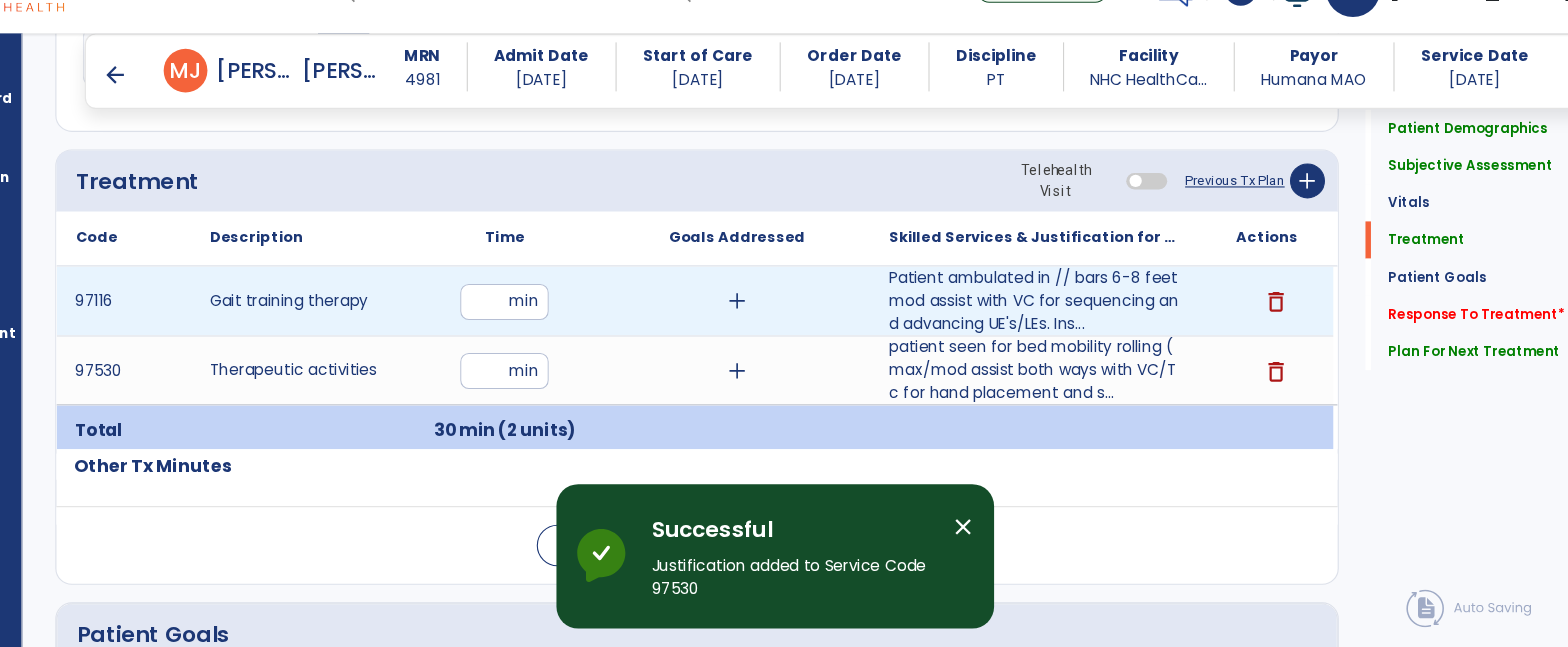 click on "**" at bounding box center (536, 328) 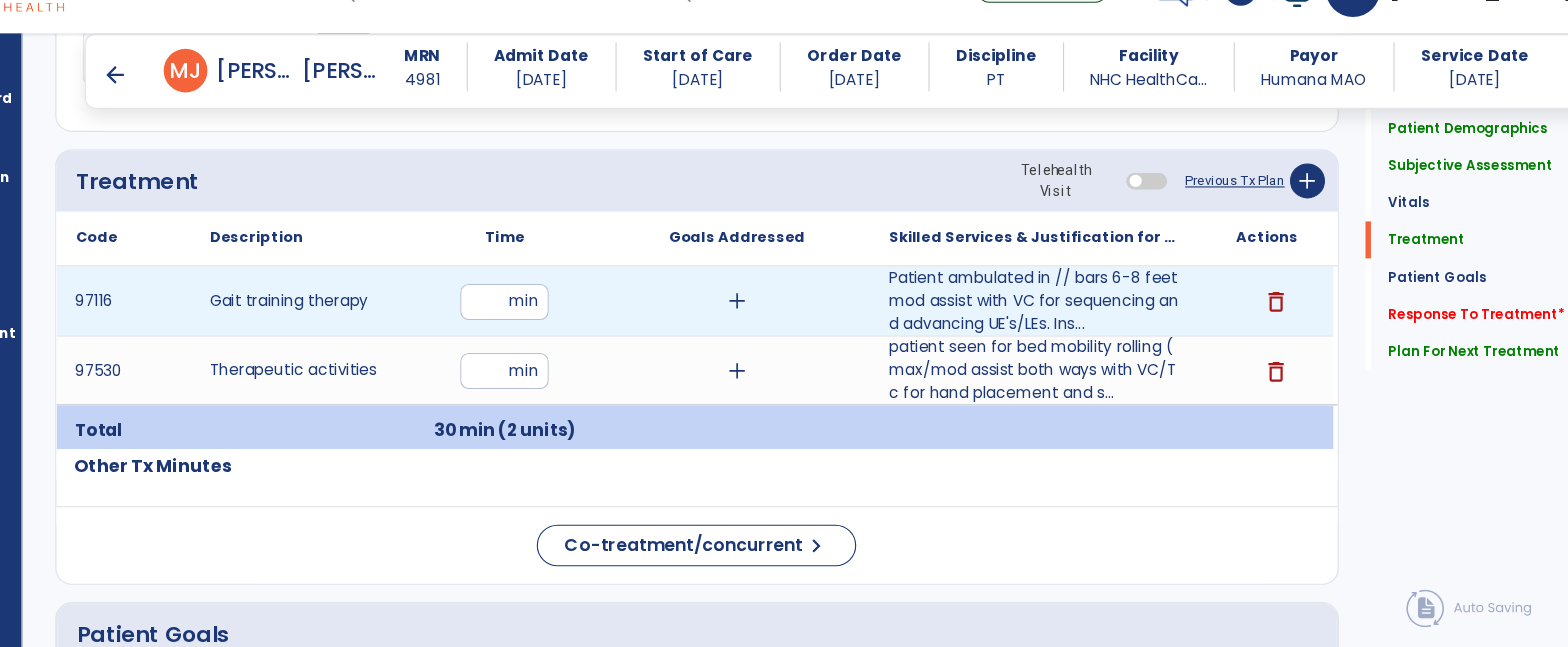 type on "**" 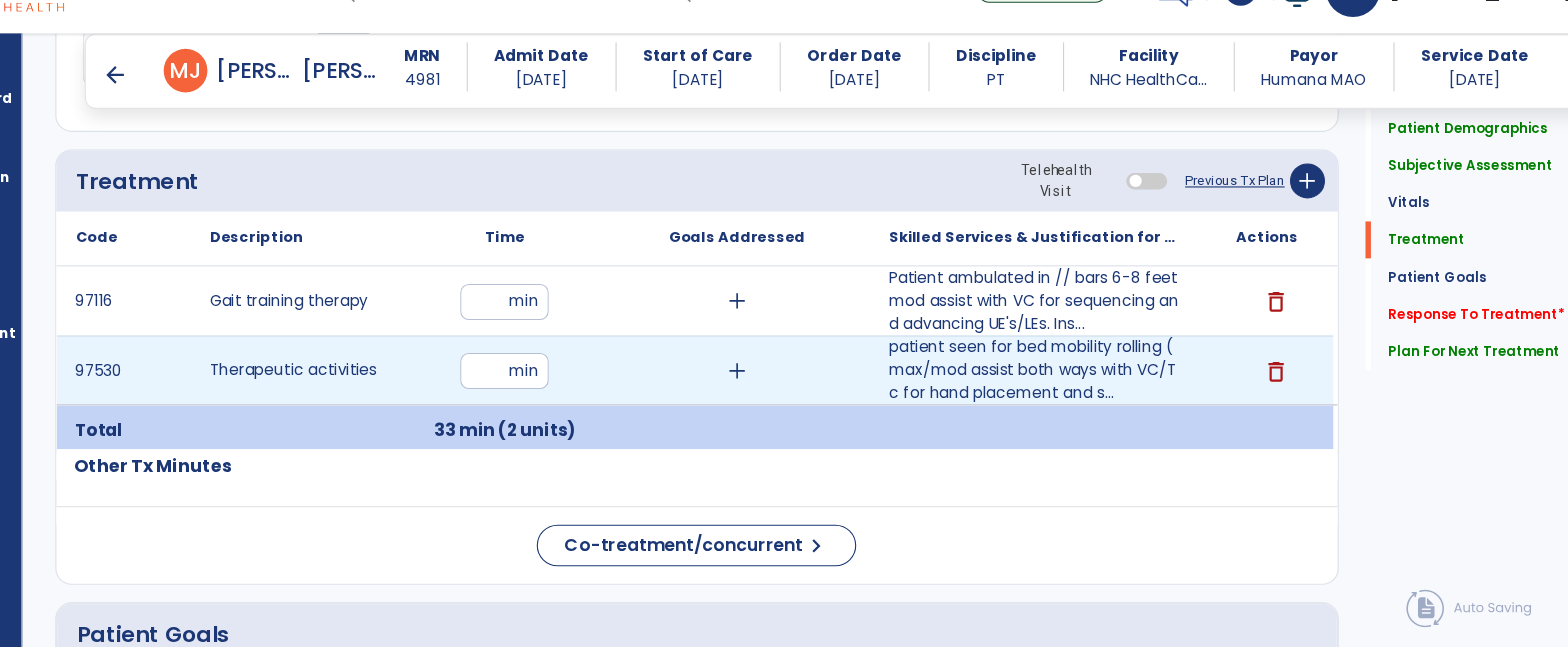 click on "**" at bounding box center (536, 391) 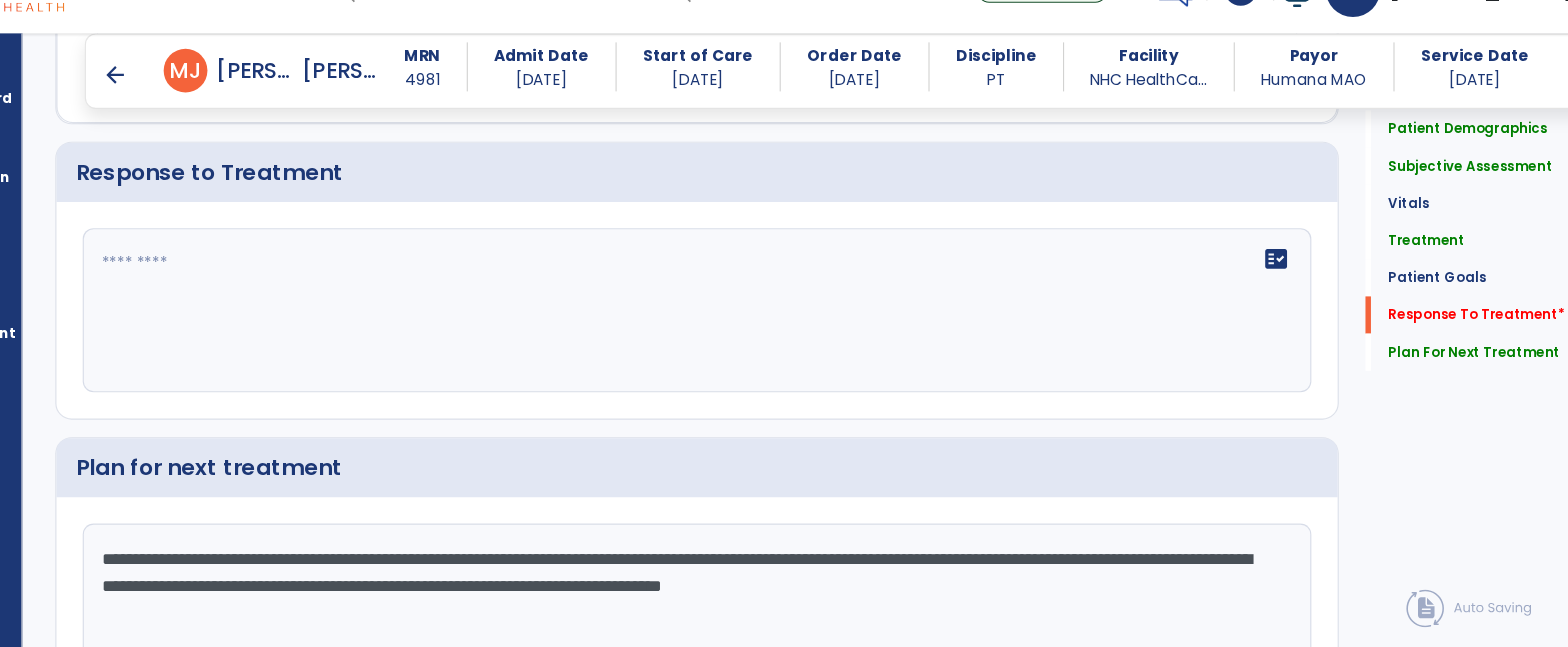 scroll, scrollTop: 2964, scrollLeft: 0, axis: vertical 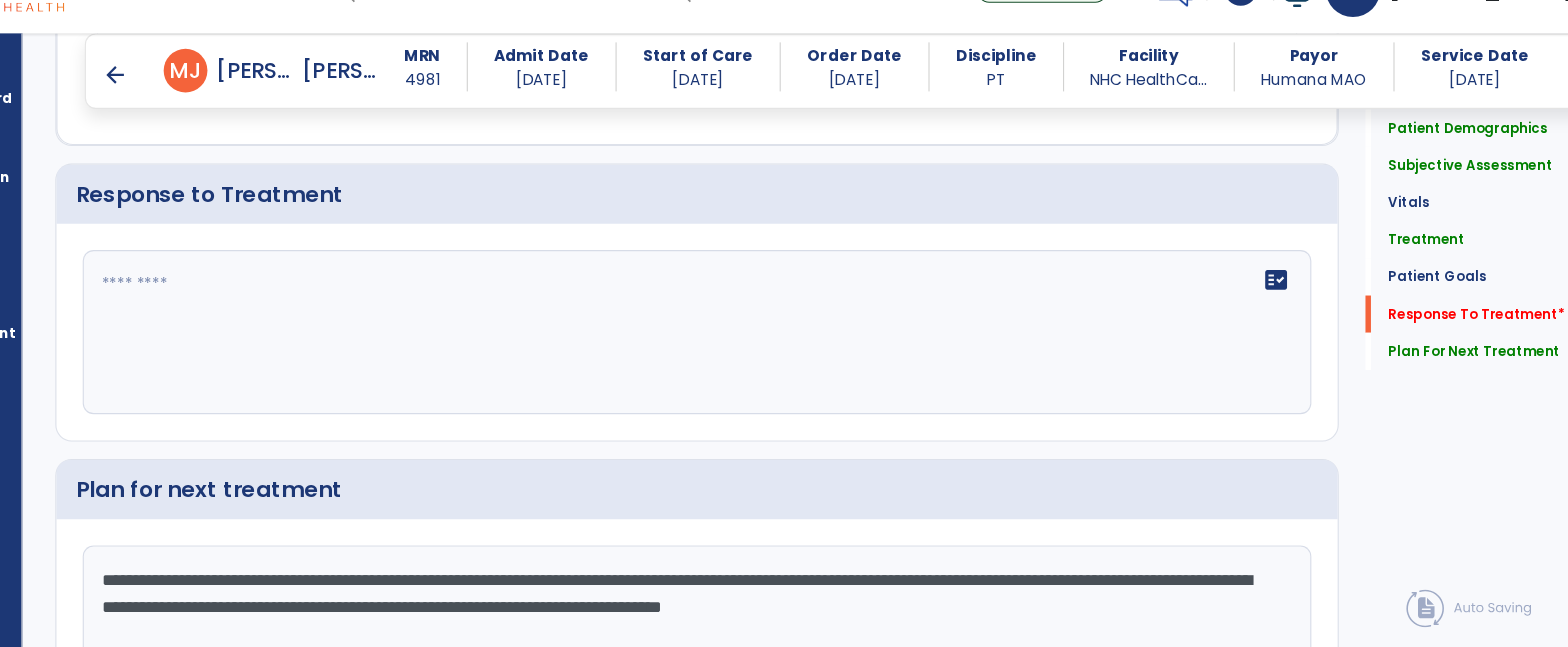 click on "fact_check" 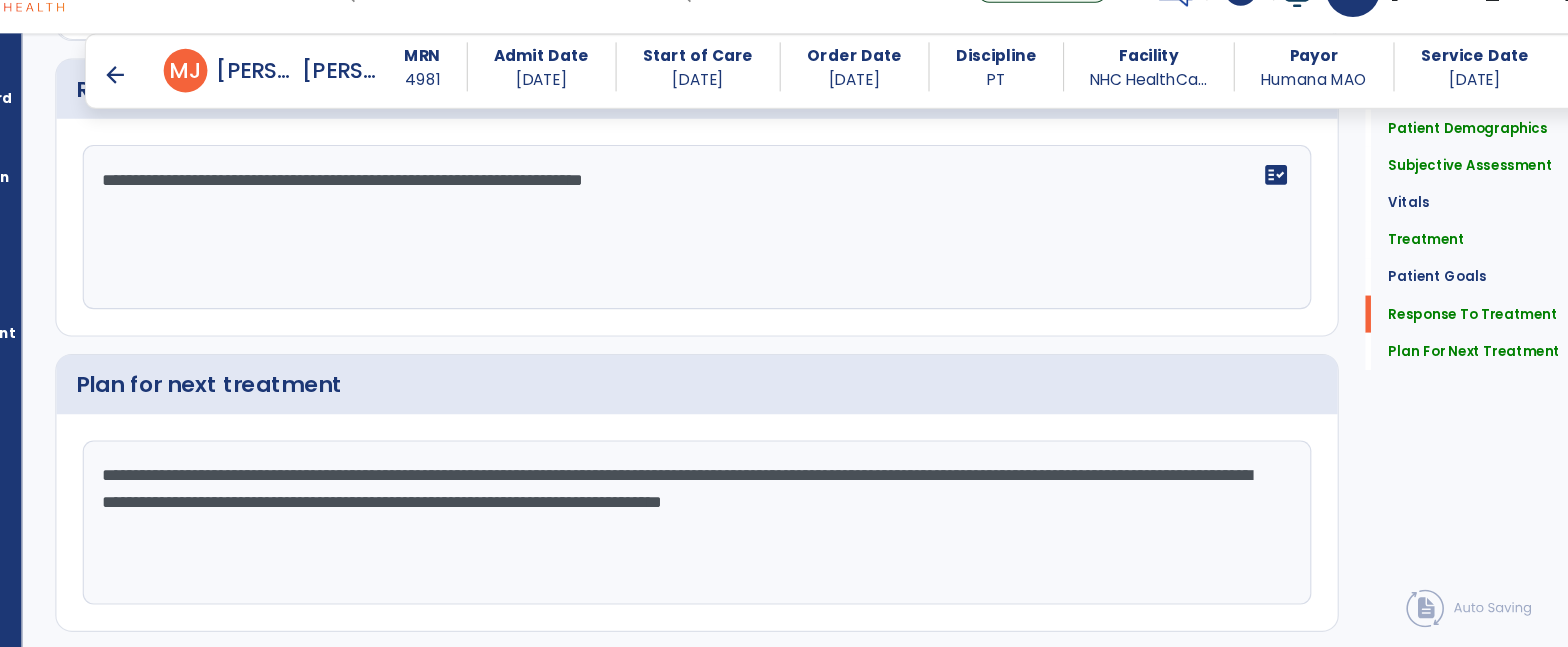 scroll, scrollTop: 3102, scrollLeft: 0, axis: vertical 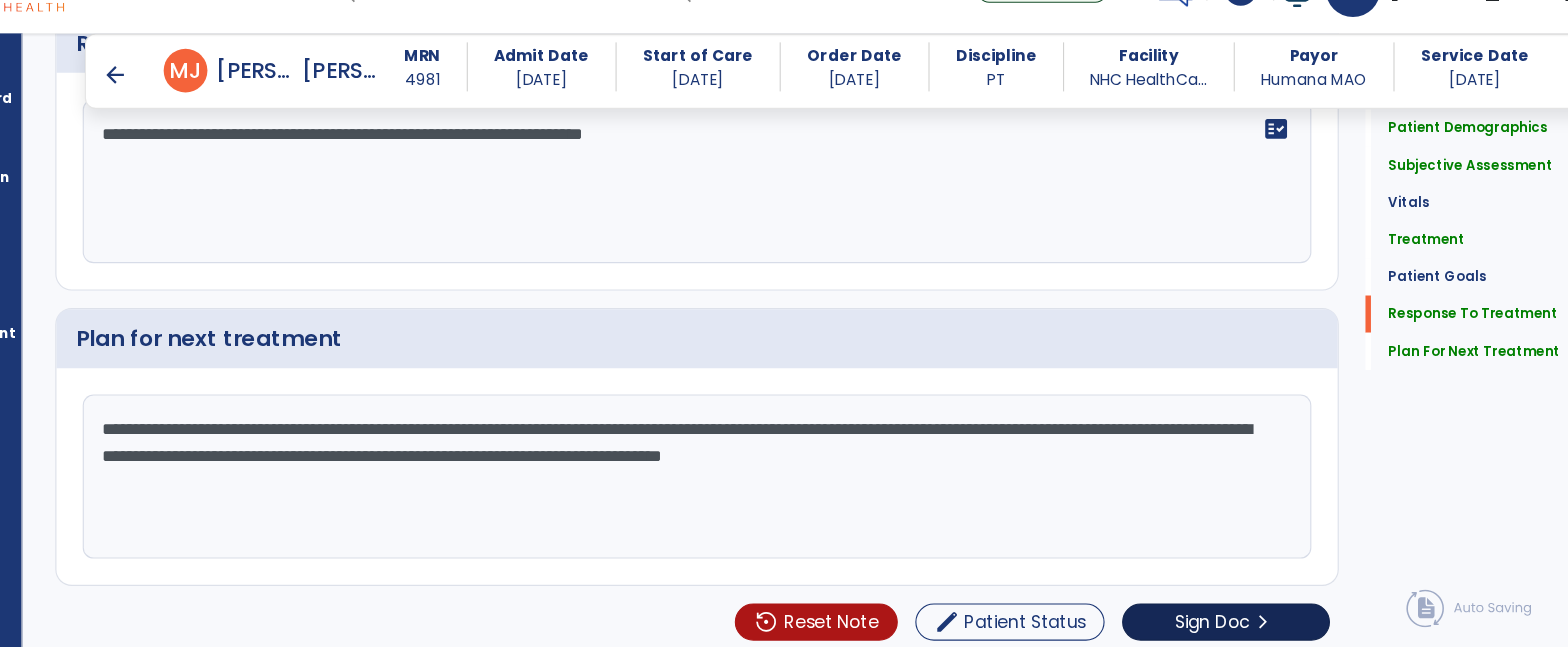 type on "**********" 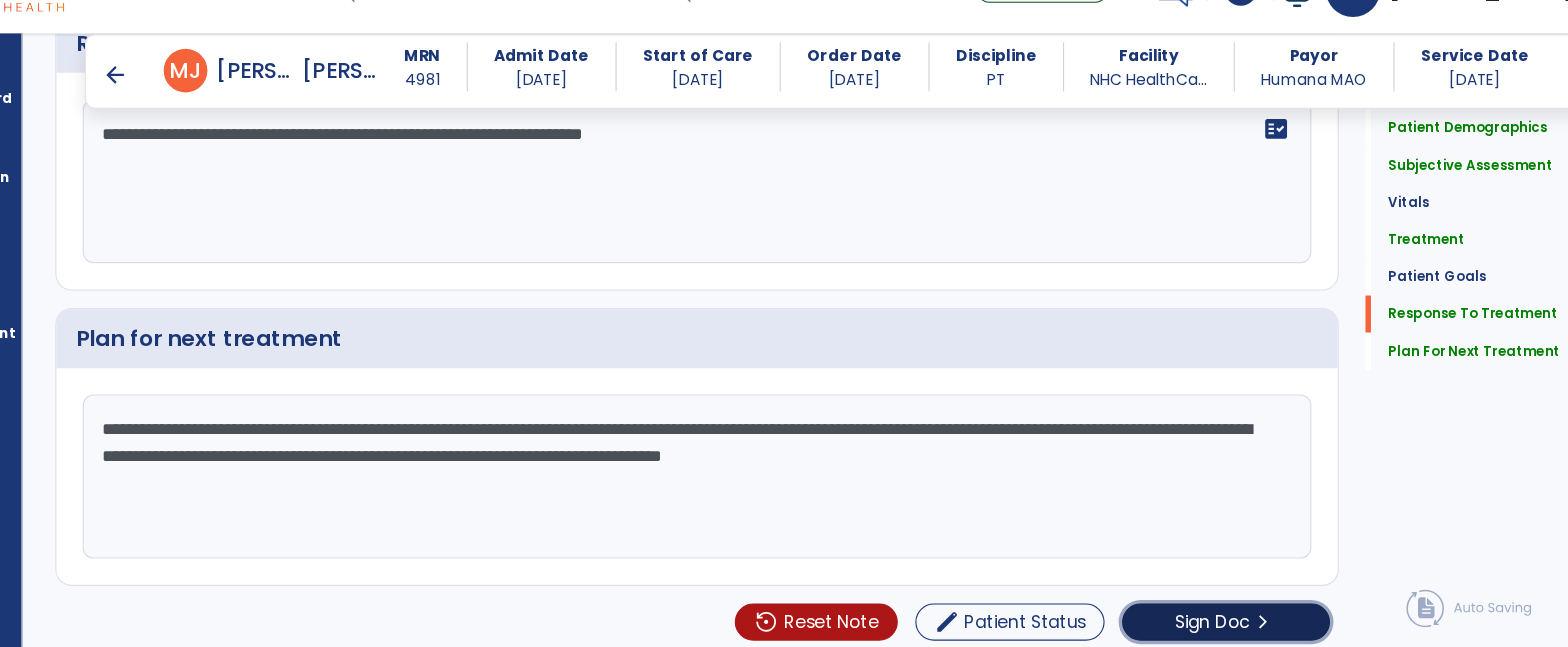 click on "Sign Doc" 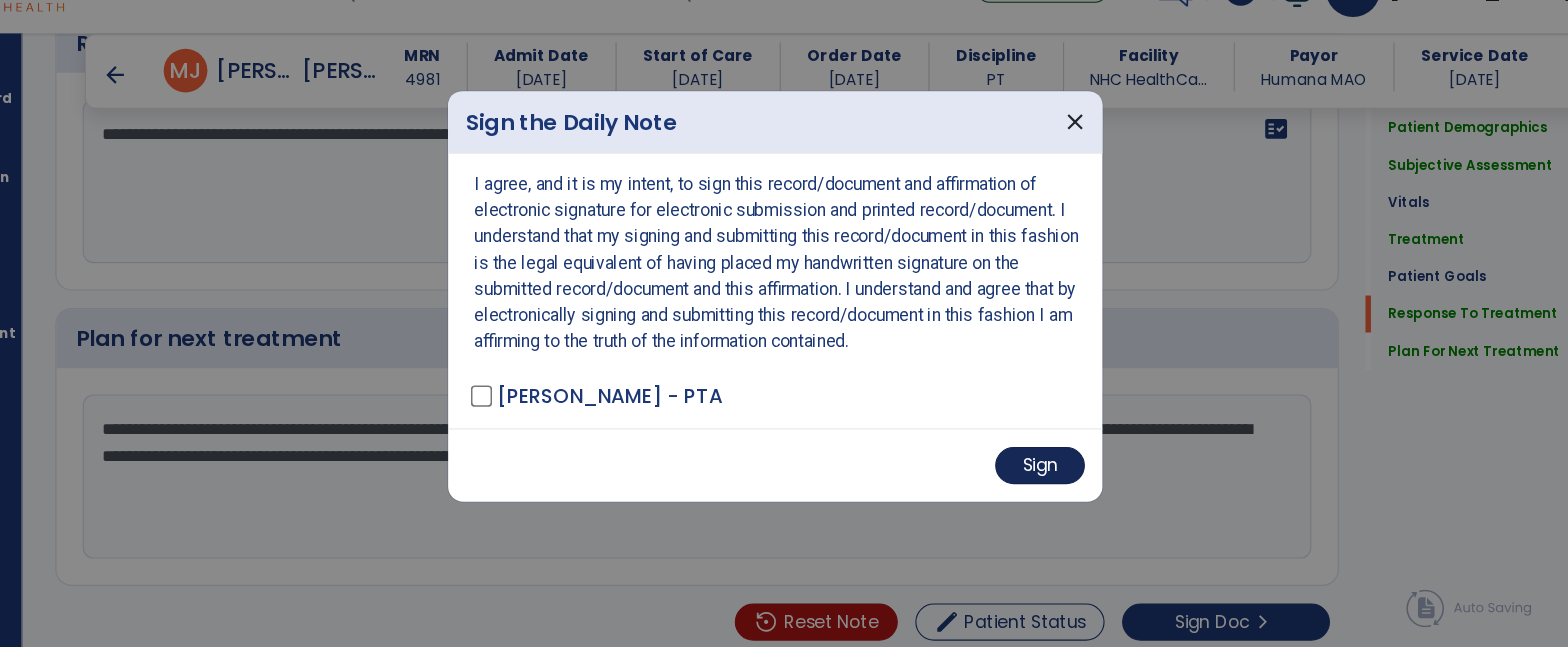 click on "Sign" at bounding box center [1026, 478] 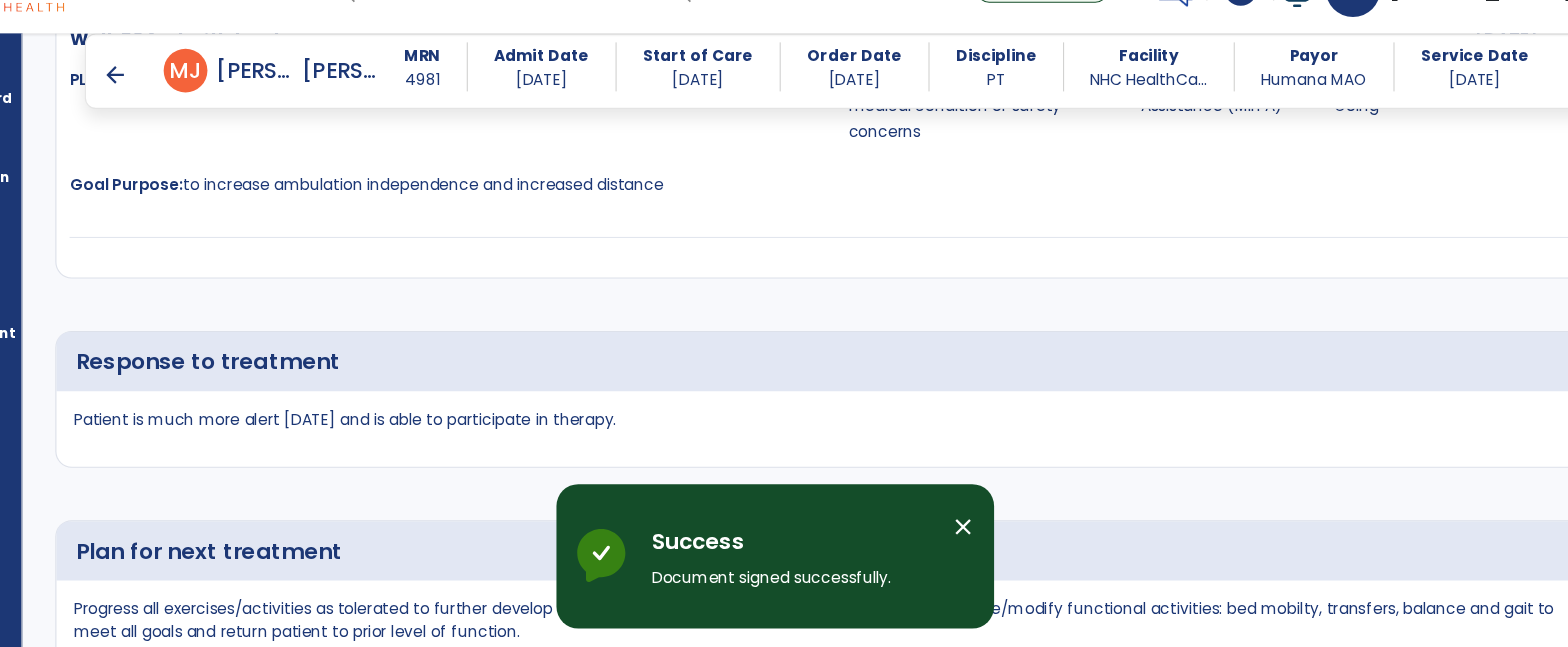 scroll, scrollTop: 4425, scrollLeft: 0, axis: vertical 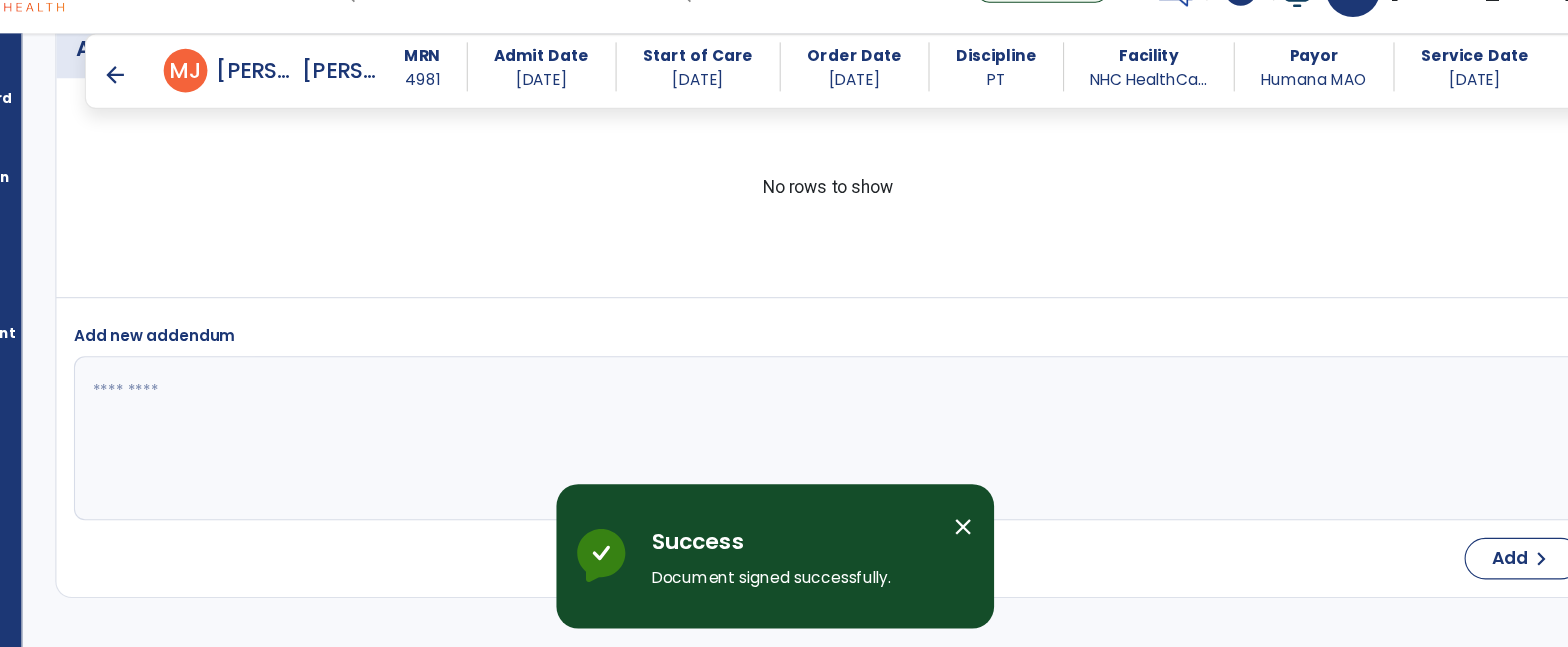 select on "*" 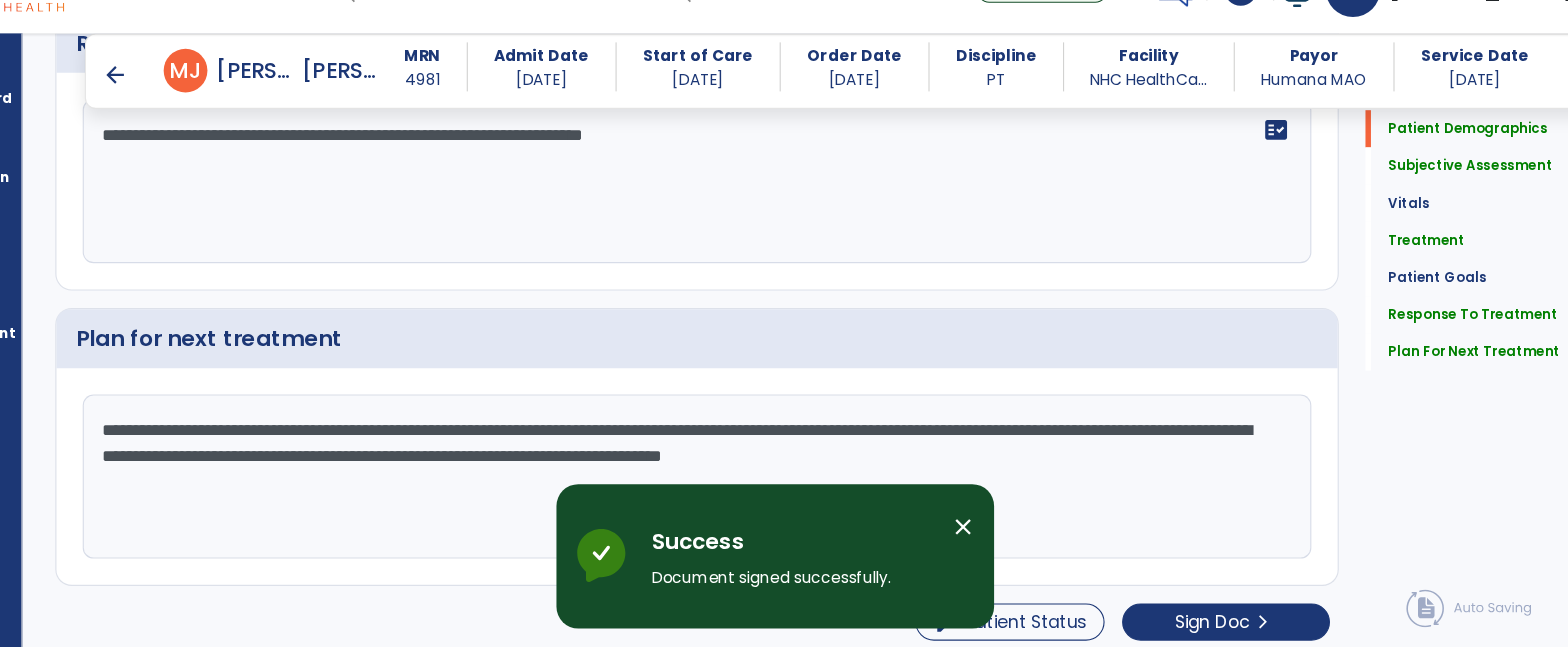 scroll, scrollTop: 3102, scrollLeft: 0, axis: vertical 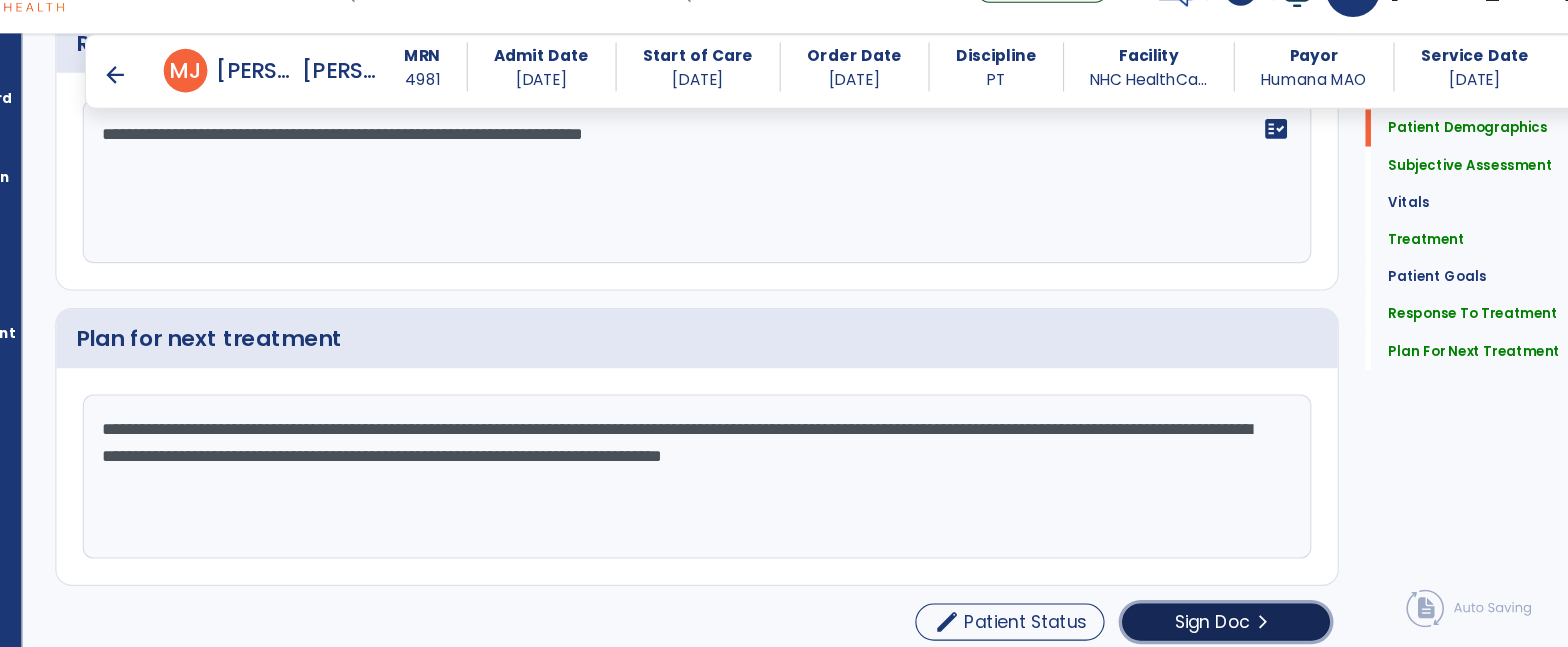 click on "Sign Doc" 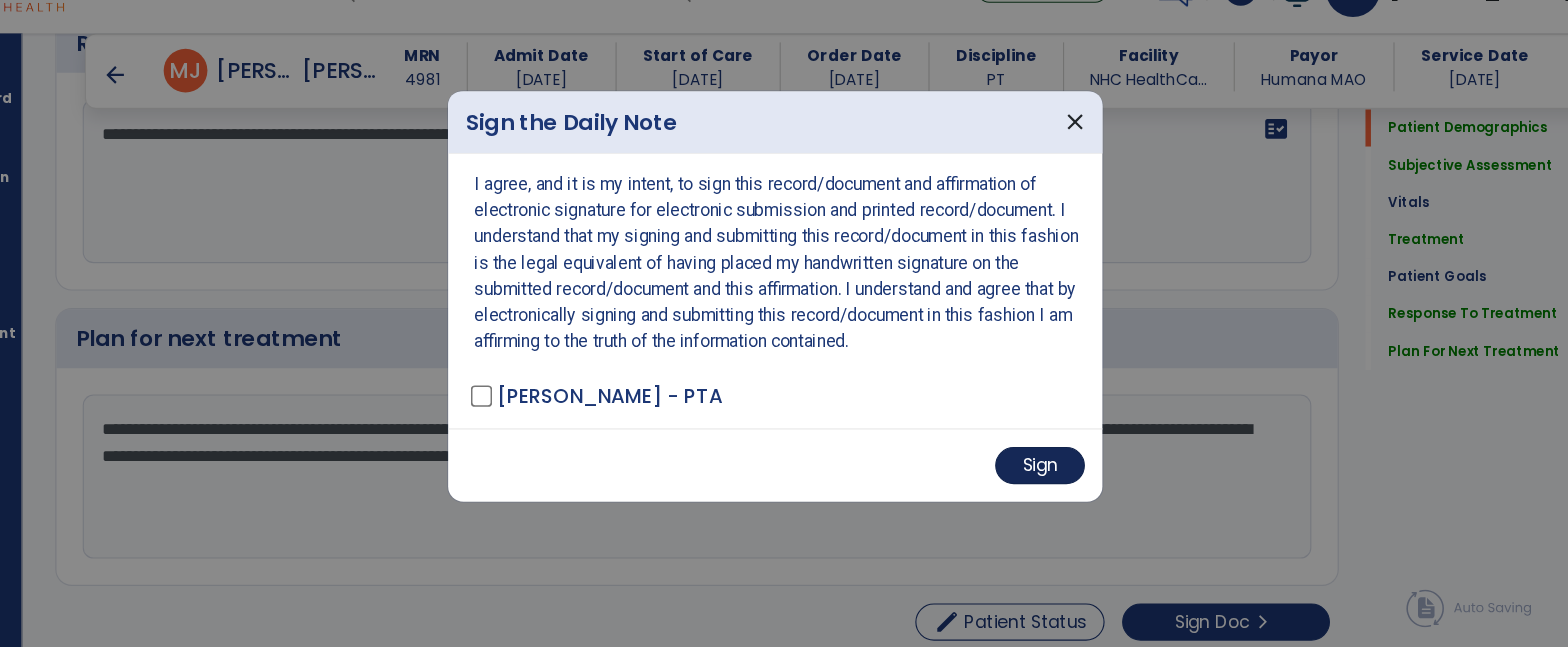 click on "Sign" at bounding box center [1026, 478] 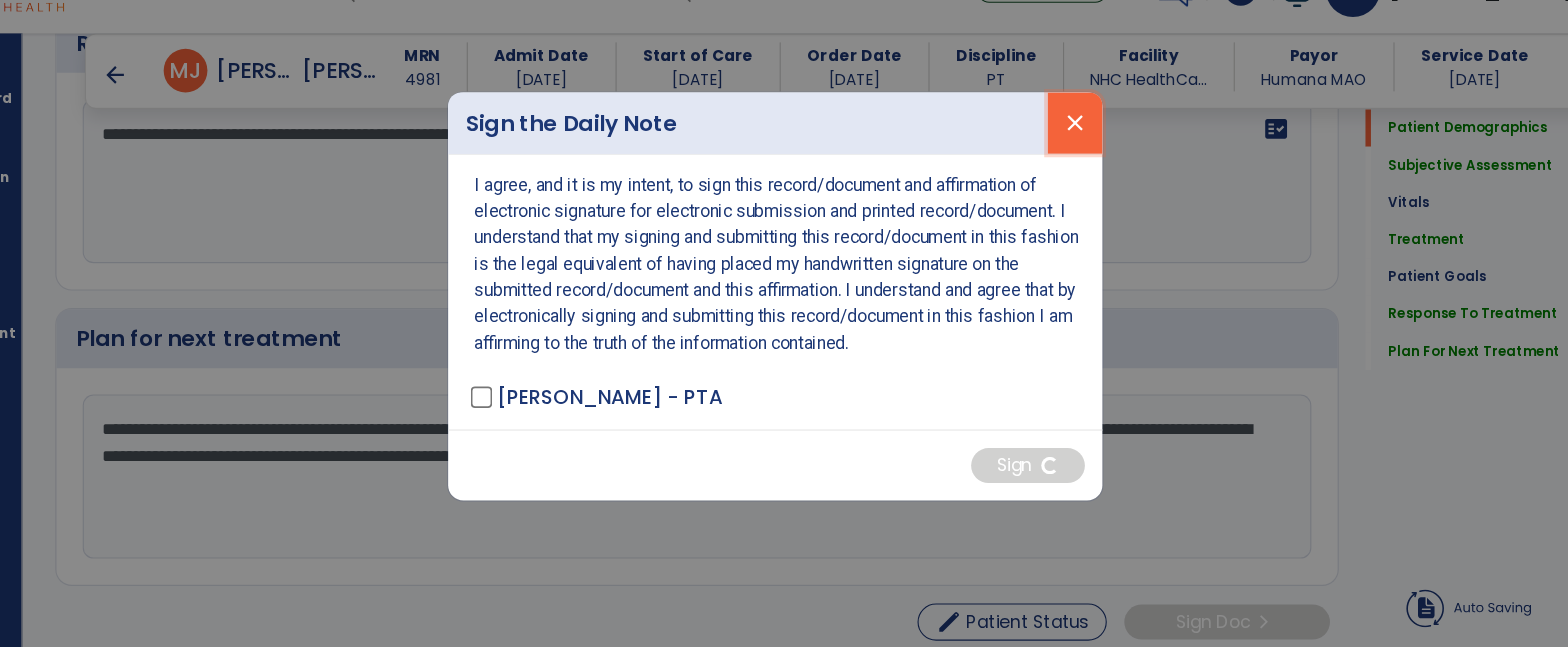 click on "close" at bounding box center [1058, 165] 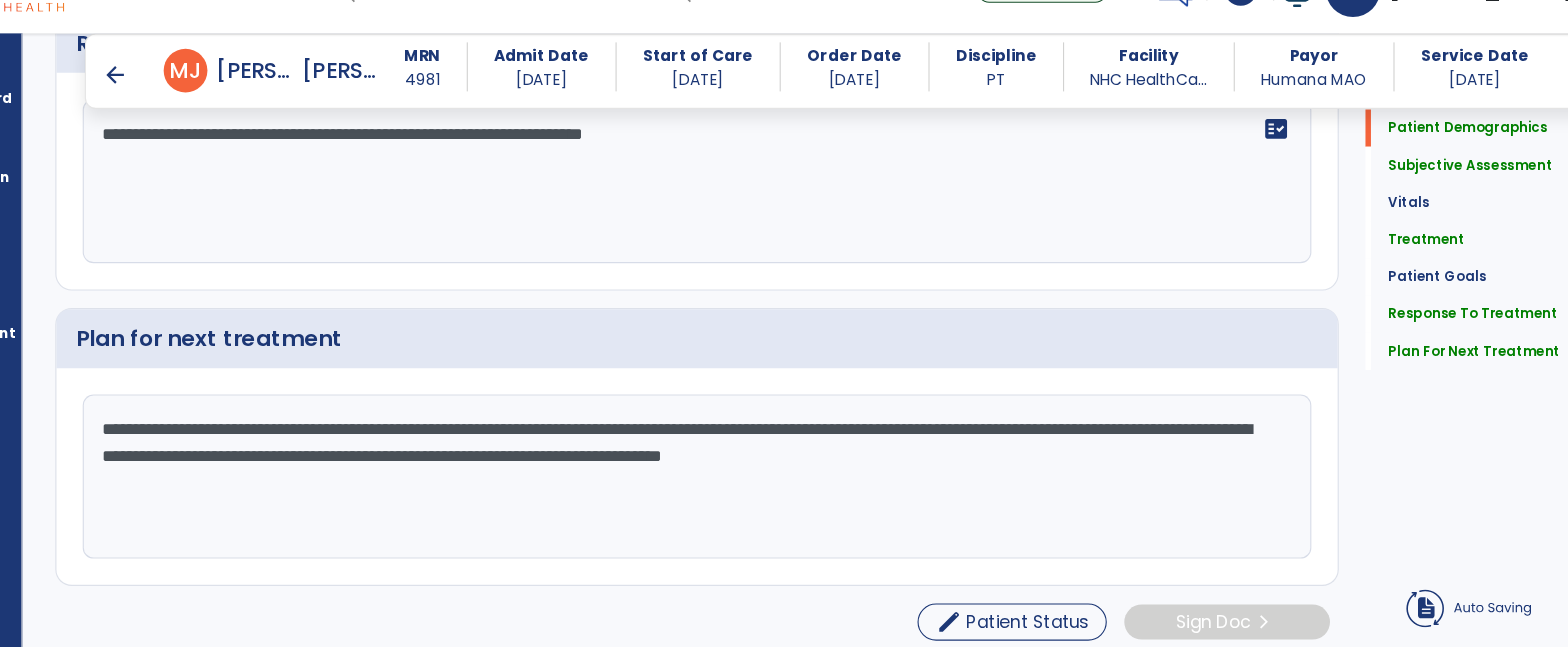 click on "**********" 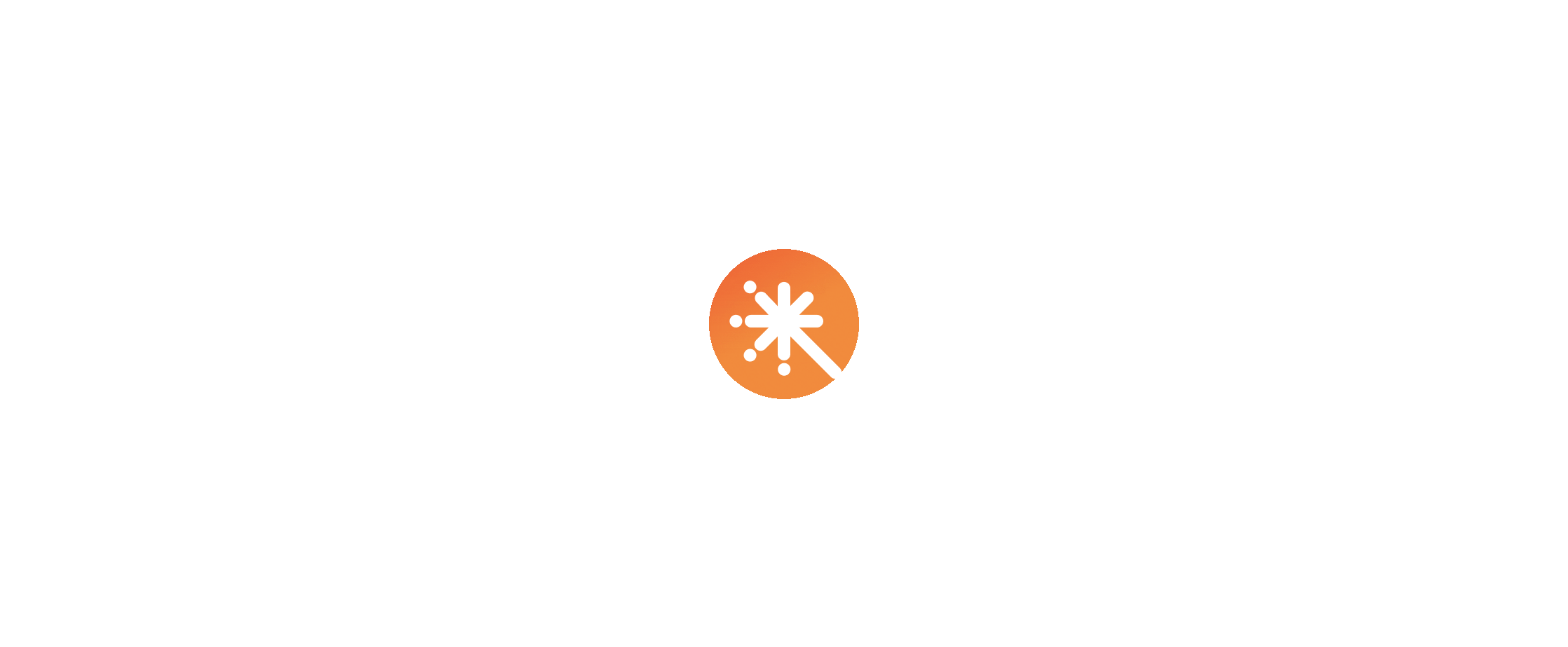 scroll, scrollTop: 0, scrollLeft: 0, axis: both 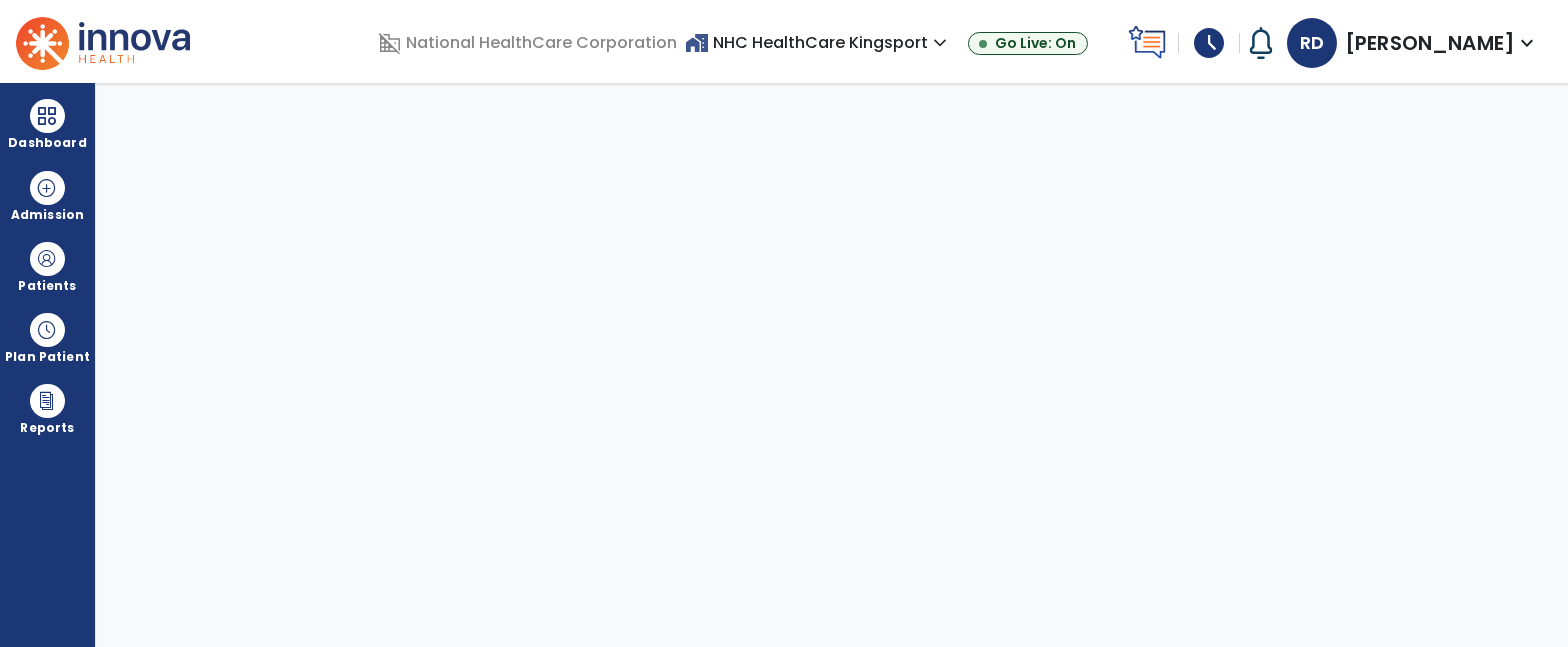 select on "****" 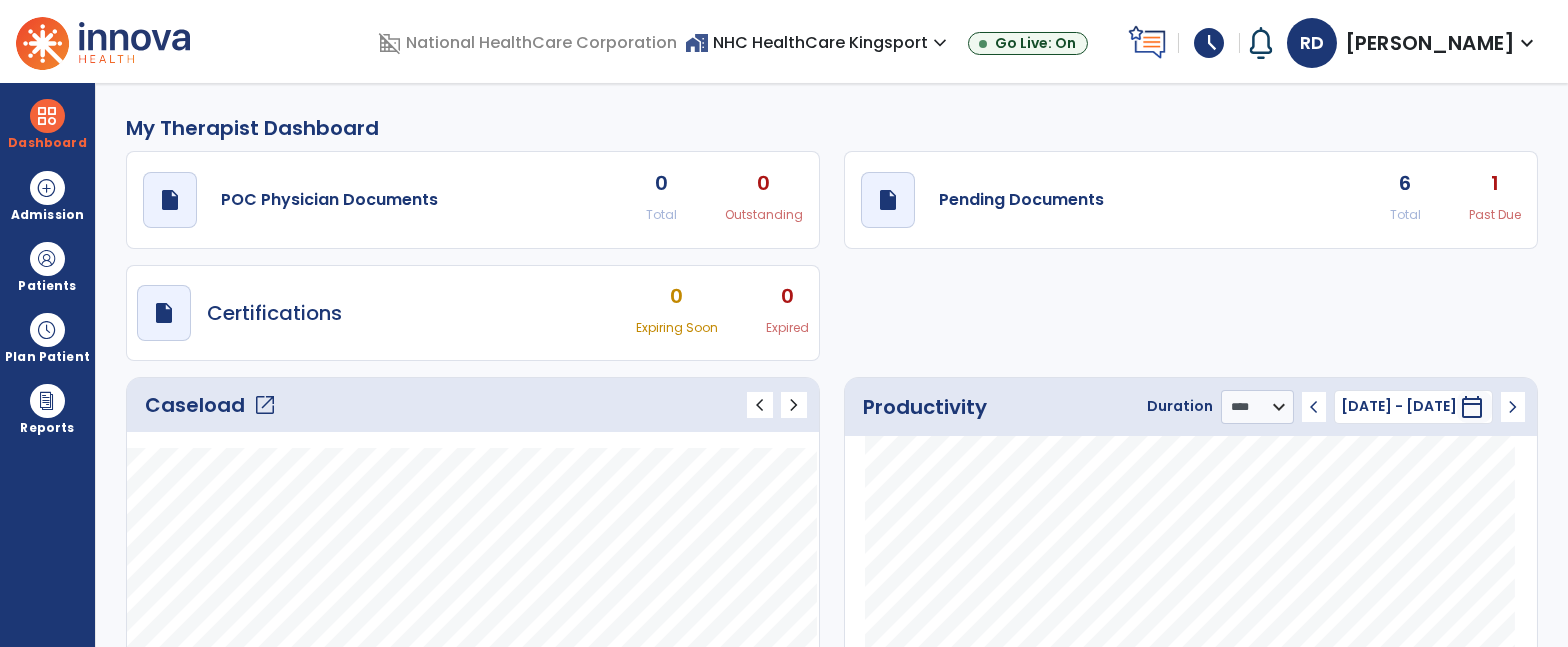 click on "Caseload   open_in_new" 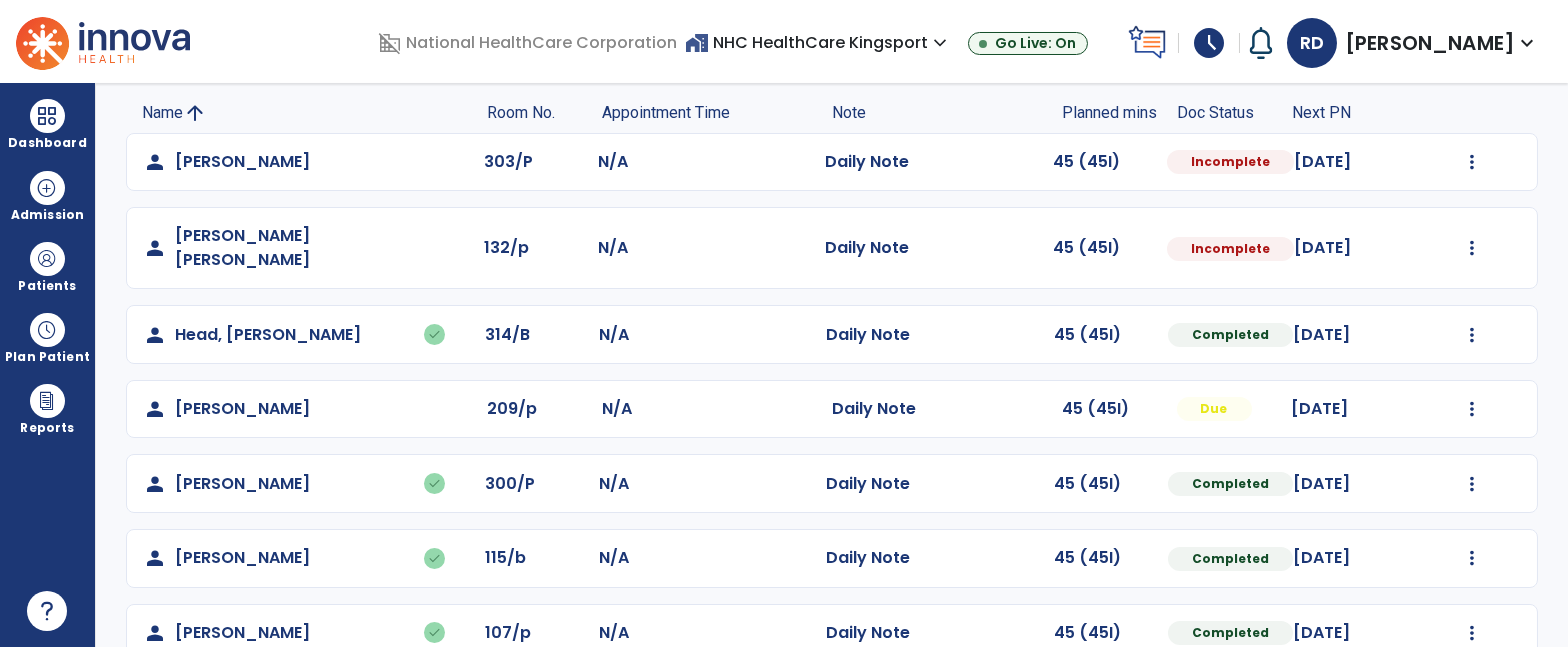 scroll, scrollTop: 131, scrollLeft: 0, axis: vertical 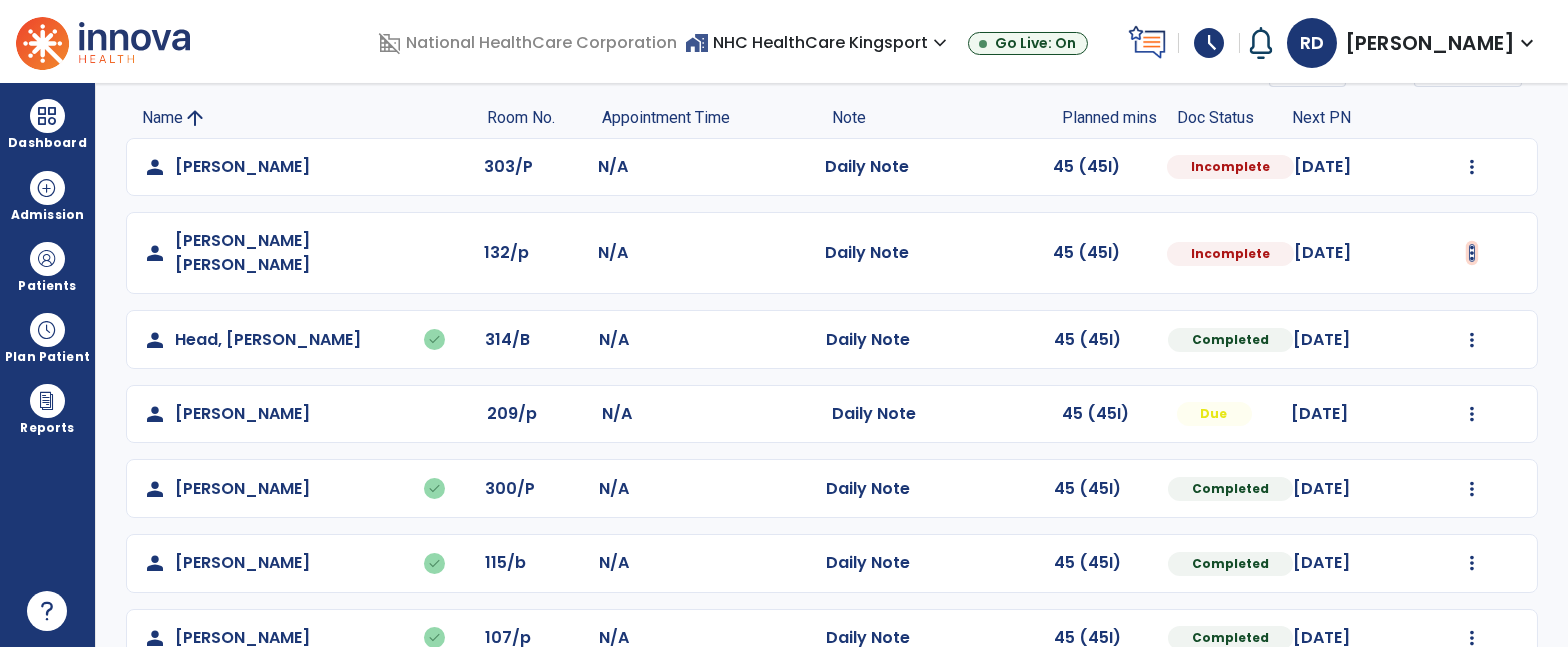 click at bounding box center (1472, 167) 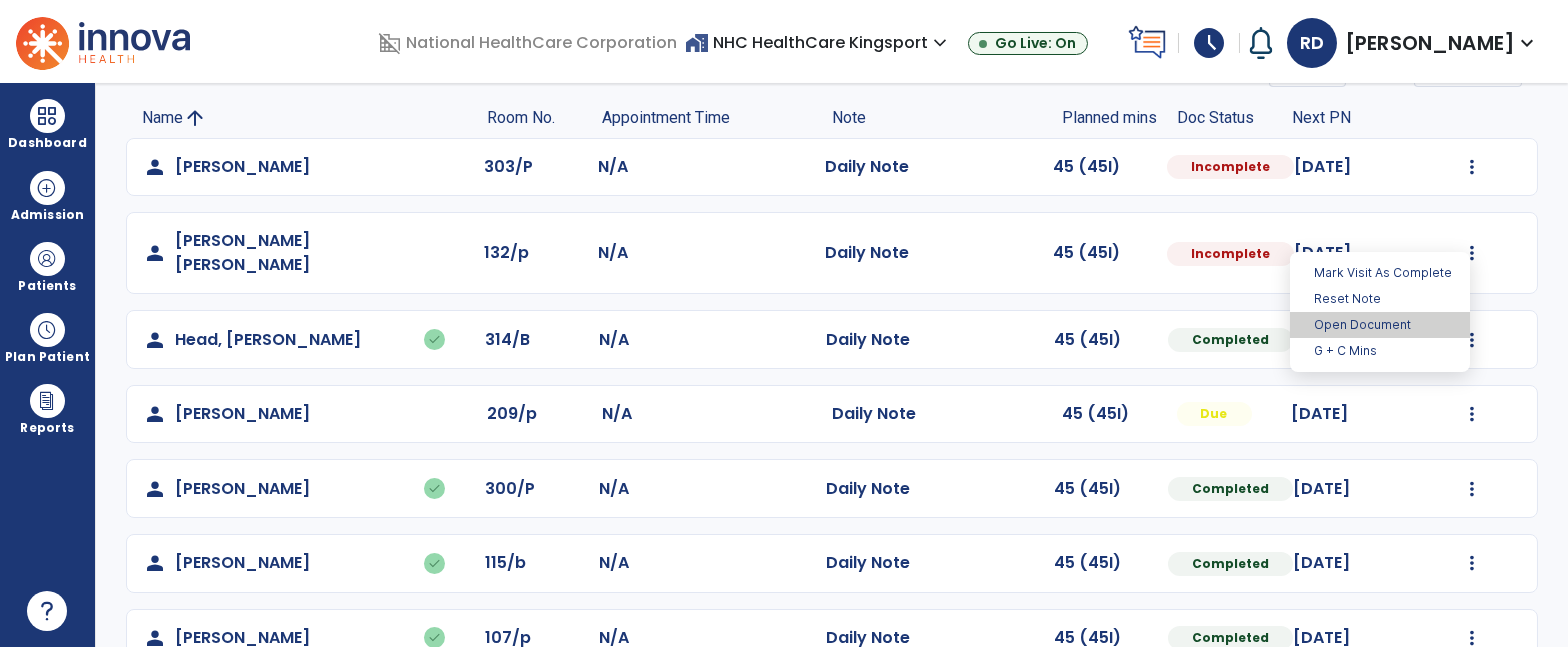 click on "Open Document" at bounding box center [1380, 325] 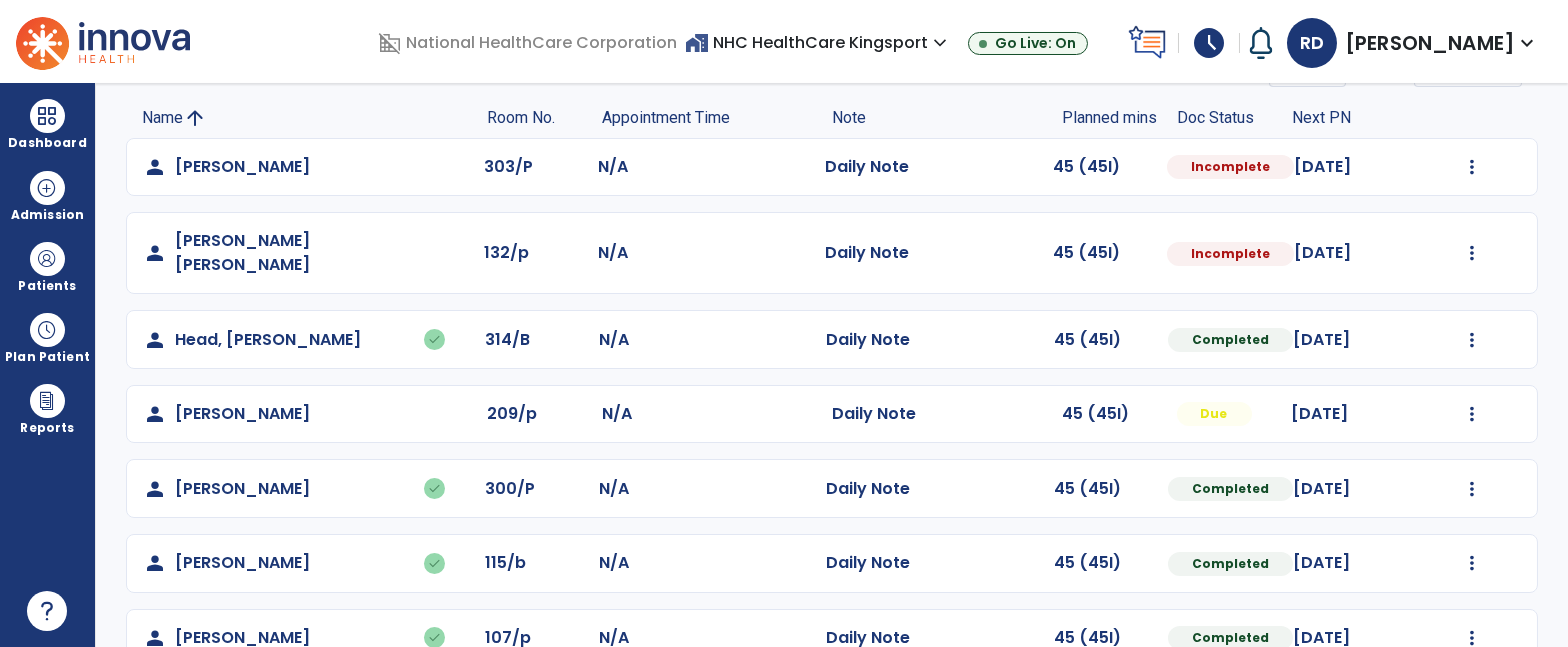 select on "*" 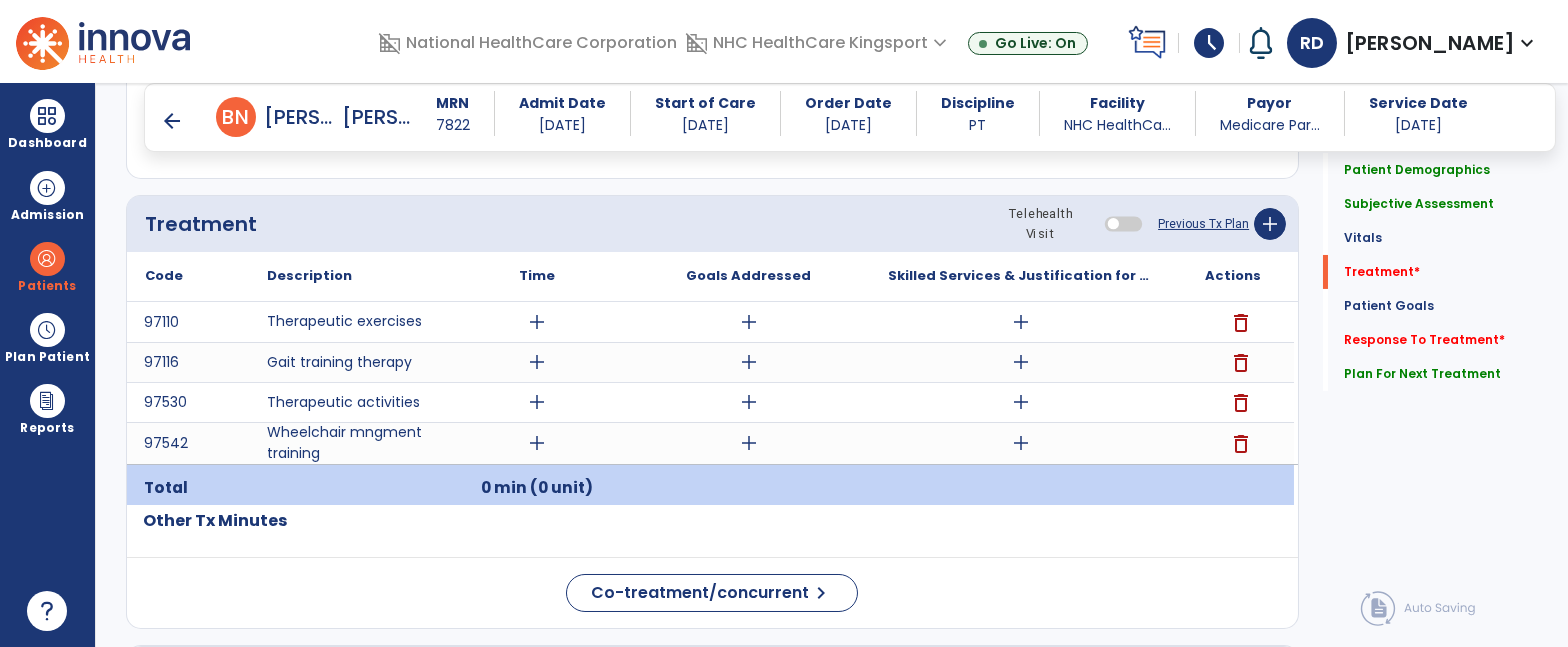 scroll, scrollTop: 1386, scrollLeft: 0, axis: vertical 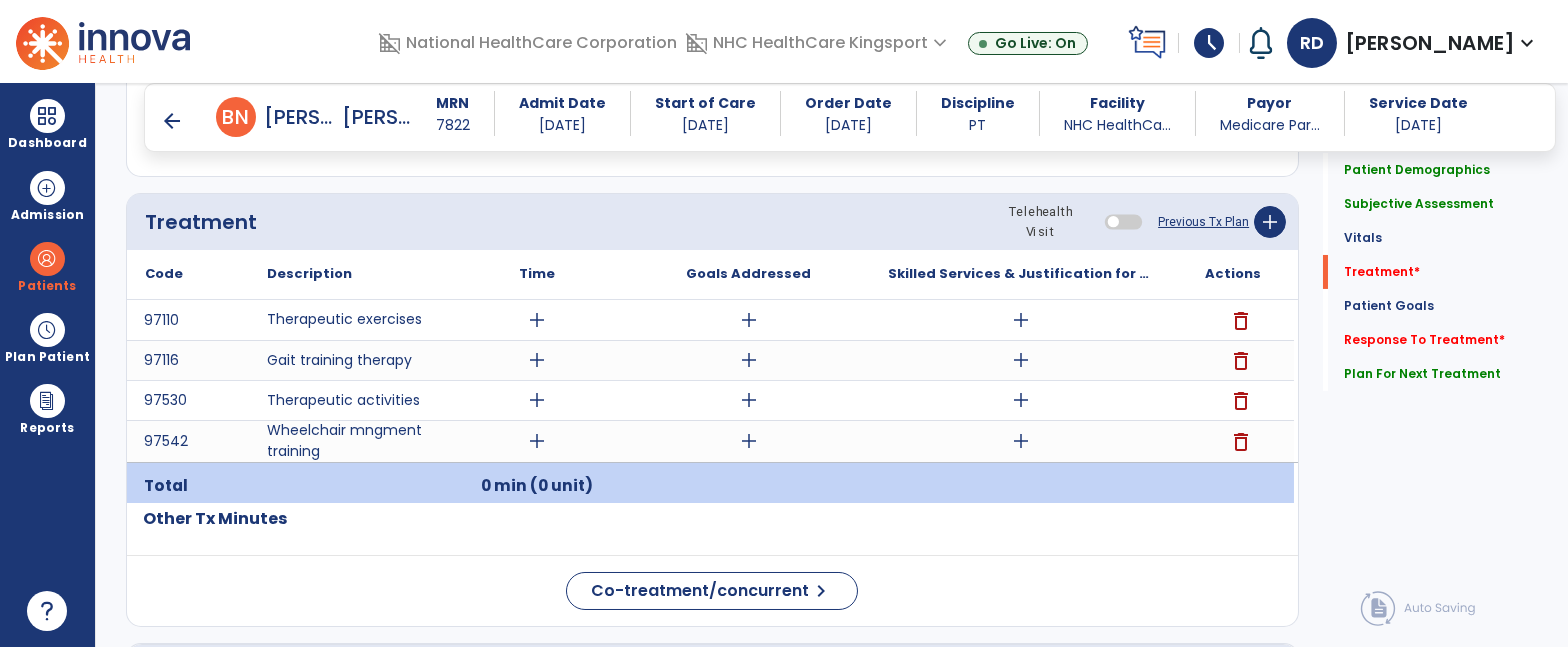 click on "add" at bounding box center [1021, 360] 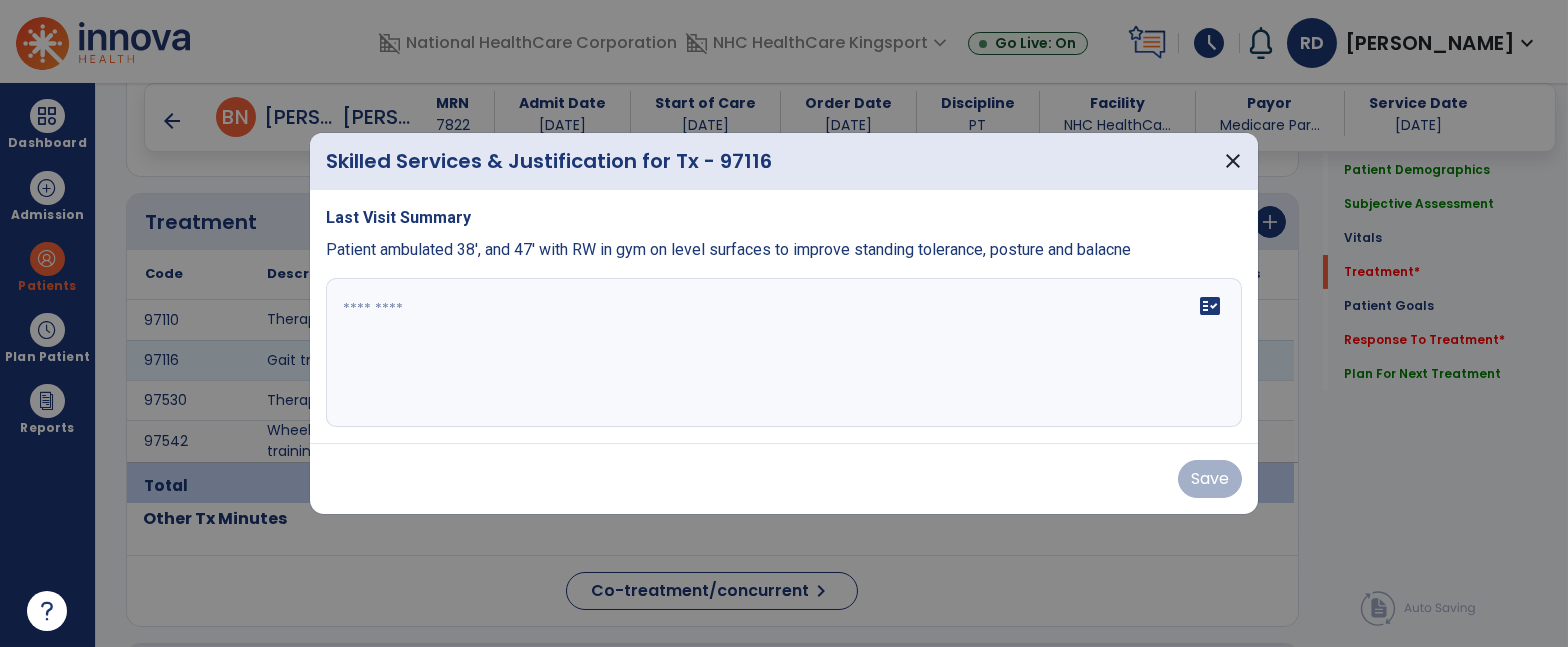 click at bounding box center (784, 353) 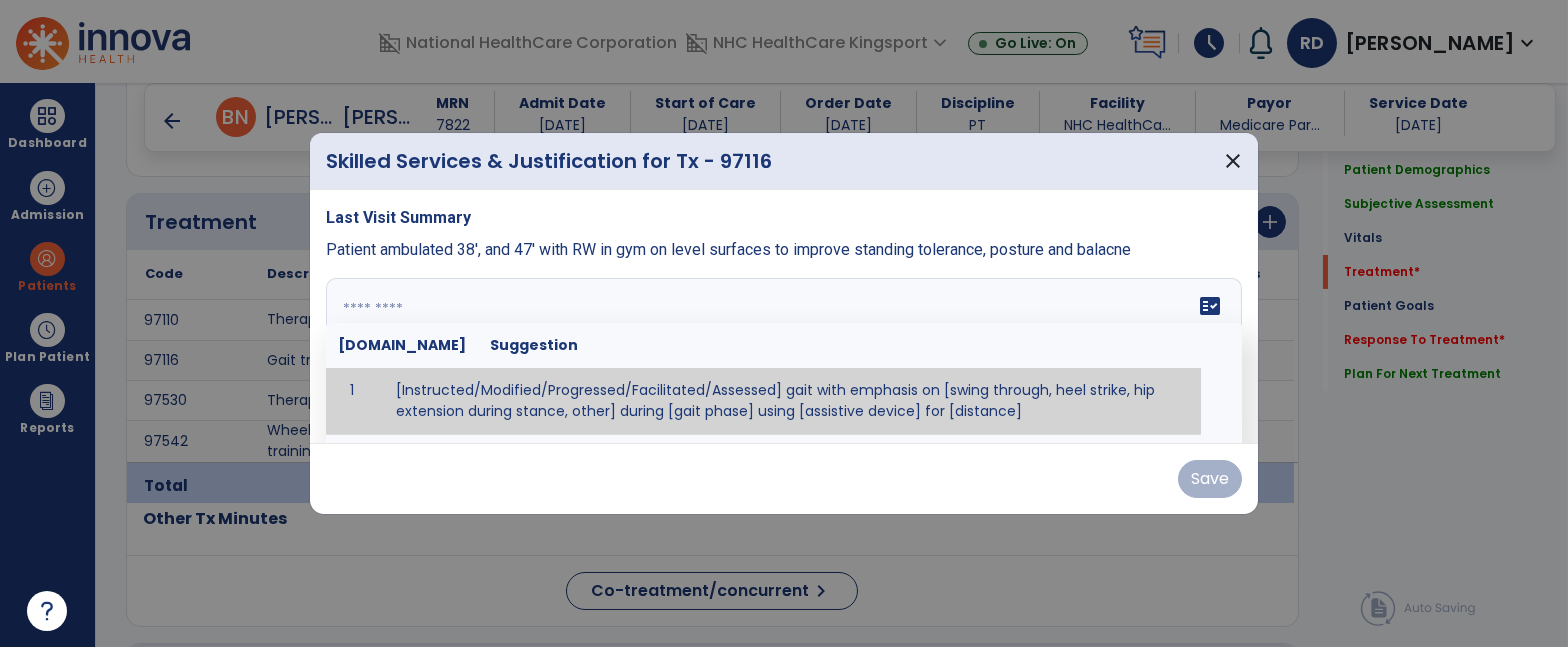 click at bounding box center [782, 353] 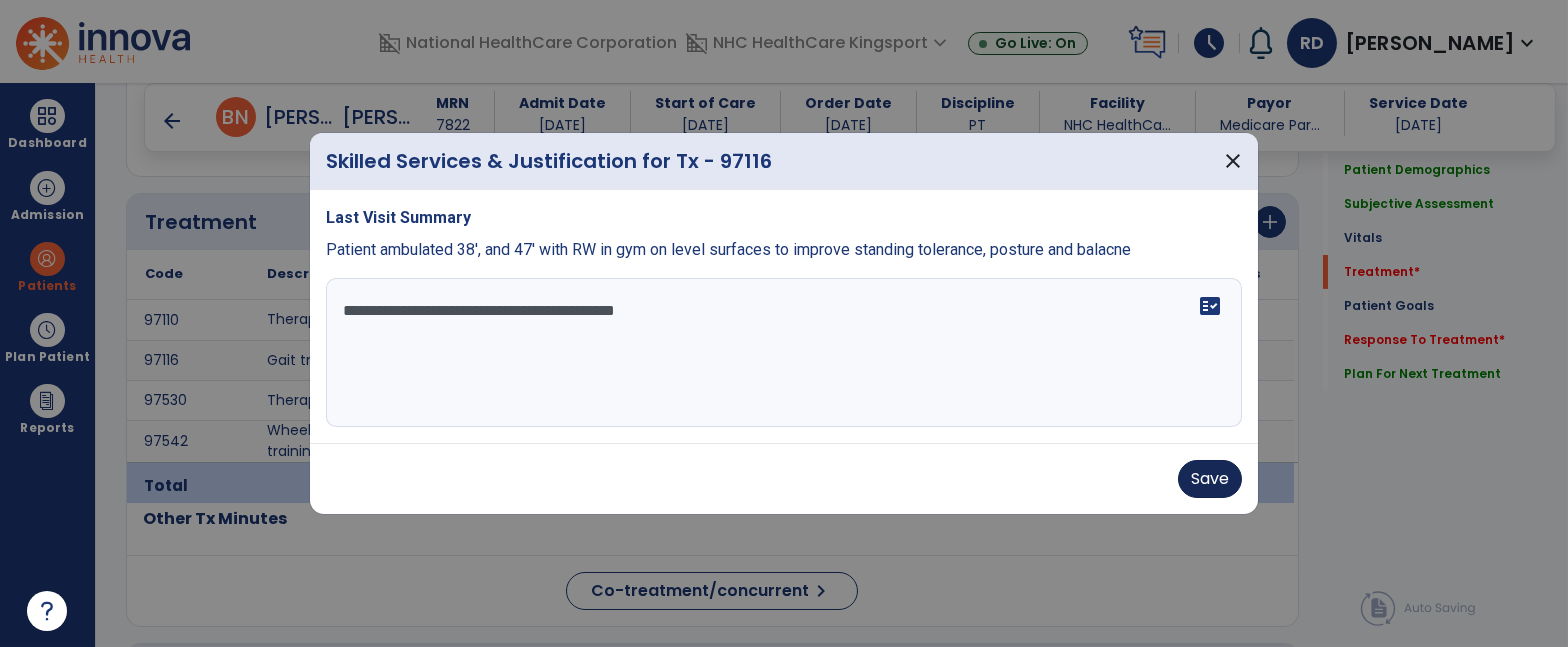type on "**********" 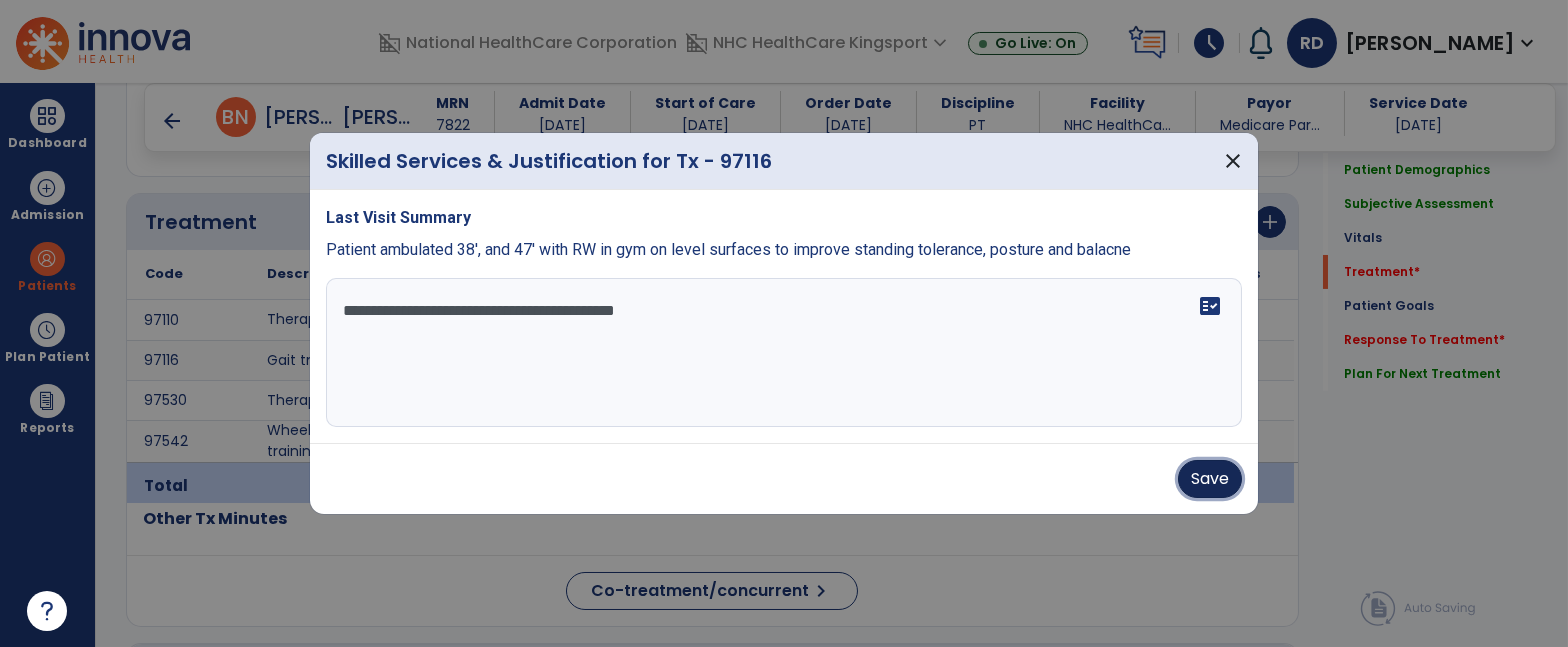 click on "Save" at bounding box center (1210, 479) 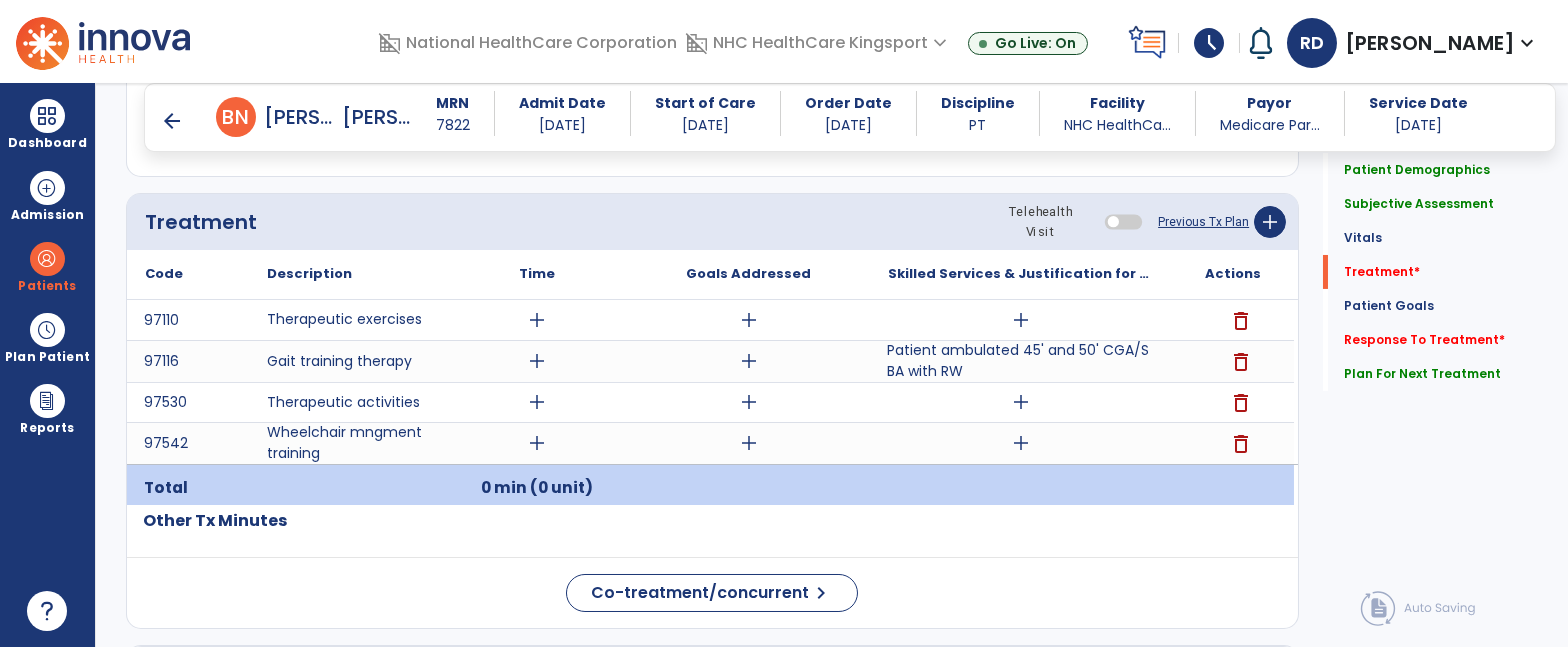 click on "Patient ambulated 45' and 50' CGA/SBA with RW" at bounding box center (1021, 361) 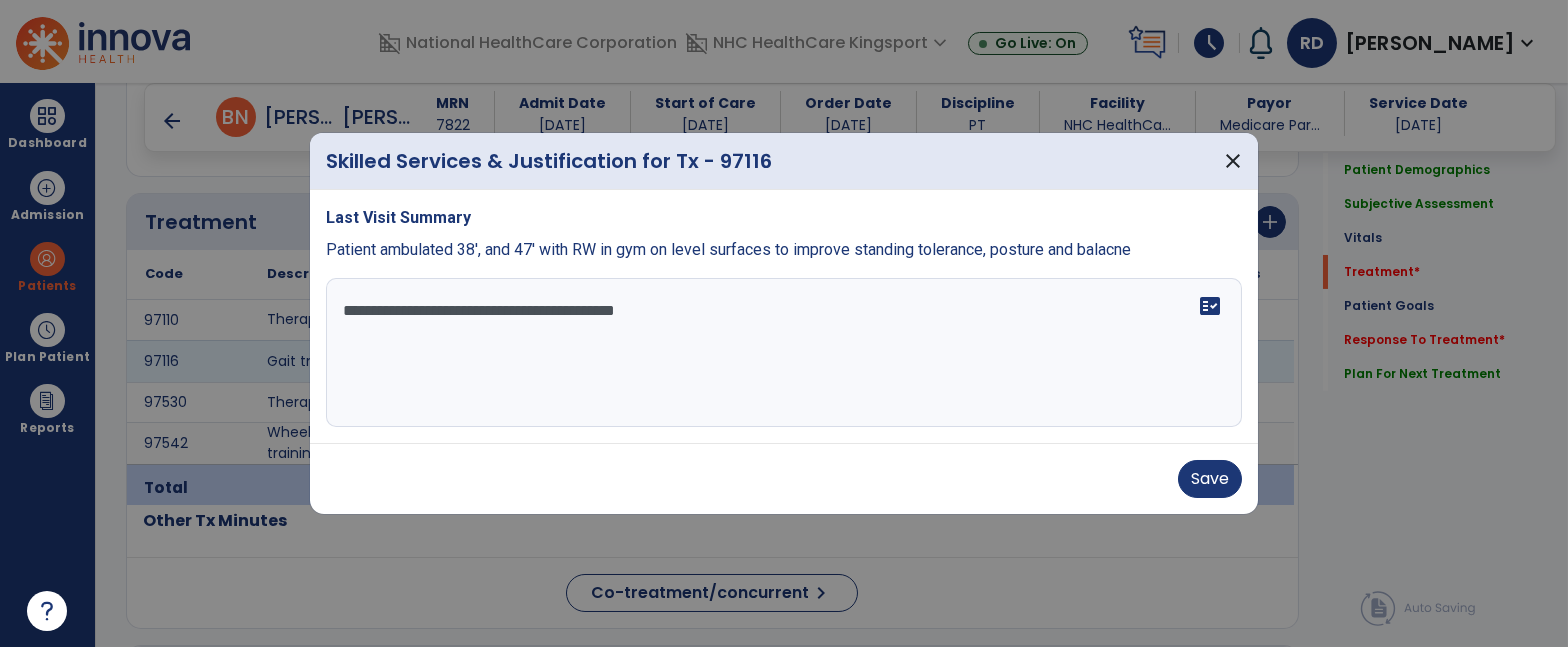 click on "**********" at bounding box center [784, 353] 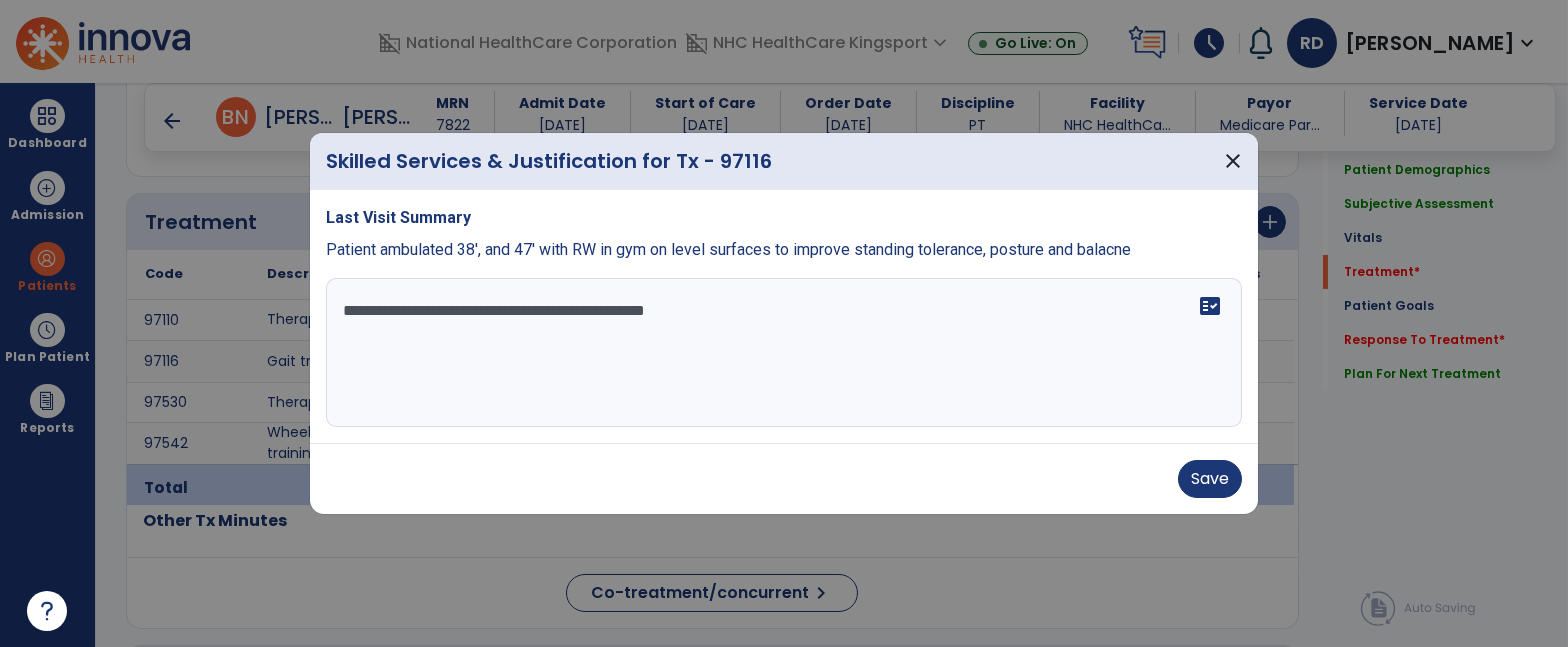type on "**********" 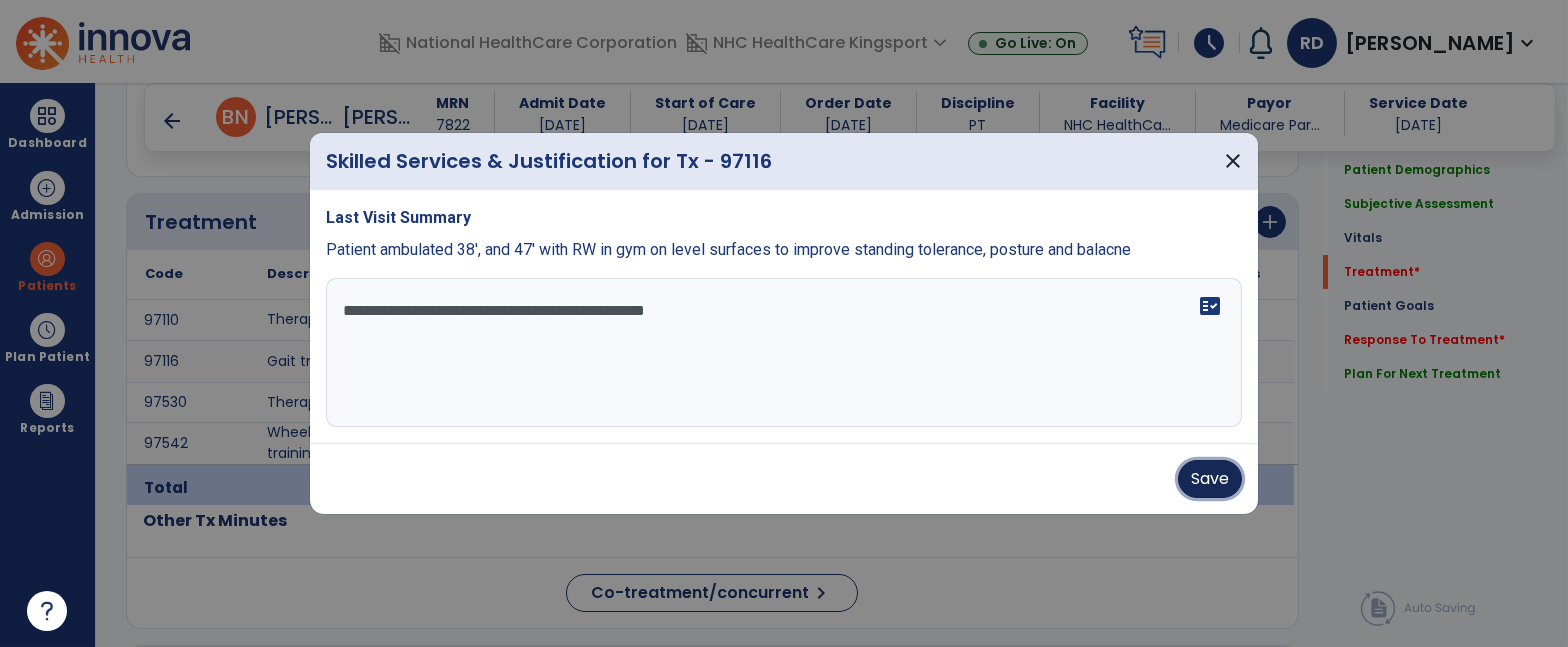 click on "Save" at bounding box center [1210, 479] 